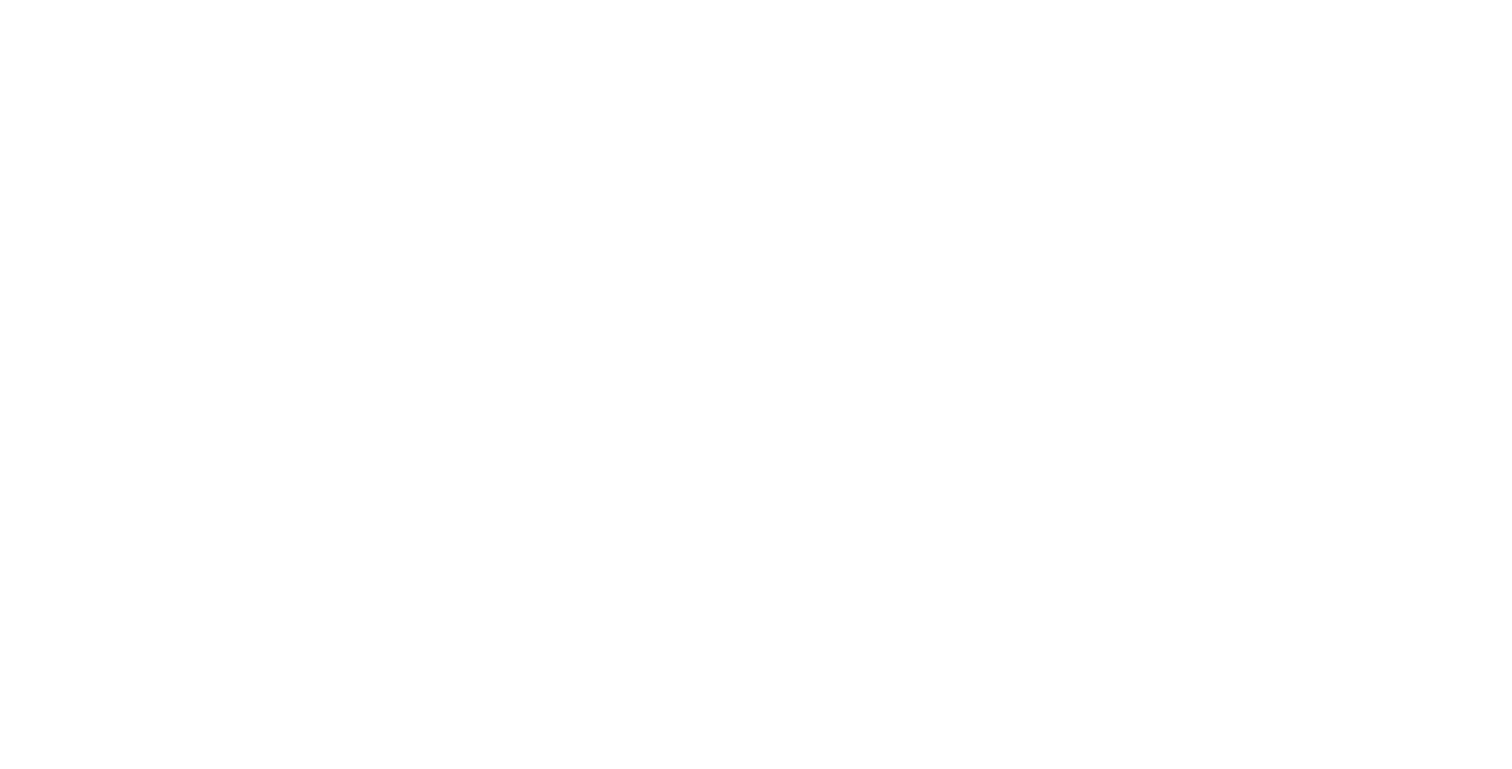 scroll, scrollTop: 0, scrollLeft: 0, axis: both 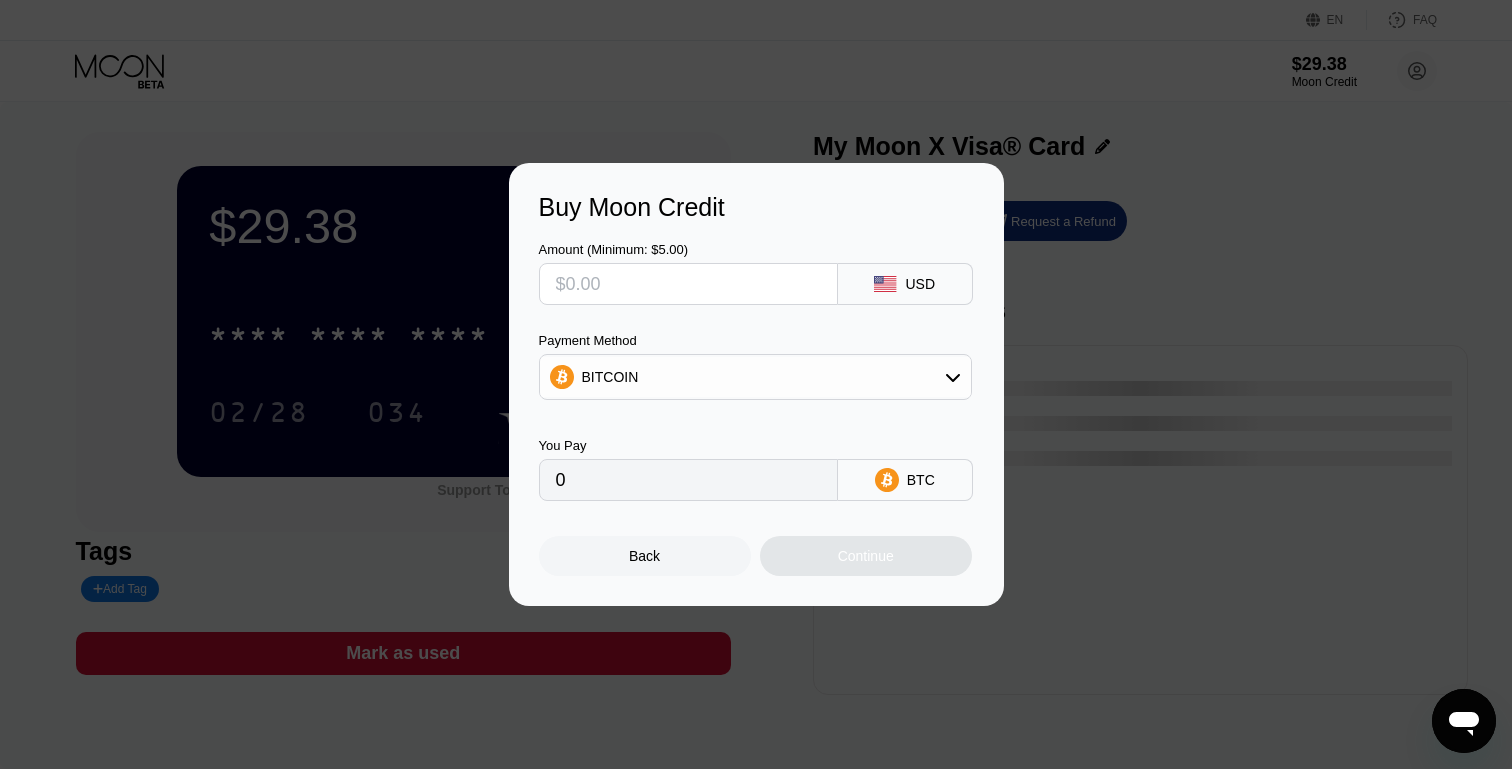 click at bounding box center [756, 384] 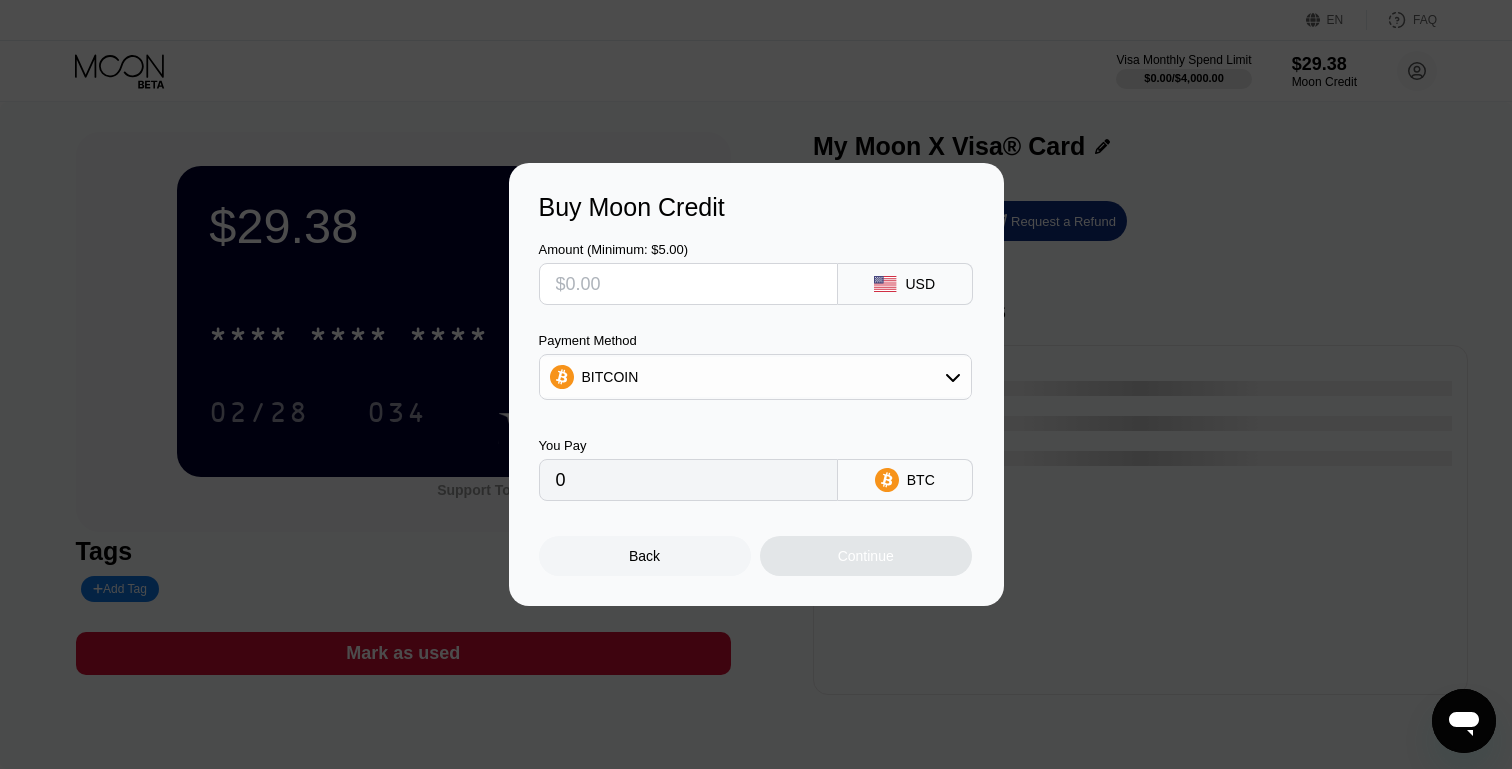 click on "Back" at bounding box center [645, 556] 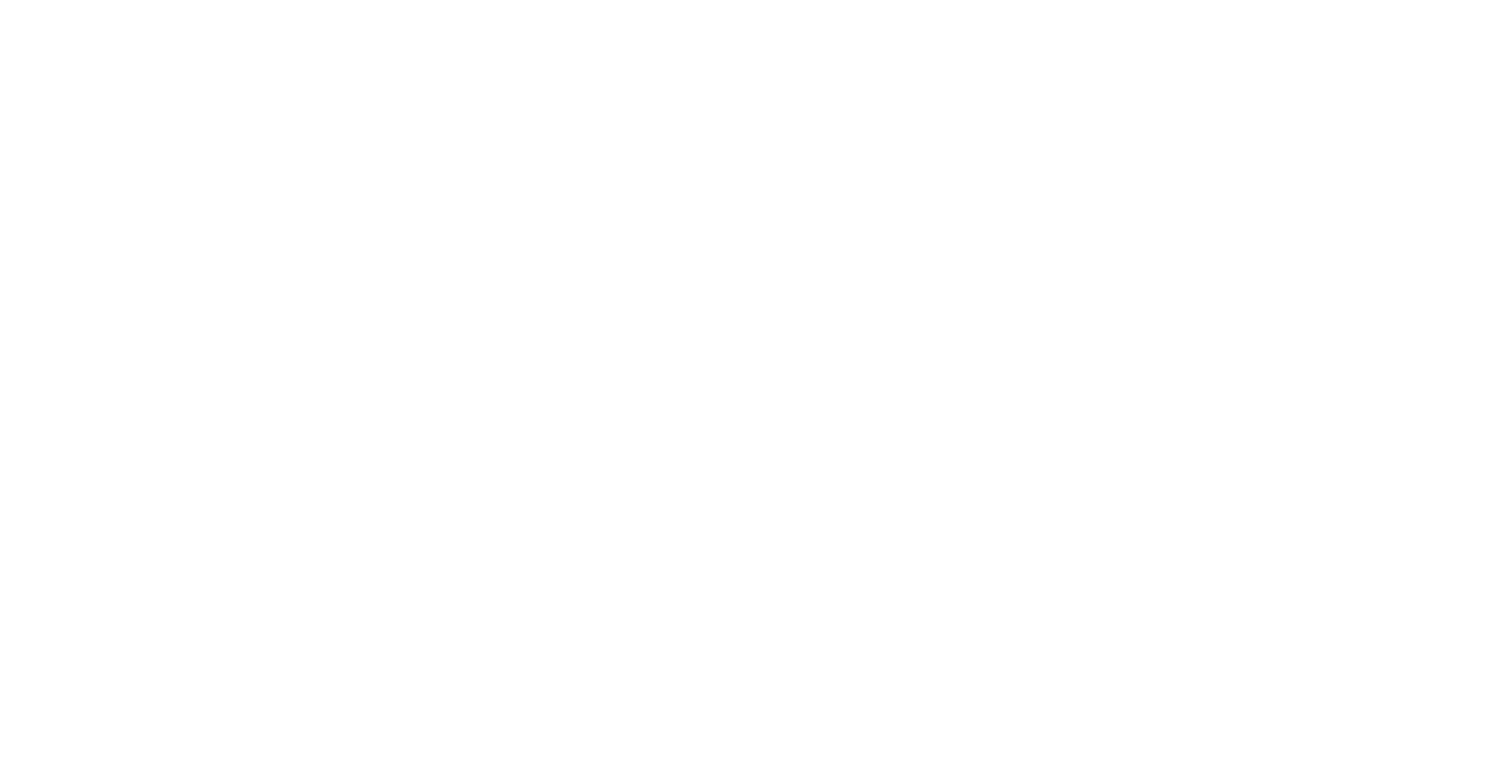scroll, scrollTop: 0, scrollLeft: 0, axis: both 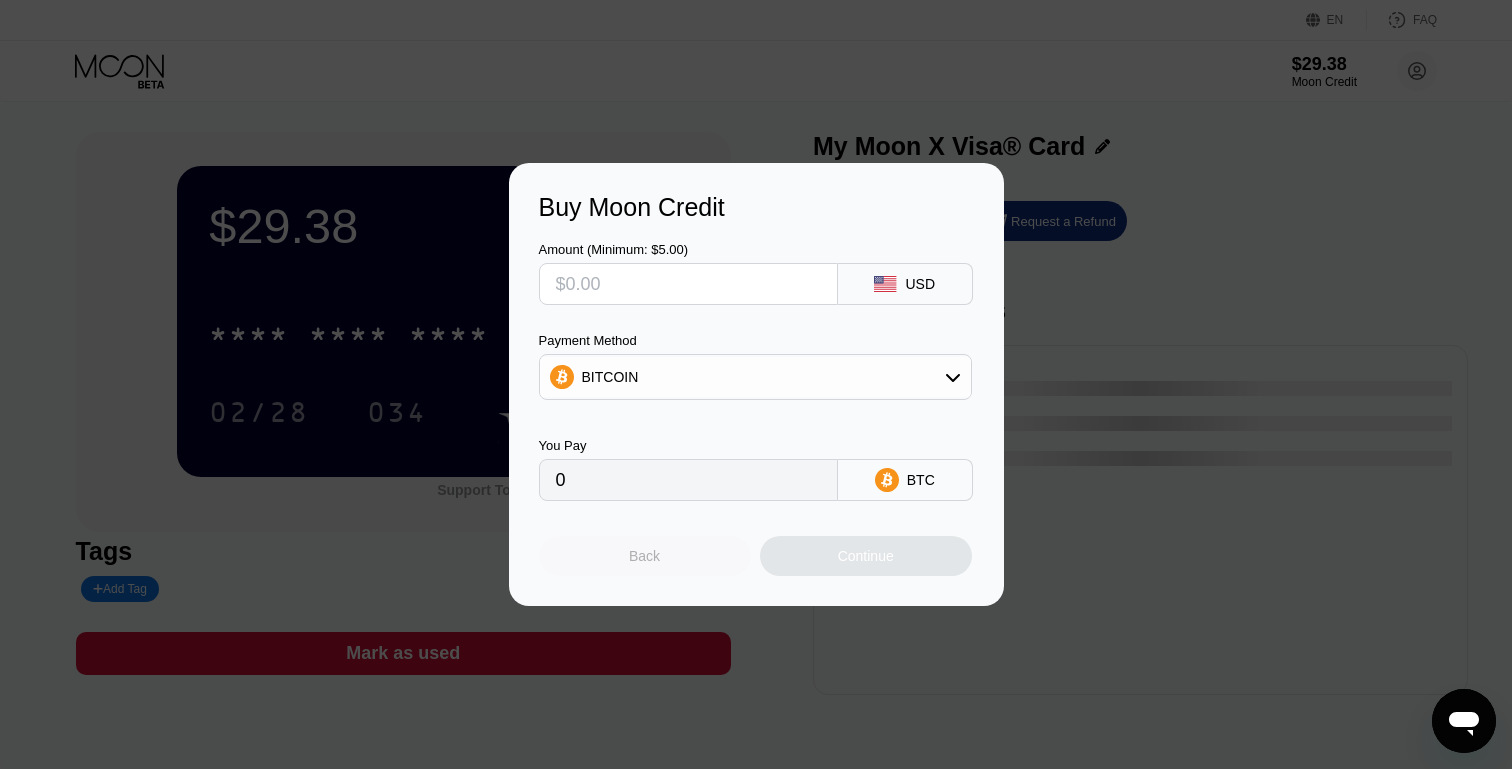 click on "Back" at bounding box center (644, 556) 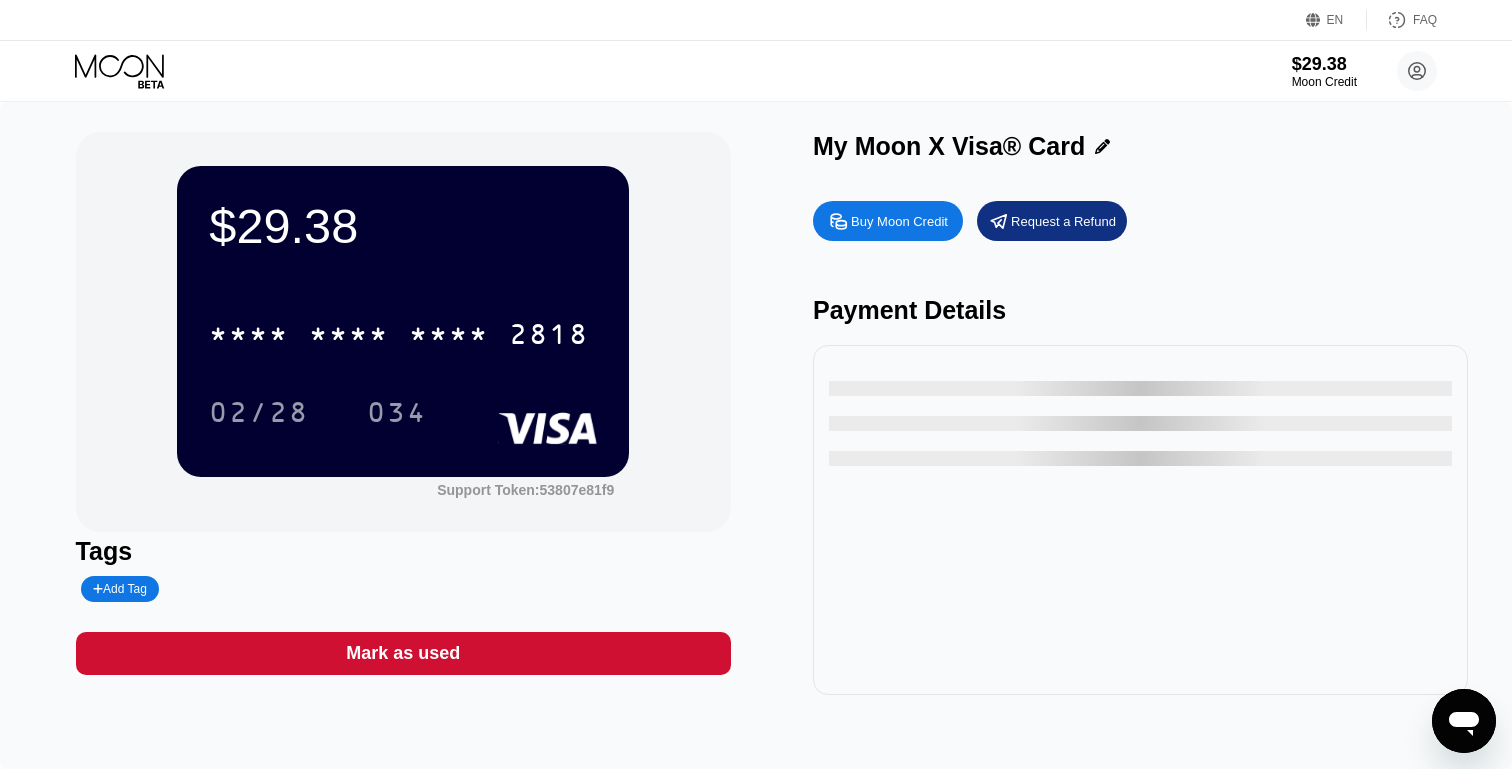 click on "$29.38 Moon Credit Kucoin sumitnewkucoin@gmail.com  Home Settings Support Careers About Us Log out Privacy policy Terms" at bounding box center [756, 71] 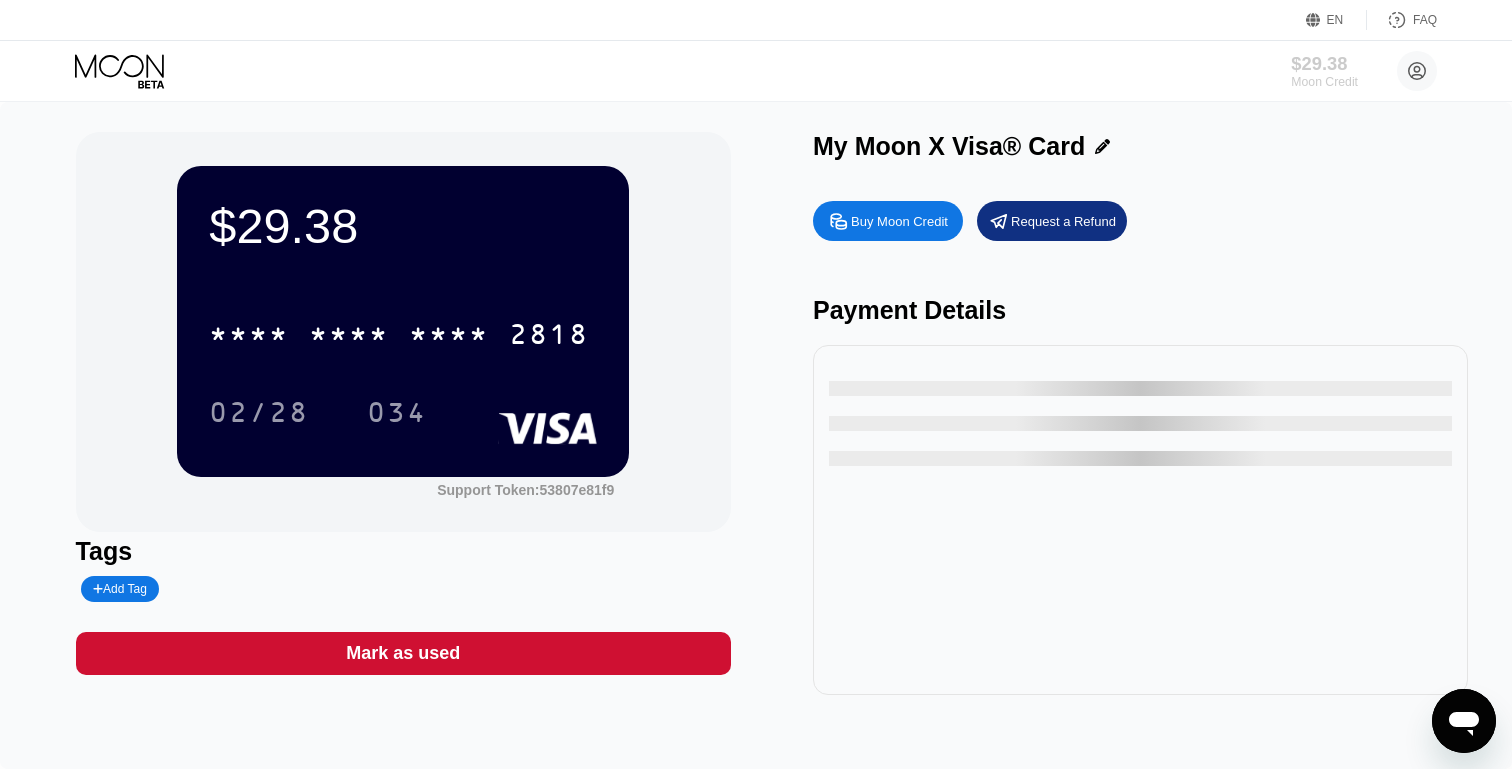 click on "$29.38" at bounding box center [1324, 63] 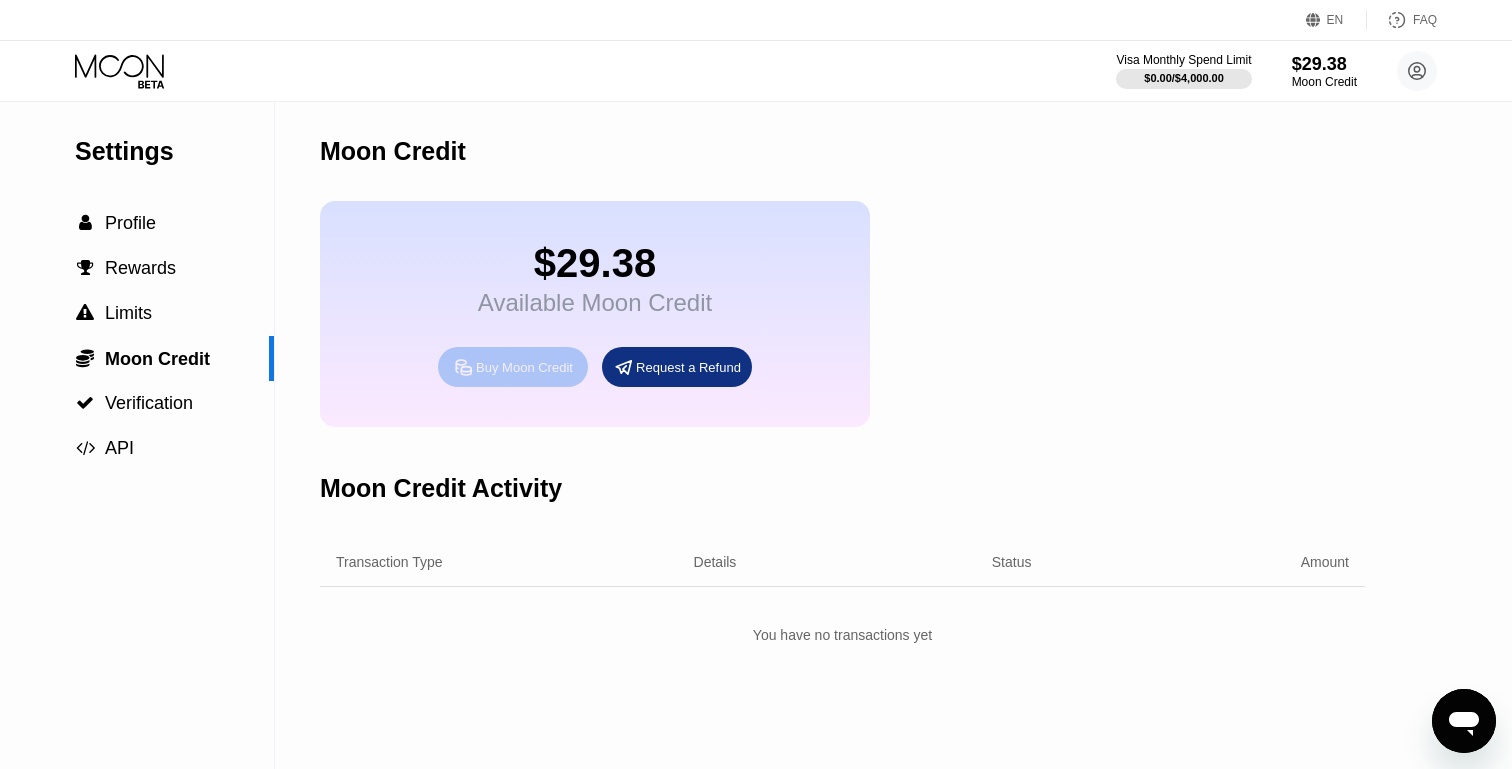 click on "Buy Moon Credit" at bounding box center [524, 367] 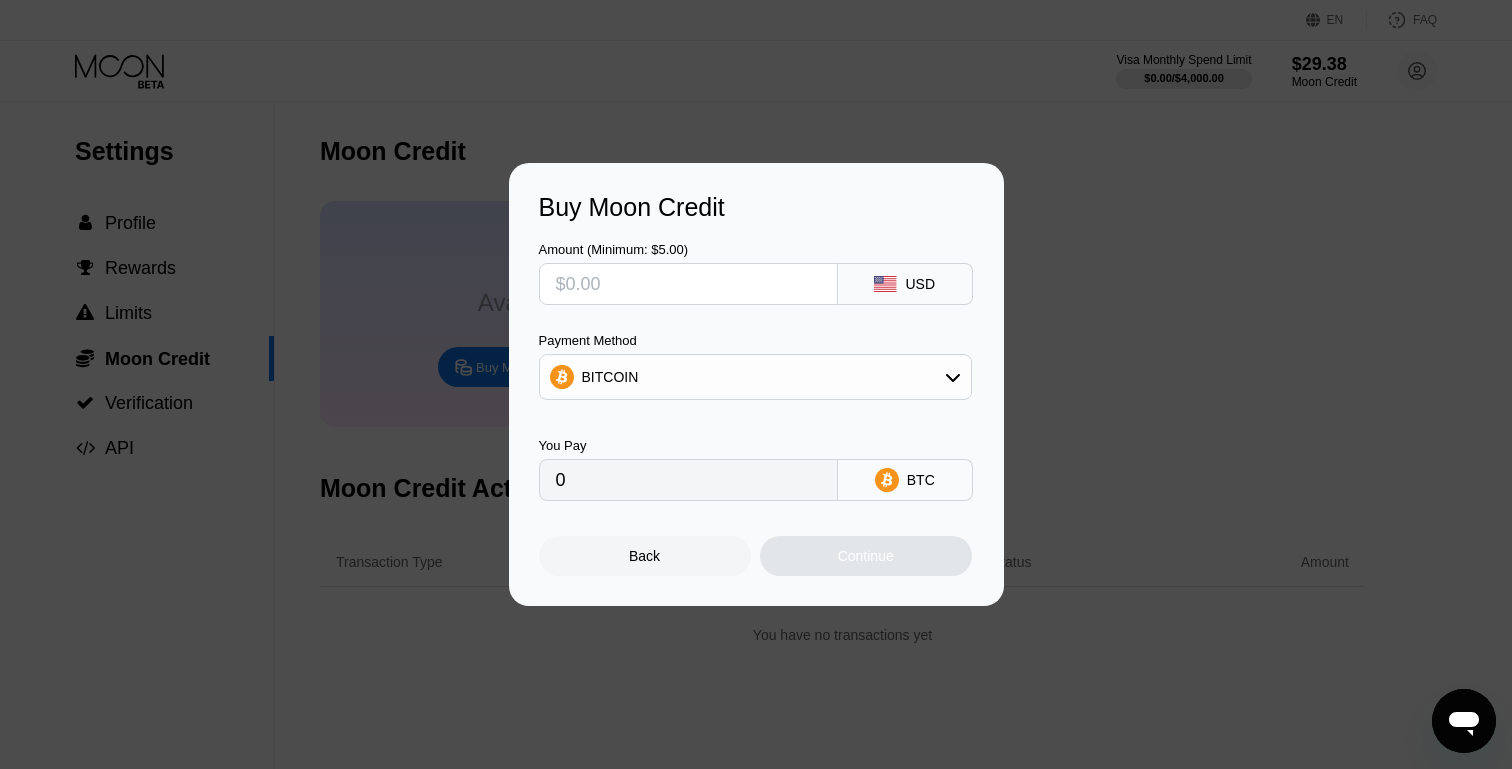 click on "Buy Moon Credit Amount (Minimum: $5.00) USD Payment Method BITCOIN You Pay 0 BTC Back Continue" at bounding box center (756, 384) 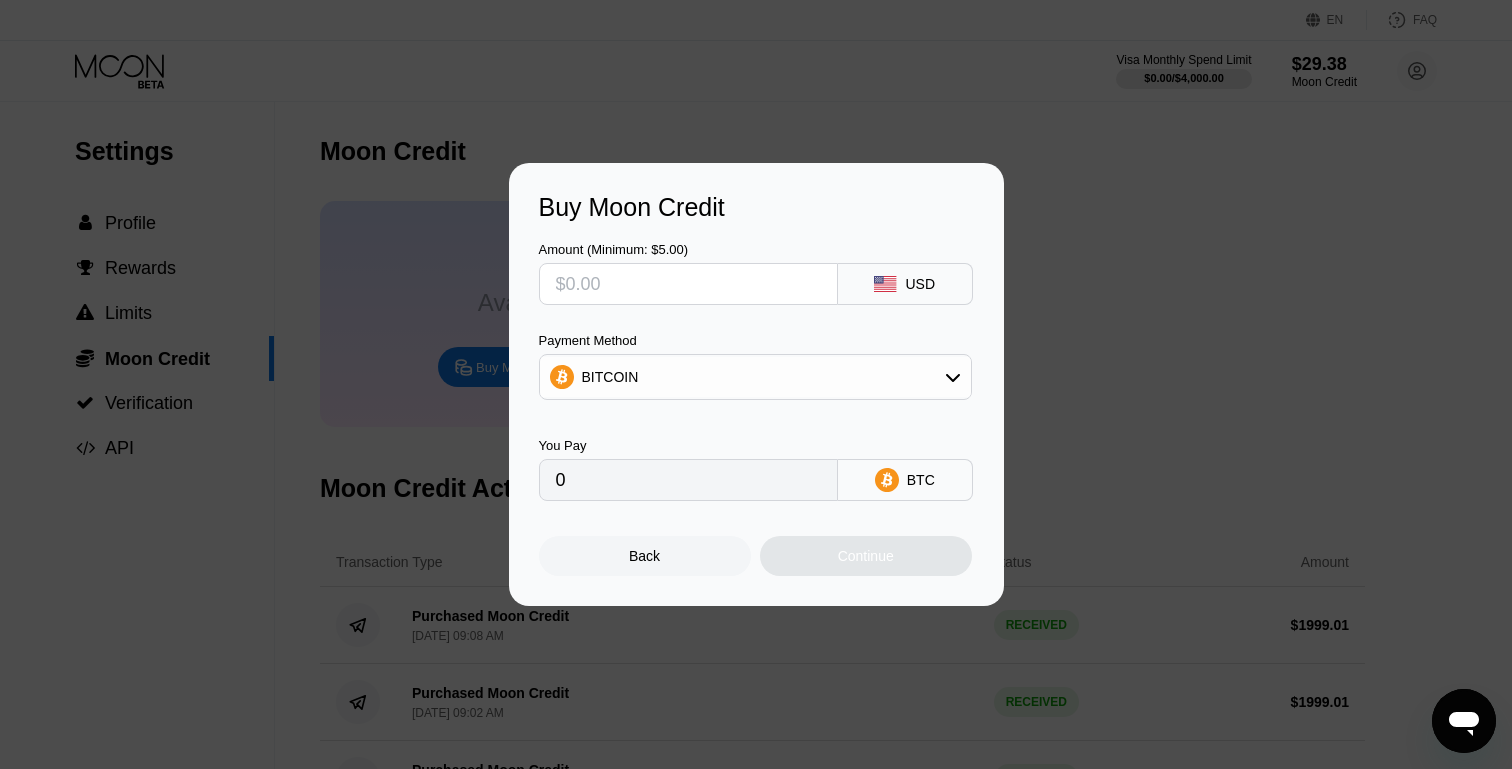click on "Back" at bounding box center (645, 556) 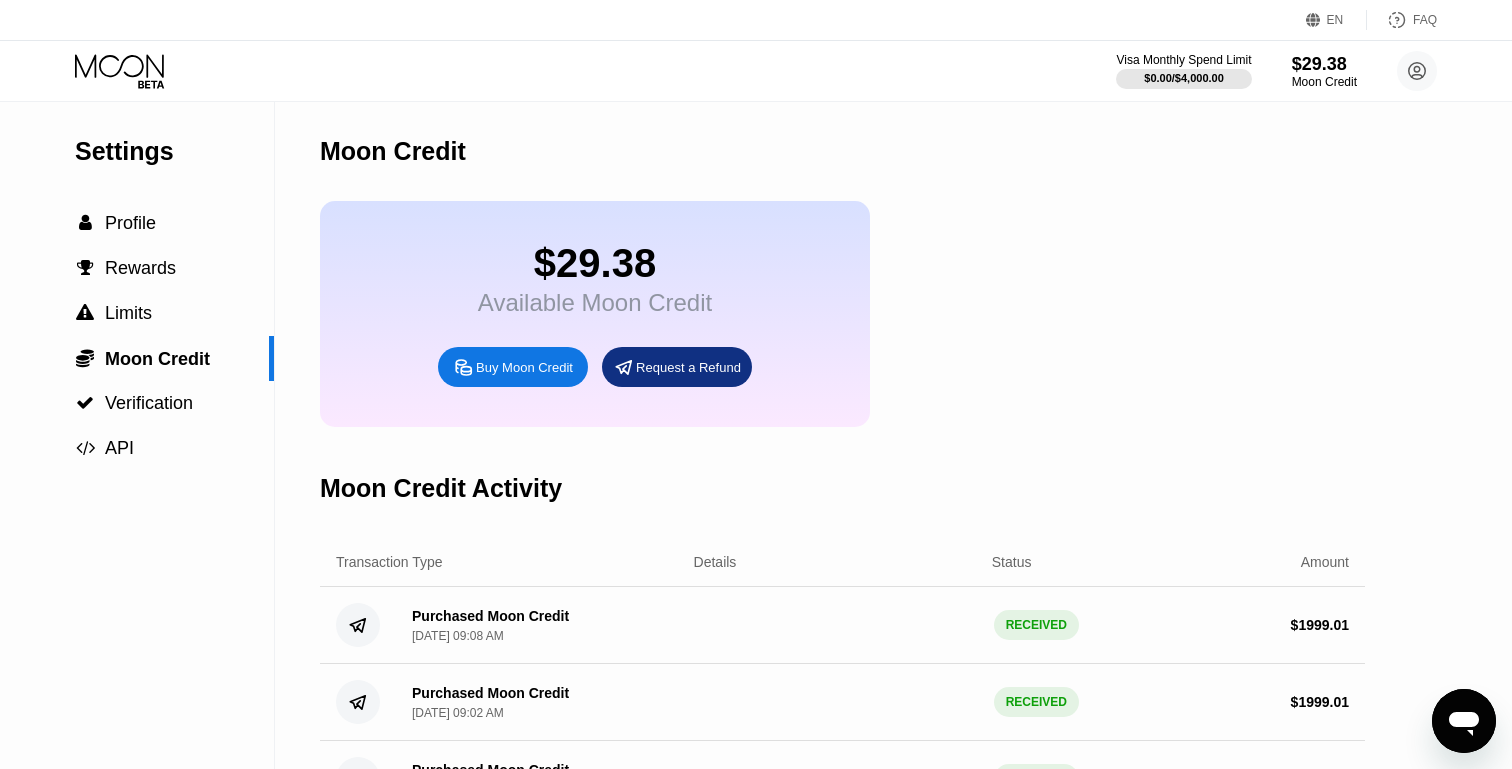 click on "Buy Moon Credit" at bounding box center [513, 367] 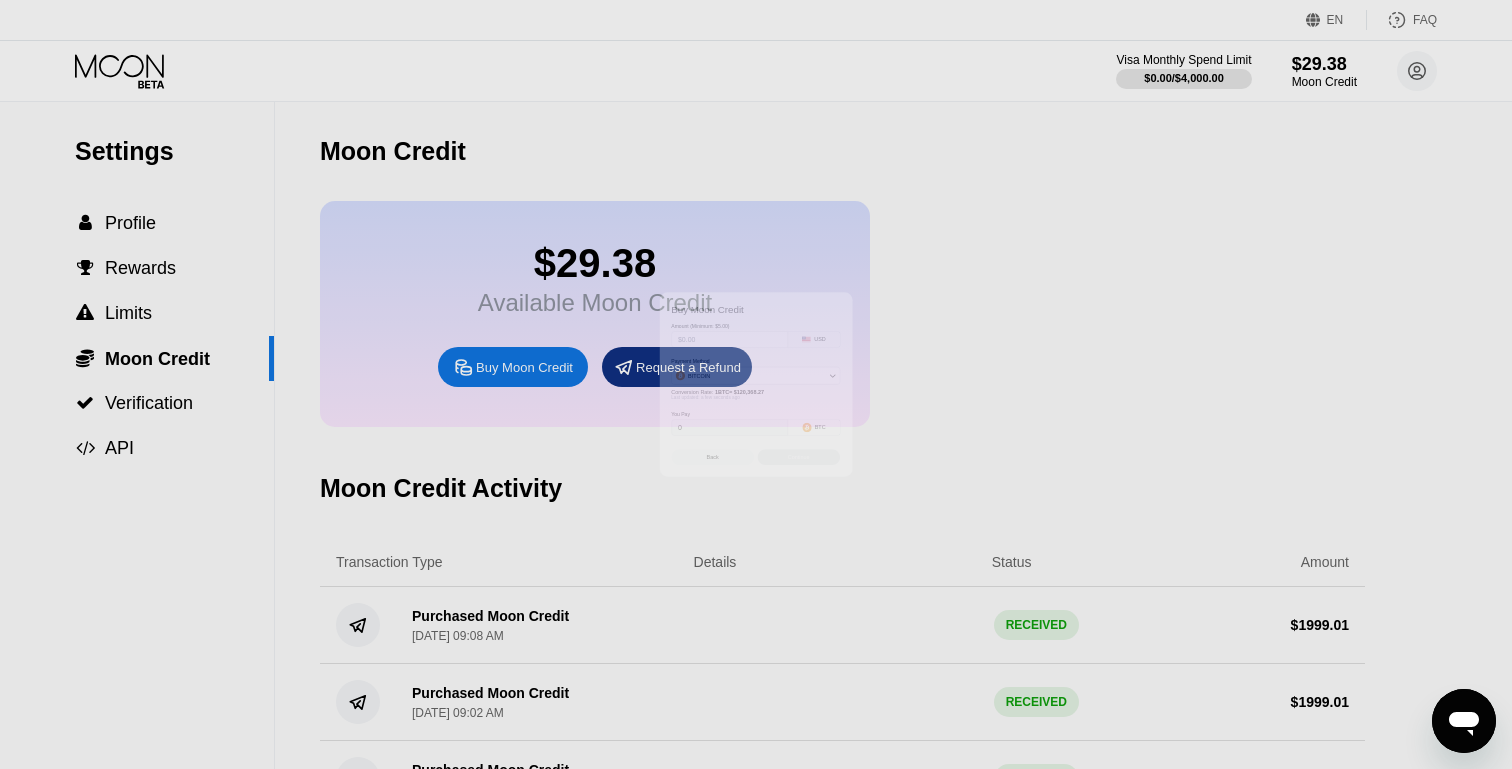 click on "Buy Moon Credit Amount (Minimum: $5.00) USD Payment Method BITCOIN Conversion Rate:   1  BTC  ≈   $120,368.27 Last updated:   a few seconds ago You Pay 0 BTC Back Continue" at bounding box center [756, 384] 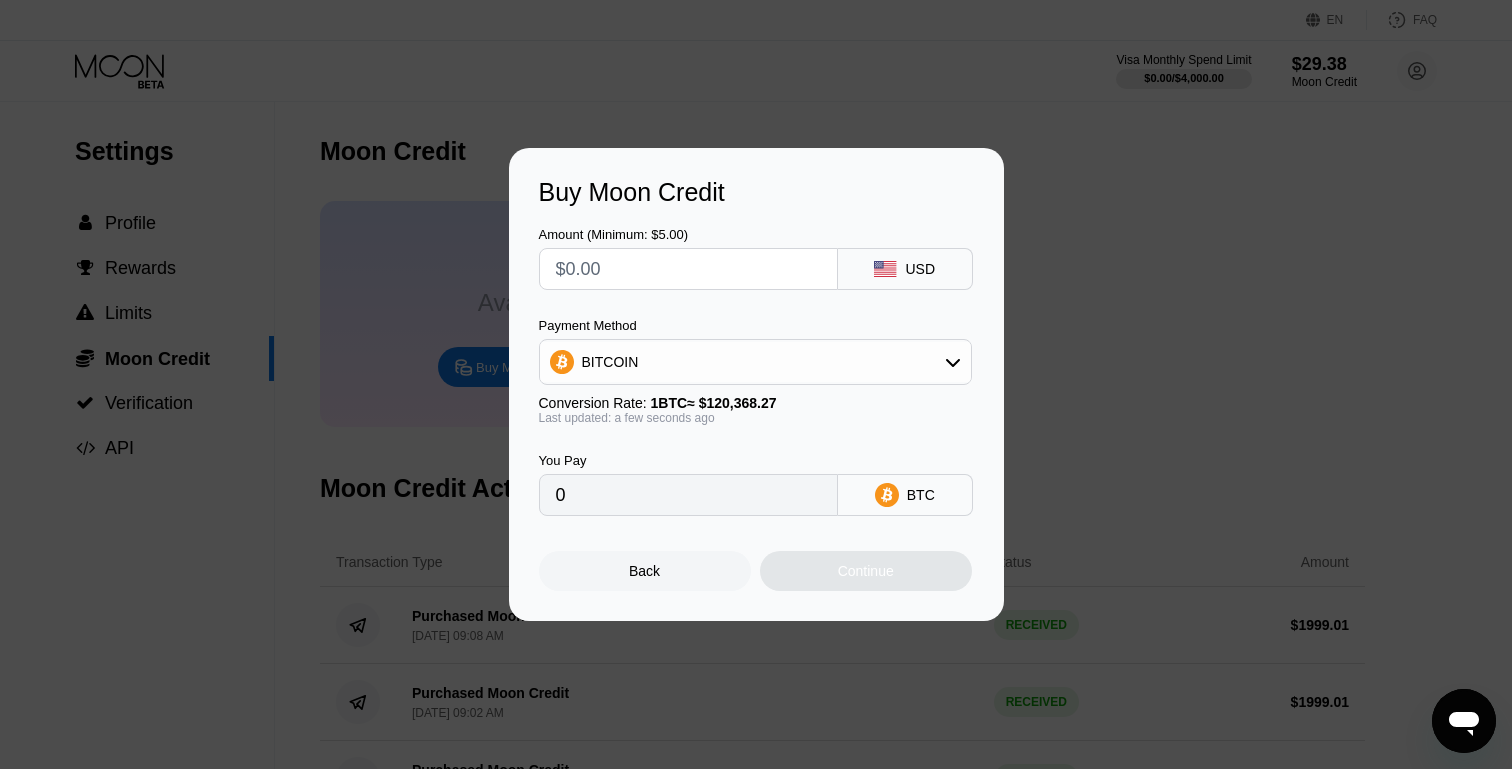 click on "Payment Method BITCOIN" at bounding box center (755, 351) 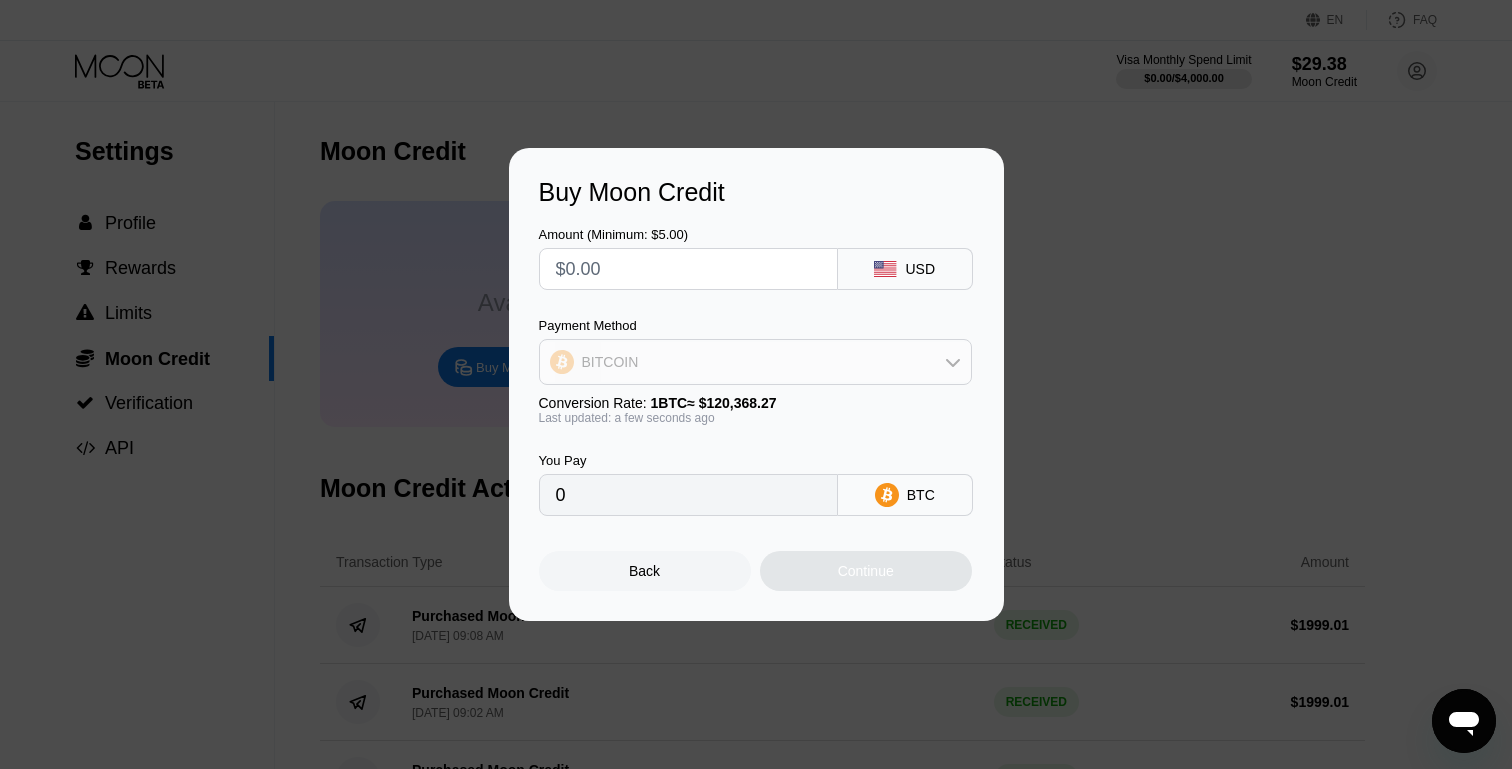 click on "BITCOIN" at bounding box center [755, 362] 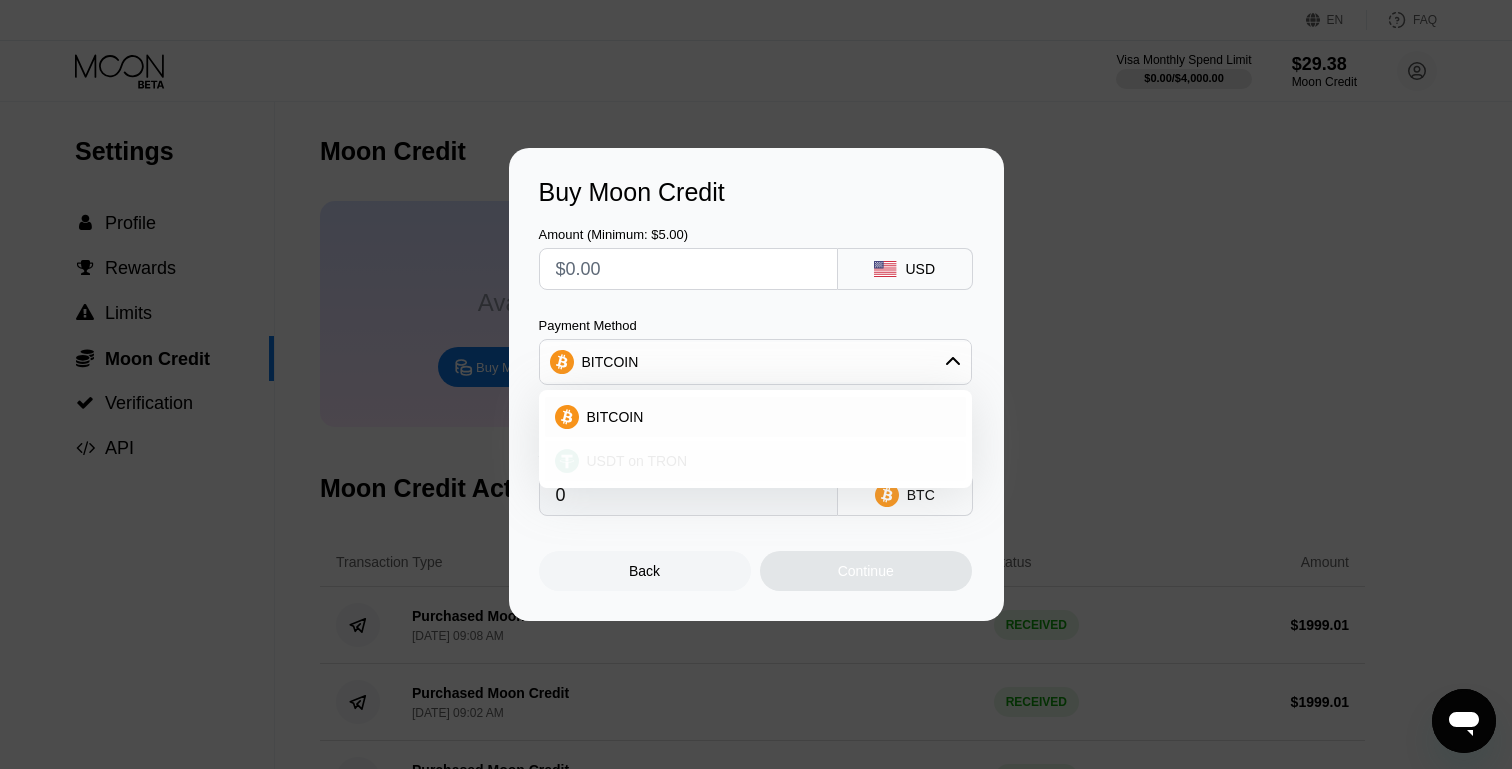 click on "USDT on TRON" at bounding box center (755, 461) 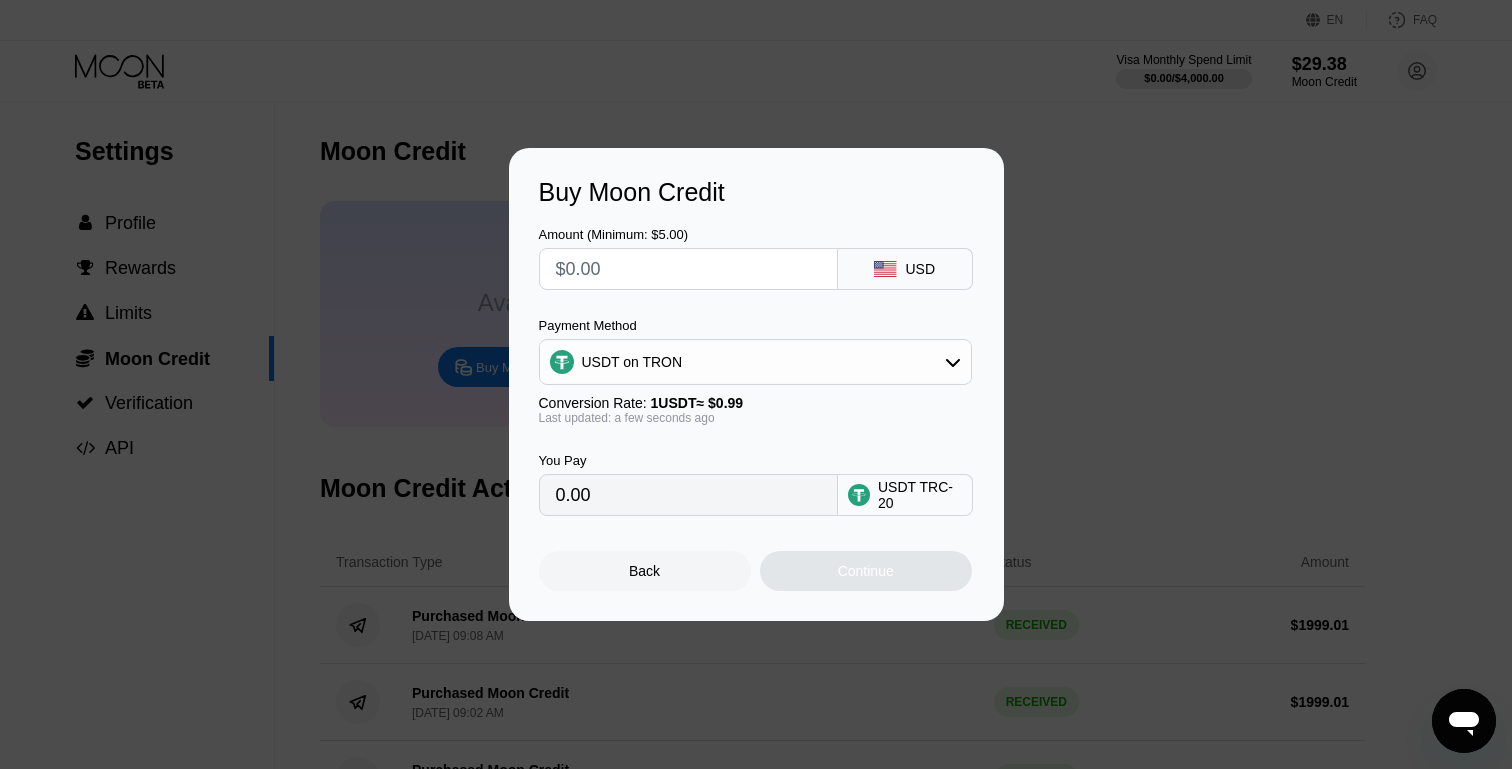 click at bounding box center (688, 269) 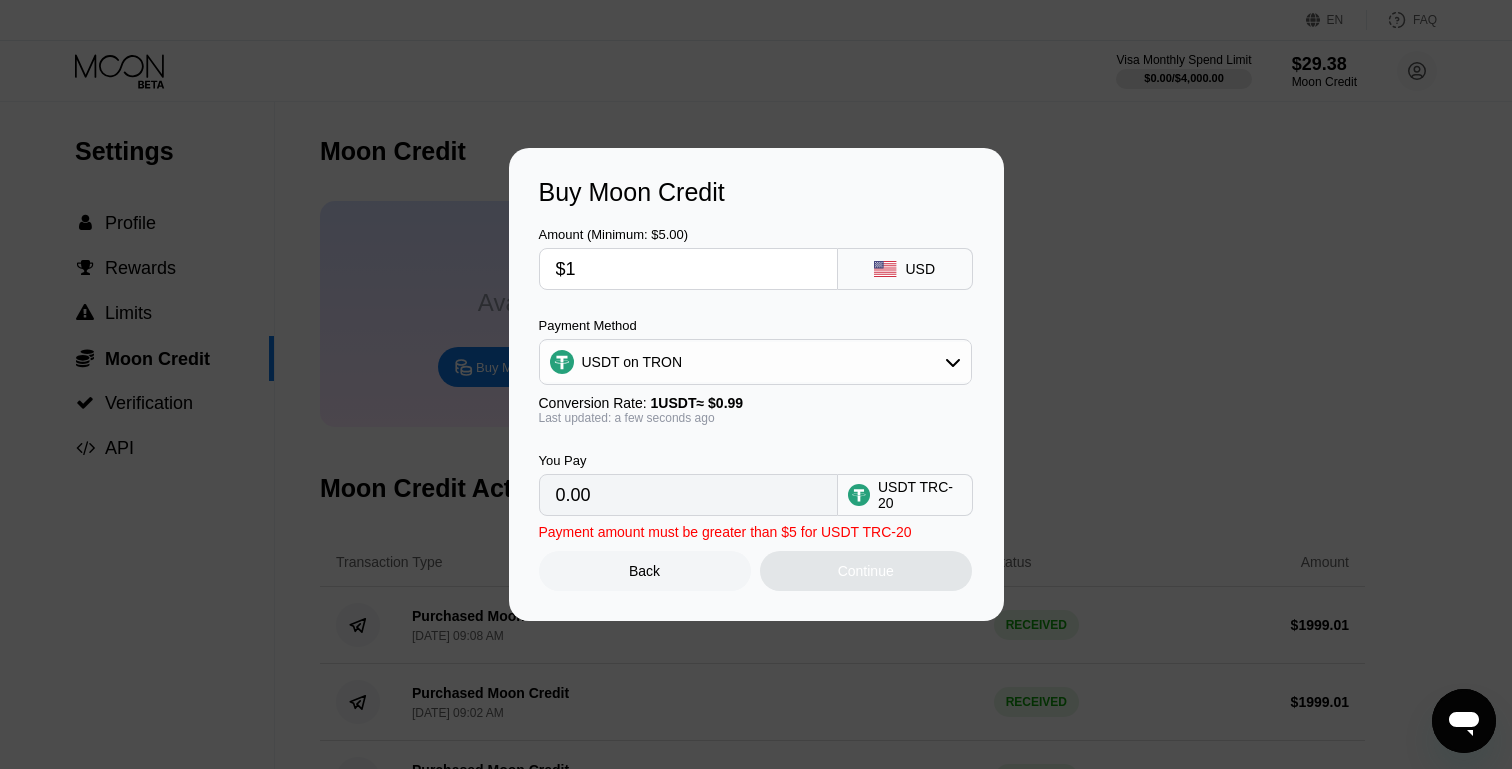 type on "1.01" 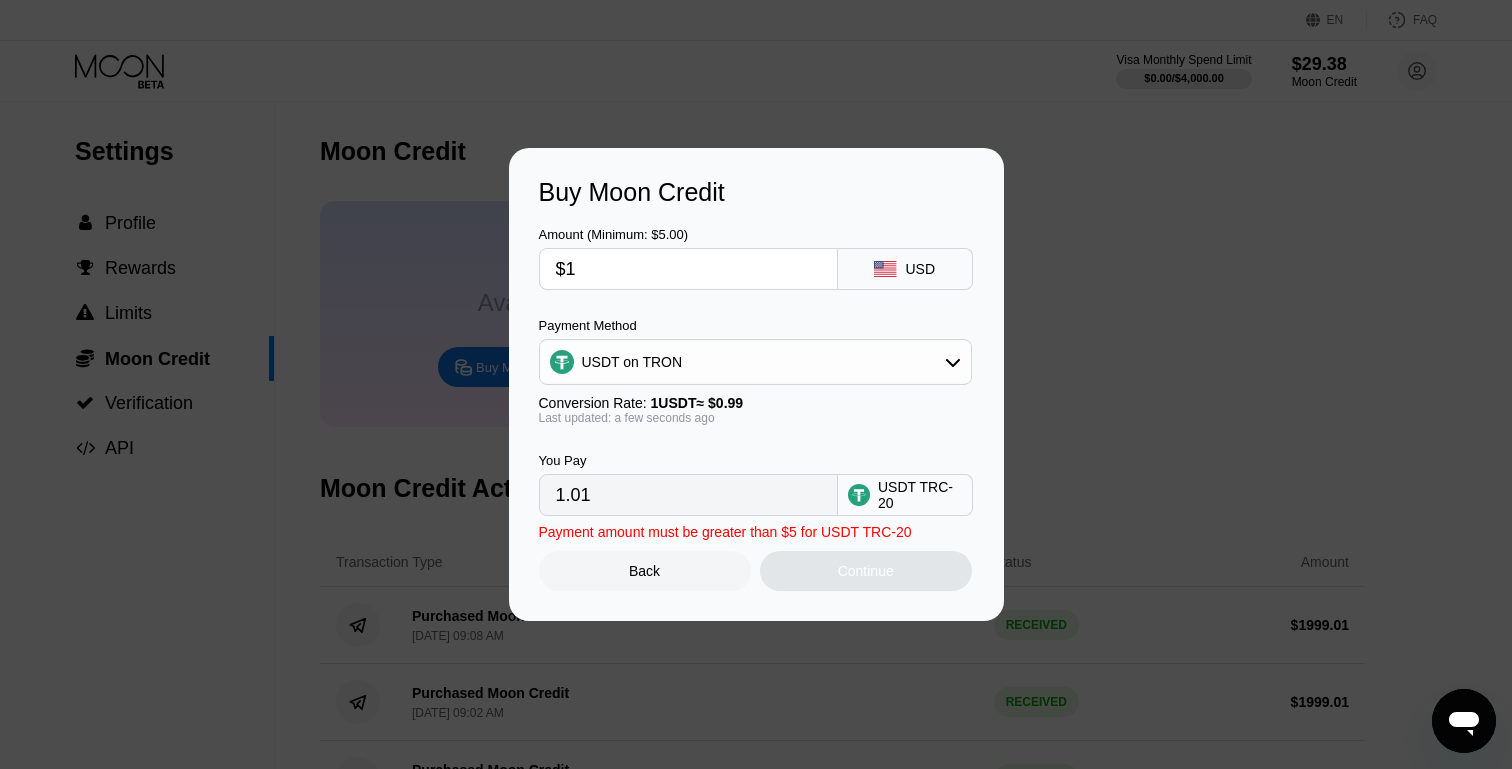 type on "$19" 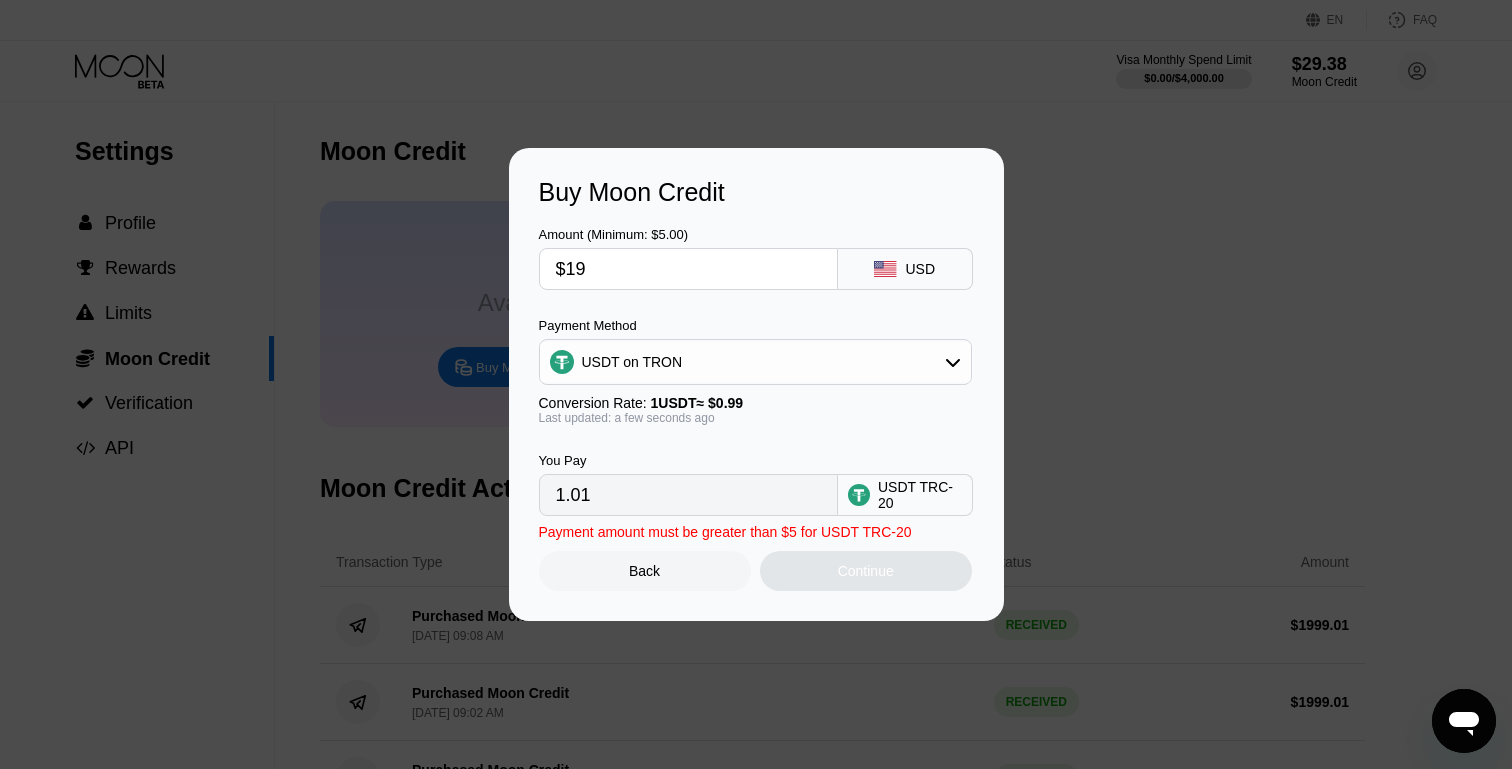 type on "19.19" 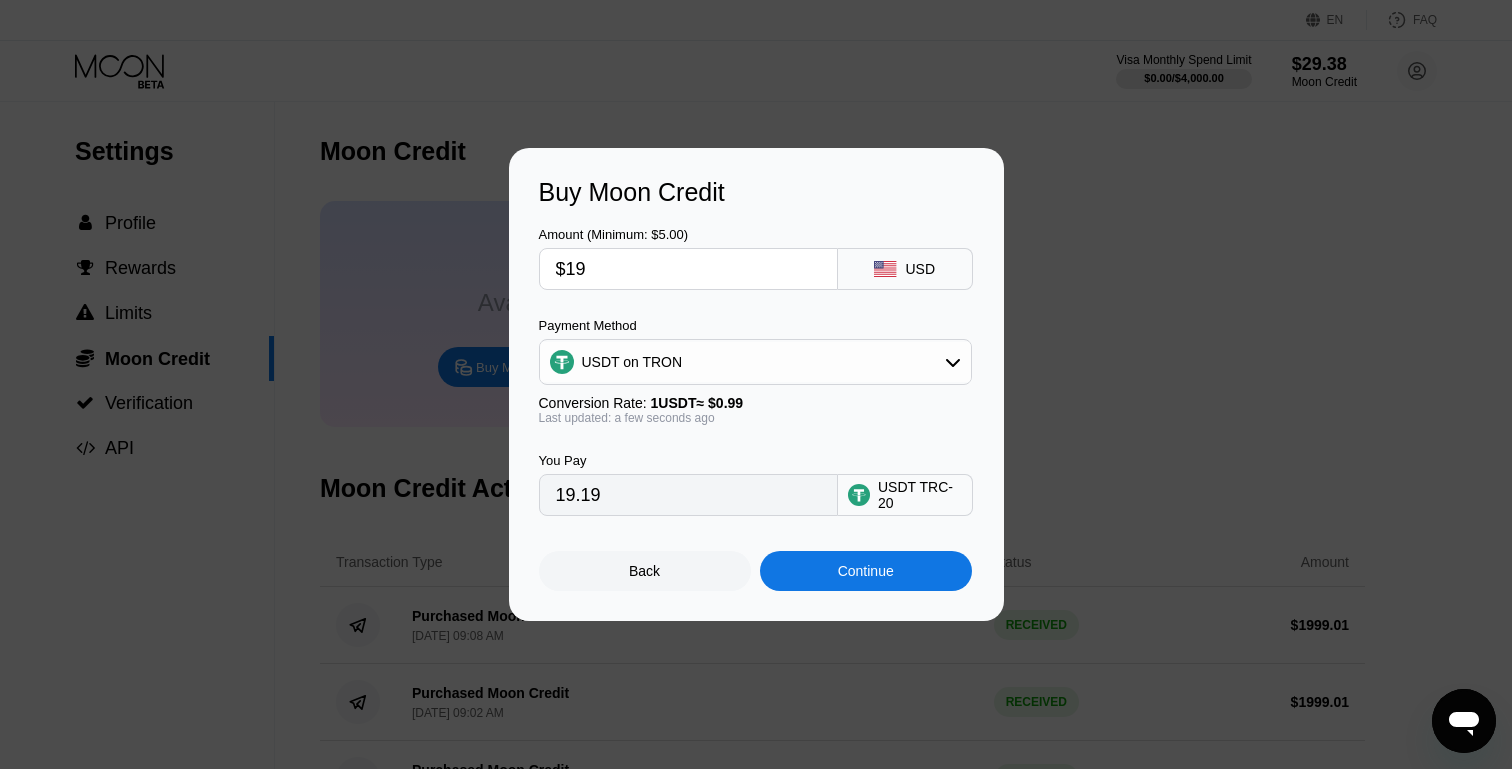type on "$199" 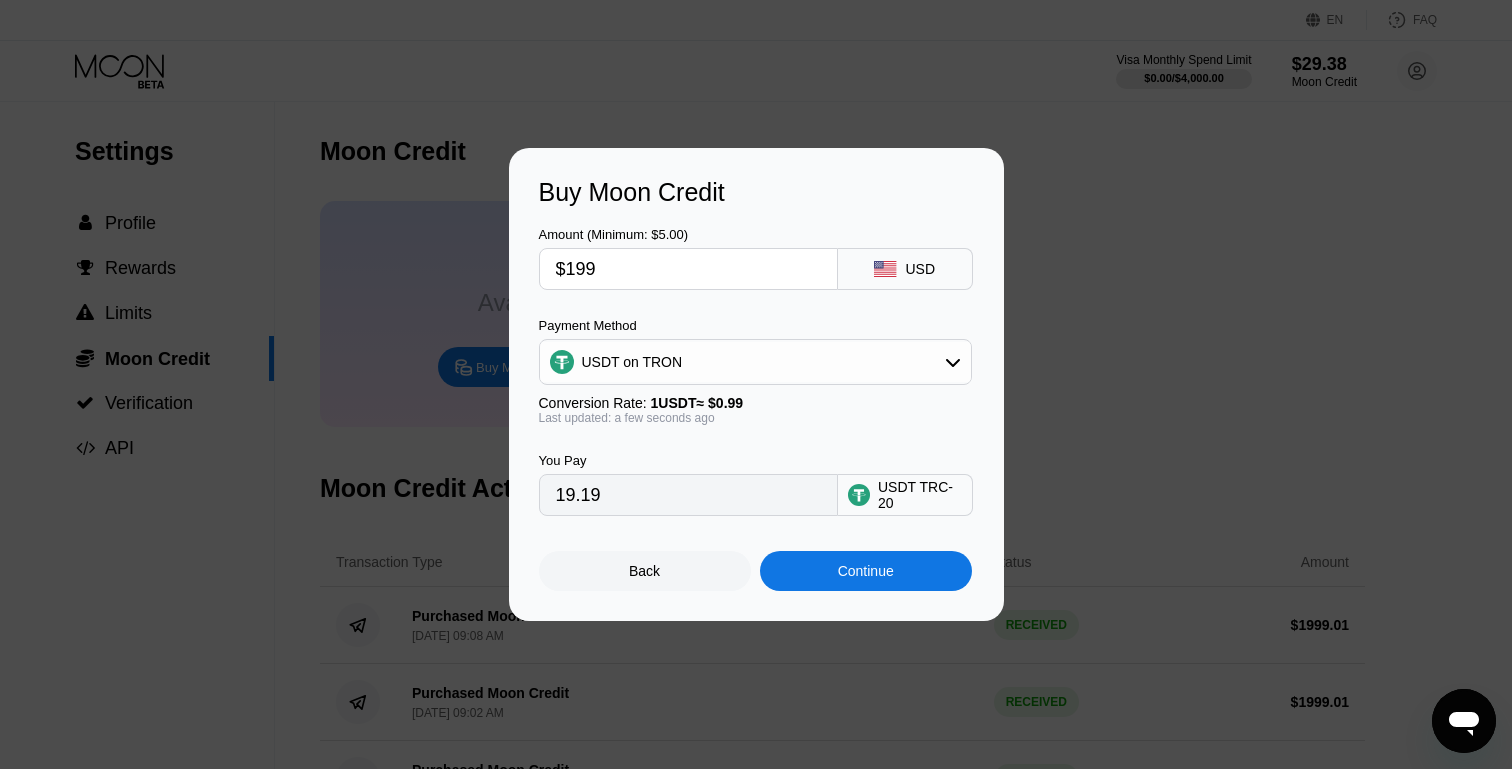type on "201.01" 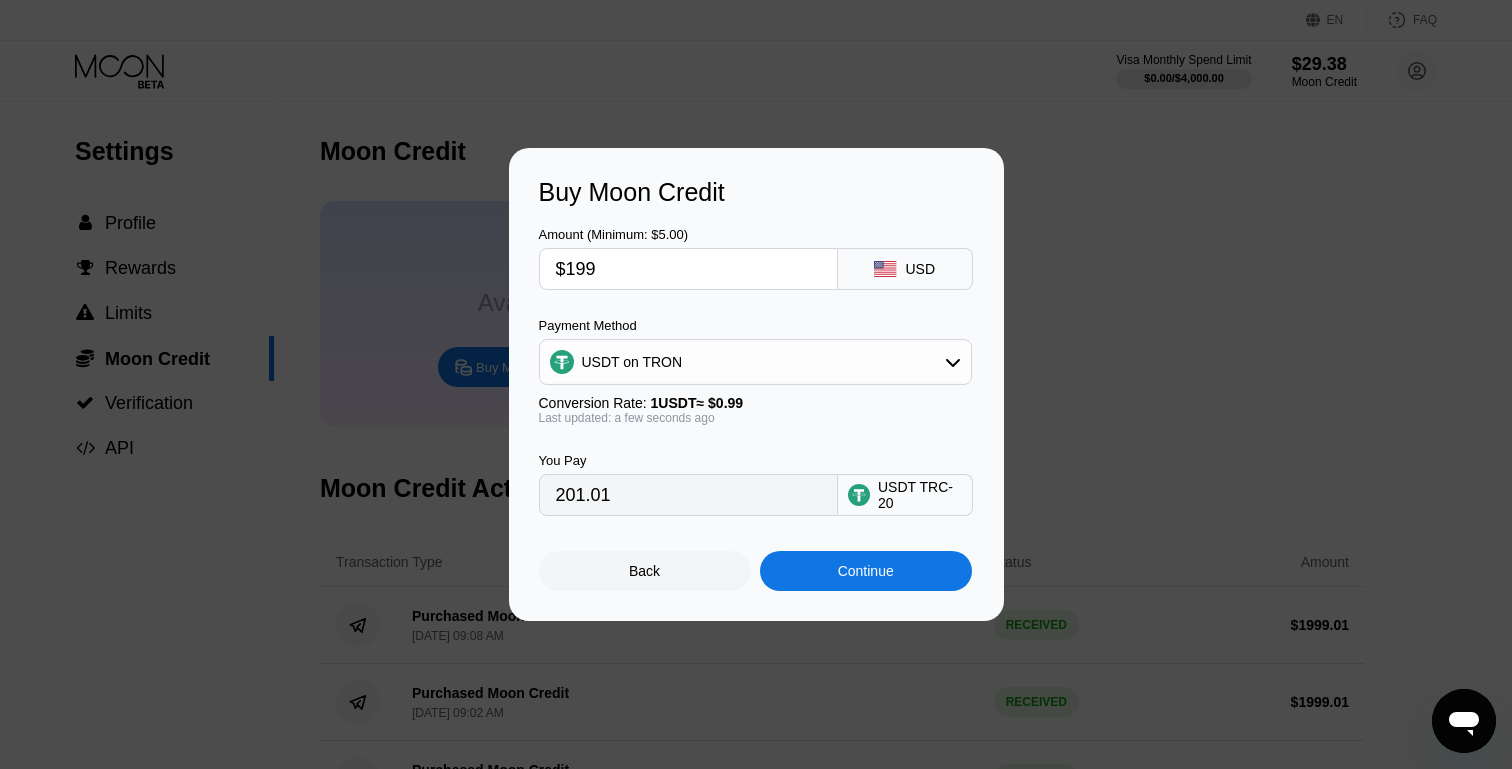 type on "$1999" 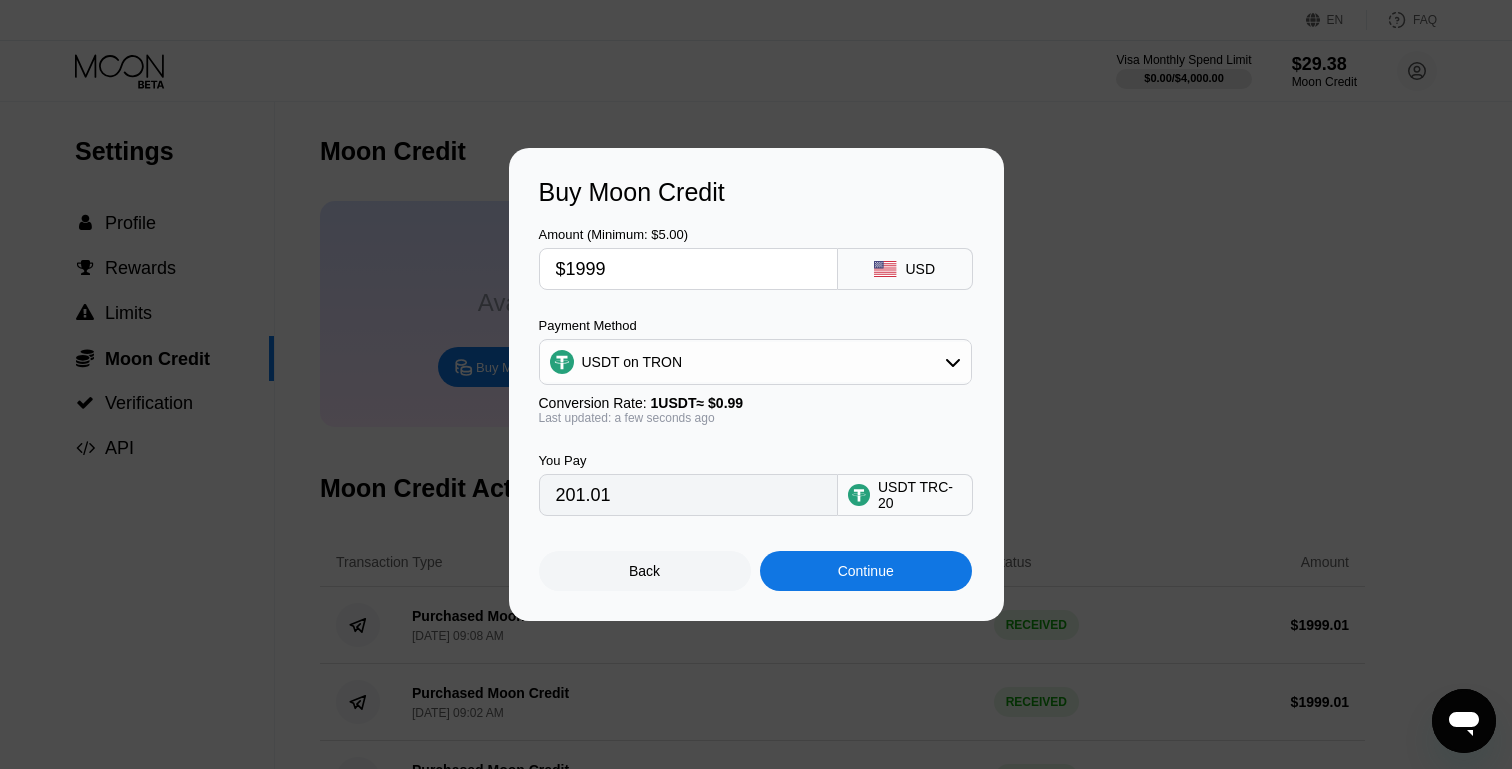 type on "2019.19" 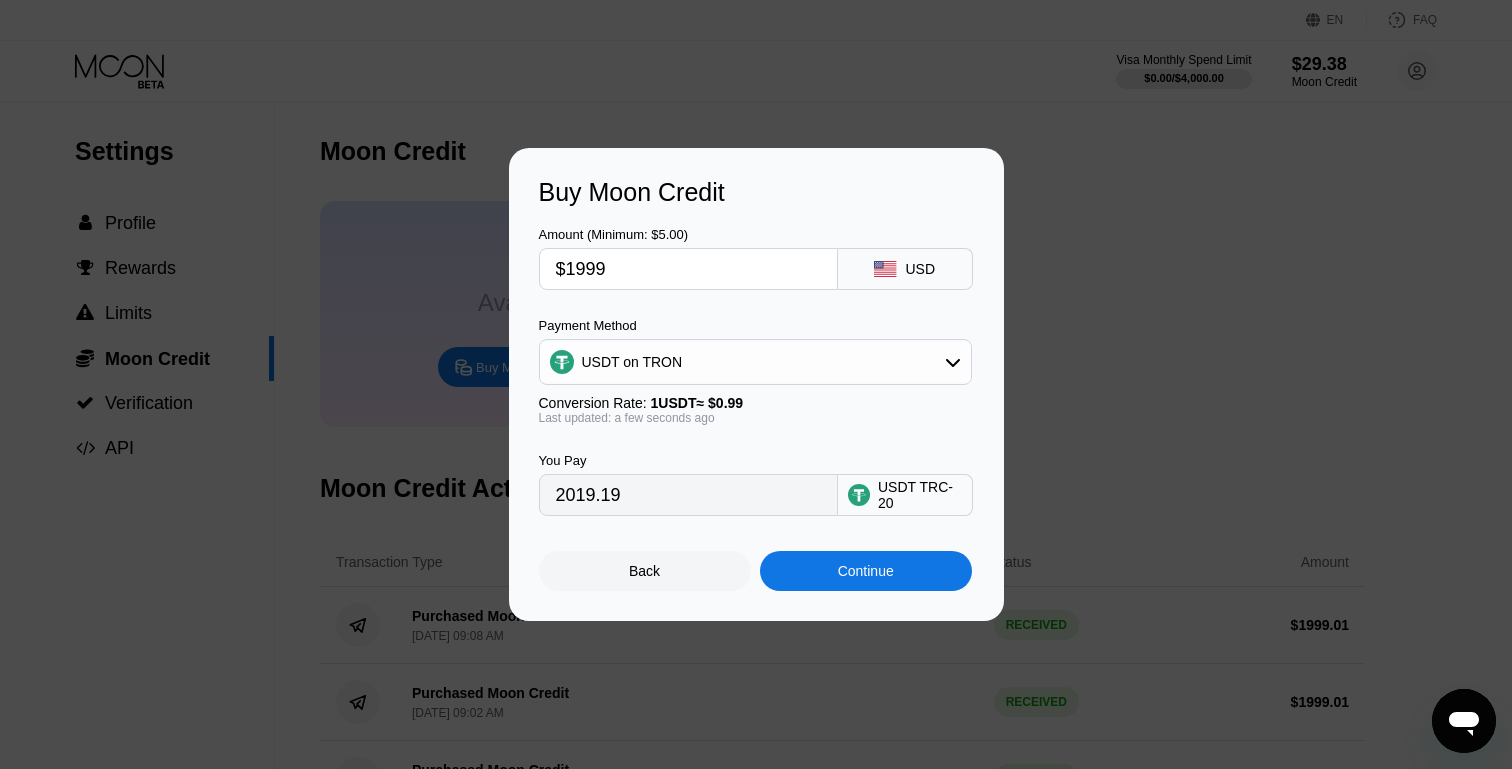 type on "$1999" 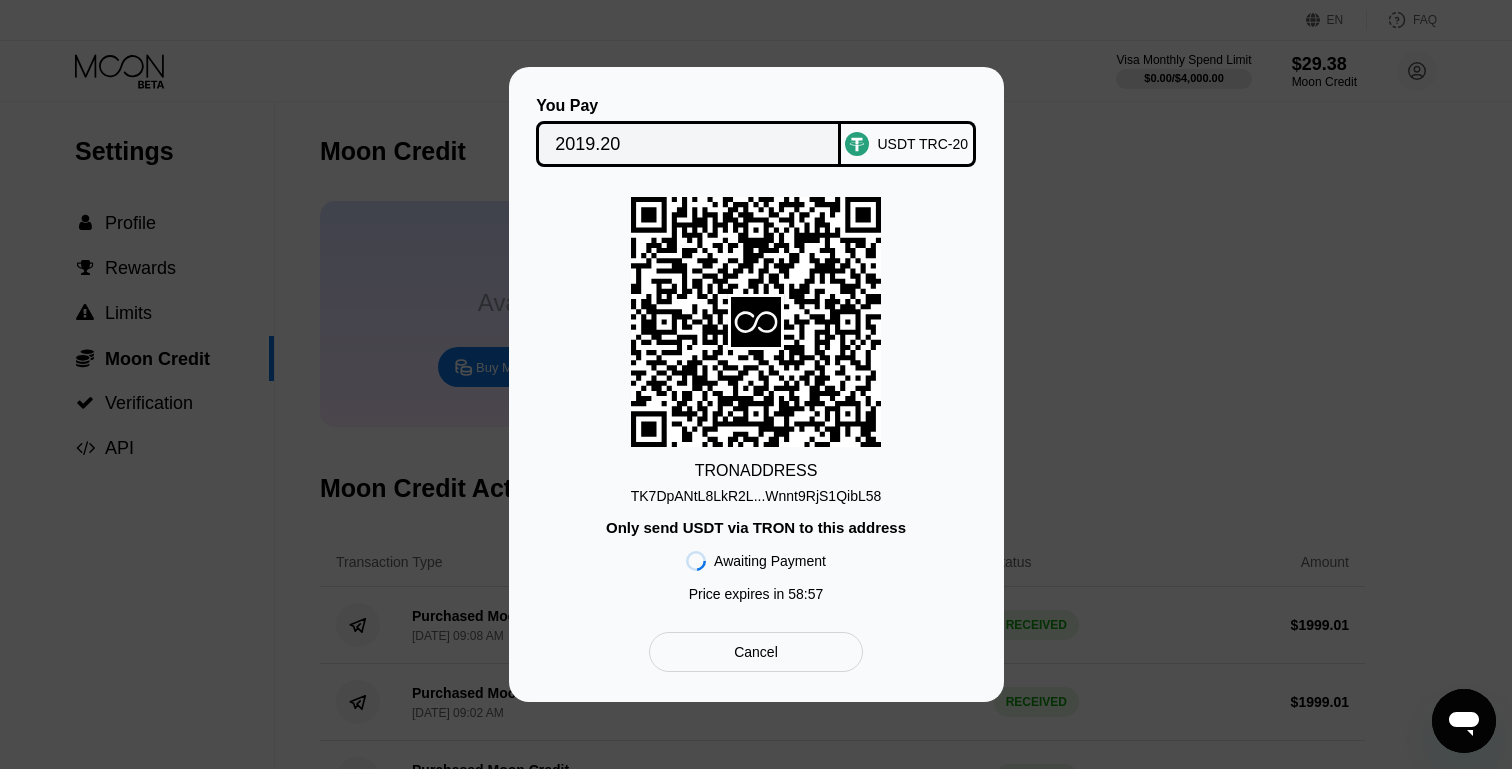click on "TK7DpANtL8LkR2L...Wnnt9RjS1QibL58" at bounding box center (756, 496) 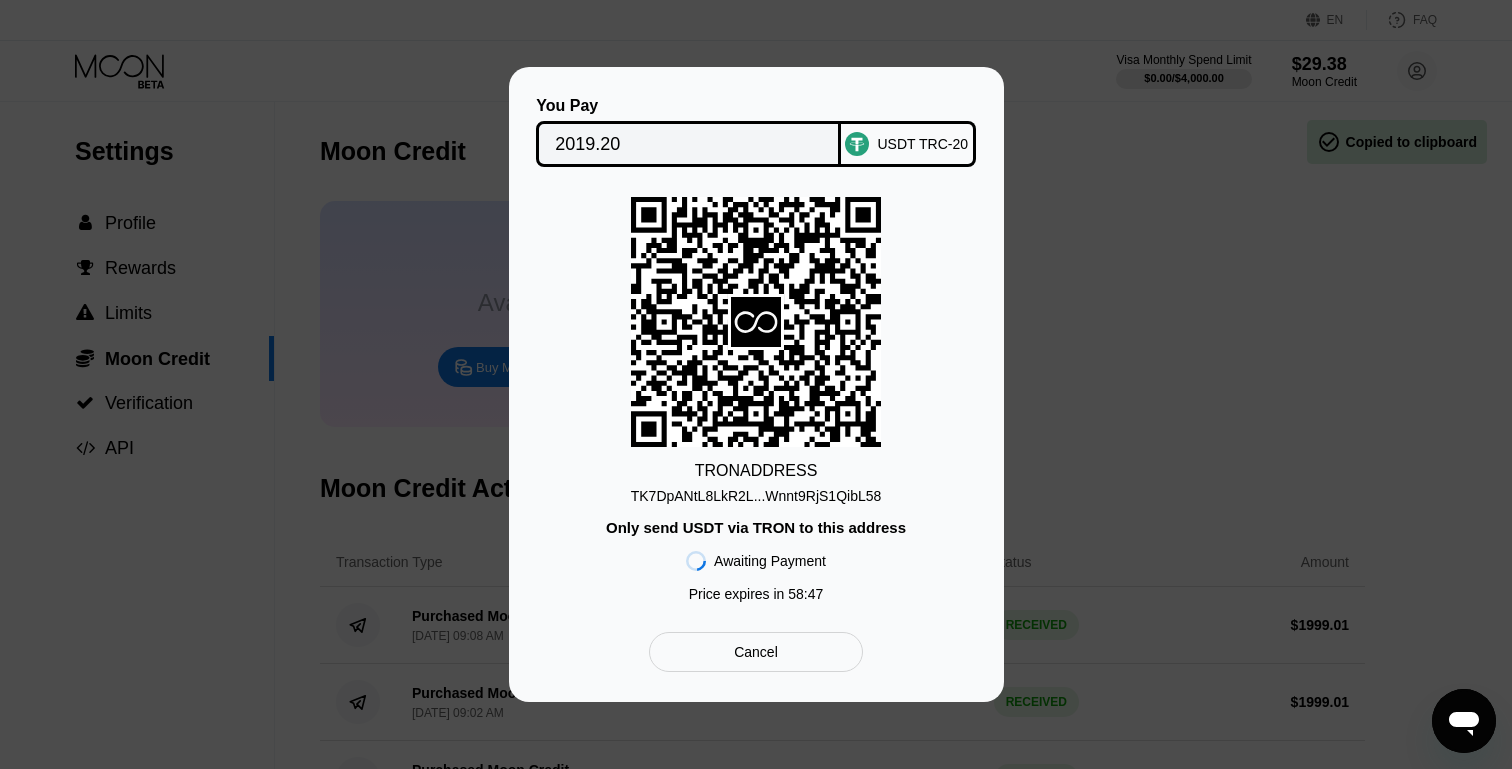click on "2019.20" at bounding box center (688, 144) 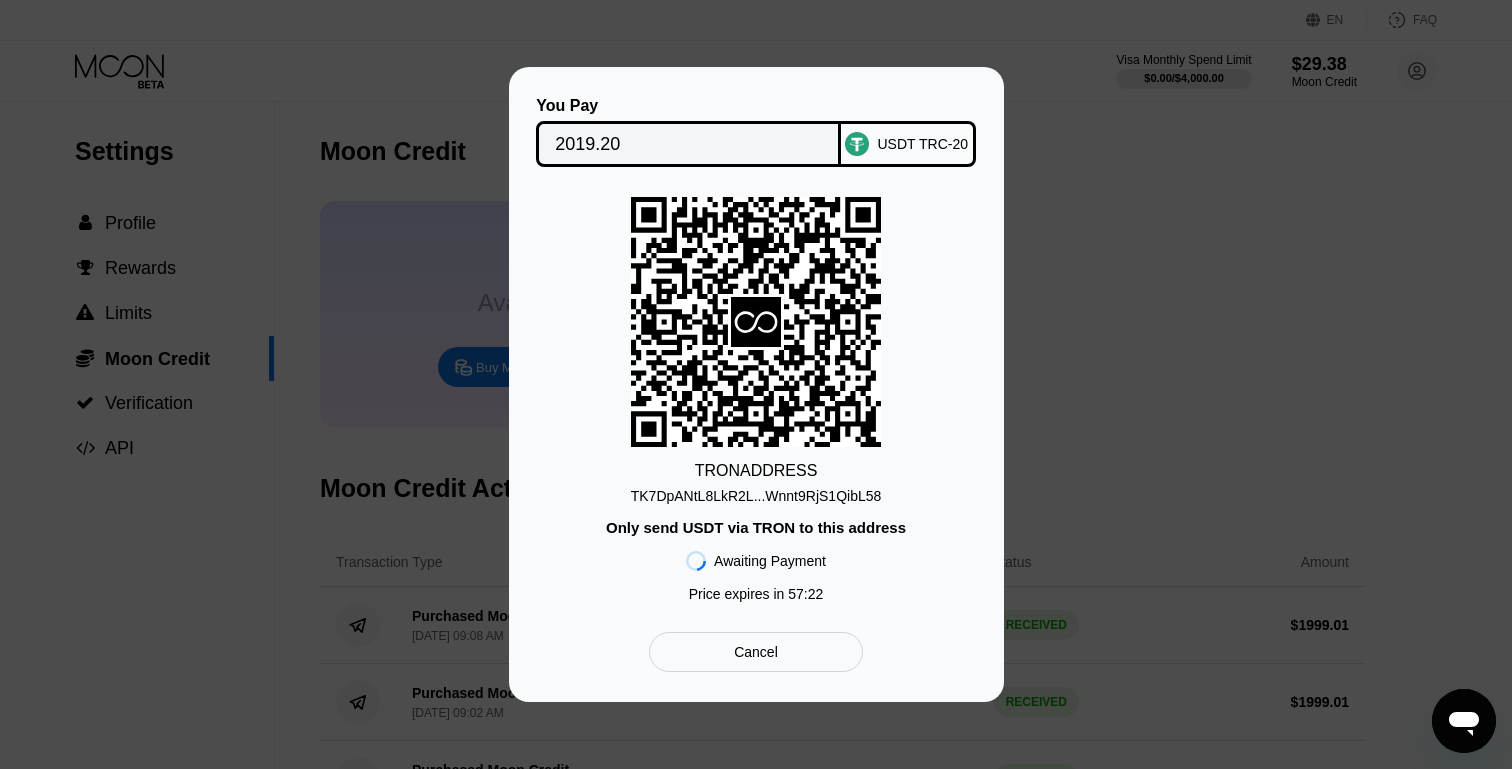 click on "TK7DpANtL8LkR2L...Wnnt9RjS1QibL58" at bounding box center (756, 496) 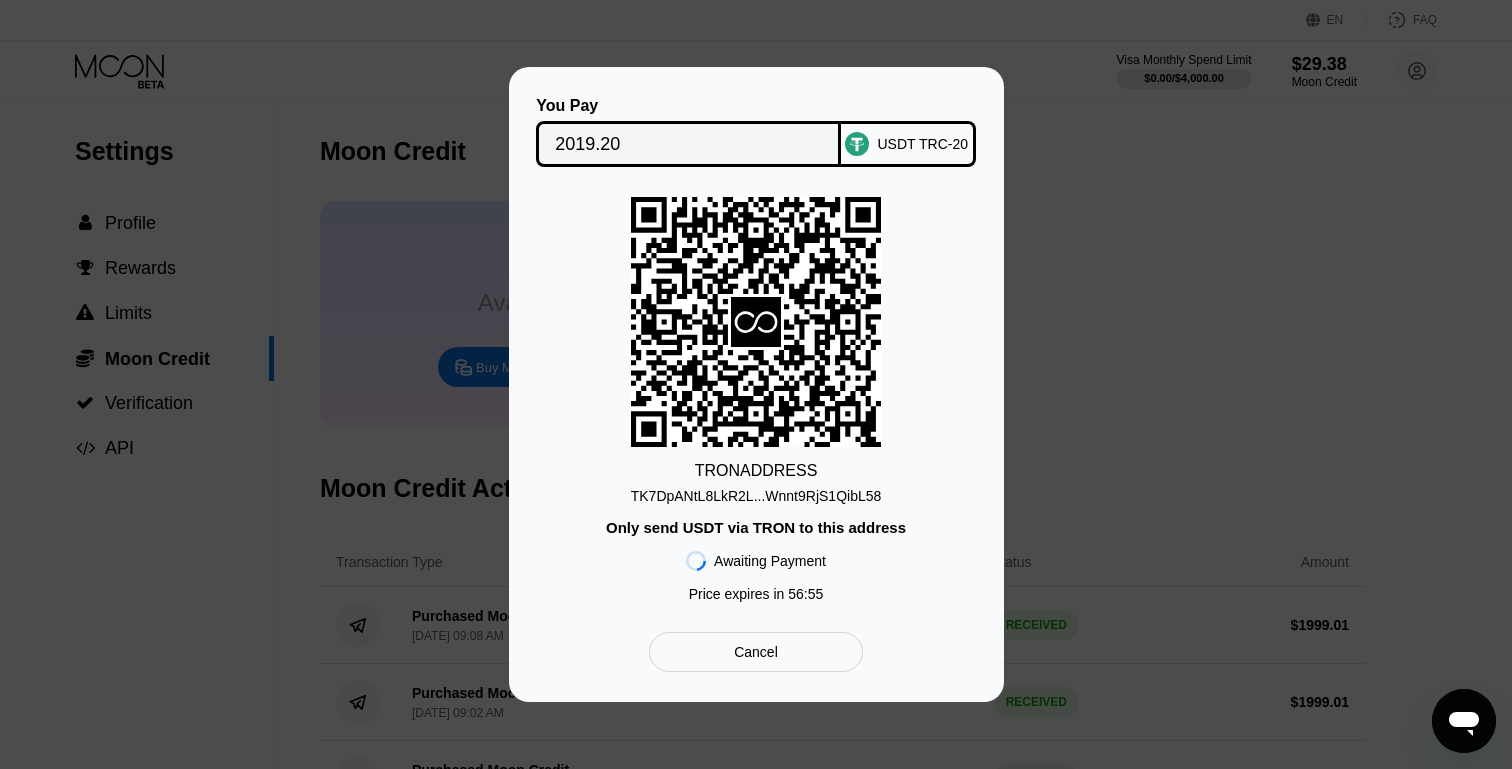 click on "TRON  ADDRESS TK7DpANtL8LkR2L...Wnnt9RjS1QibL58 Only send USDT via TRON to this address Awaiting Payment Price expires in   56 : 55" at bounding box center [756, 404] 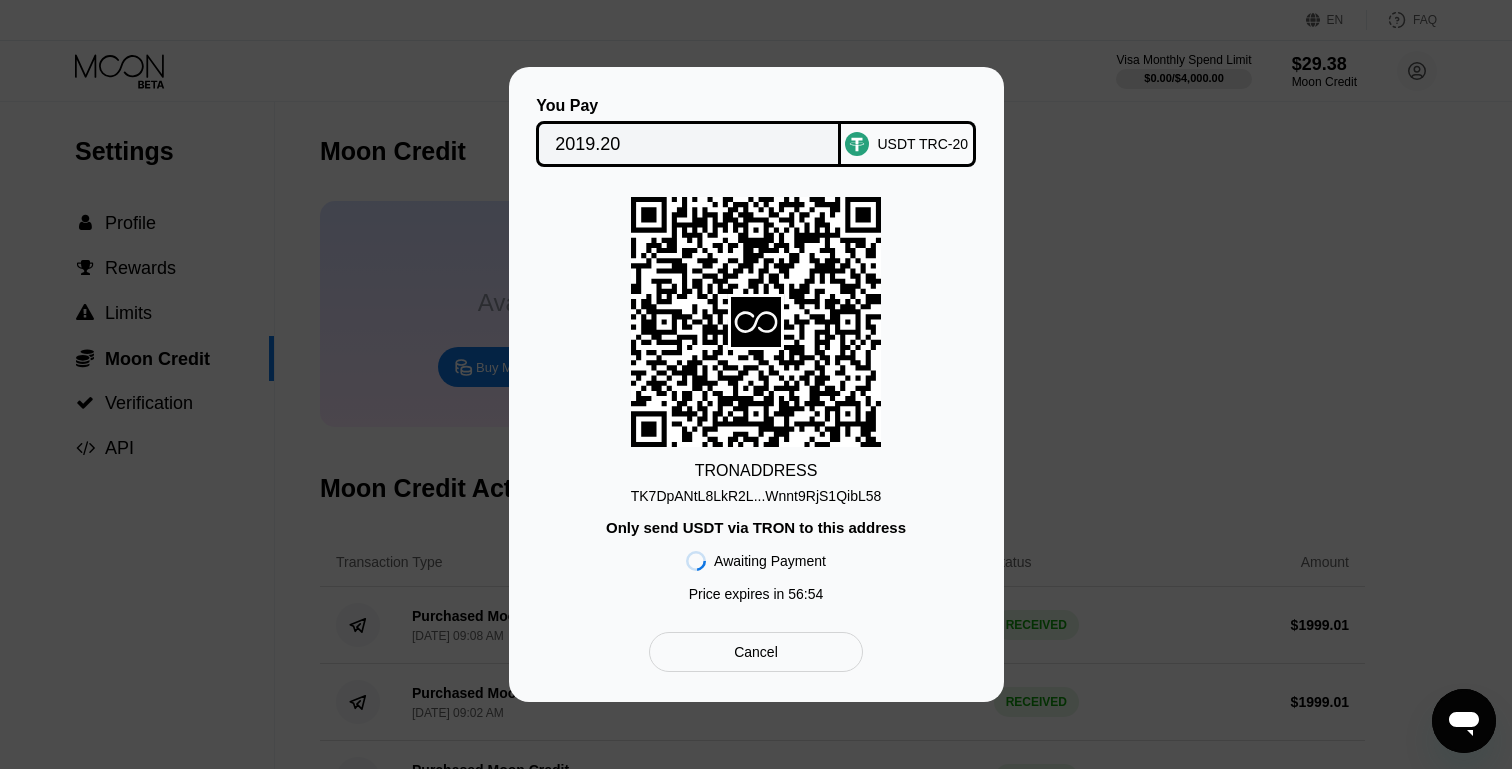 click on "TK7DpANtL8LkR2L...Wnnt9RjS1QibL58" at bounding box center [756, 496] 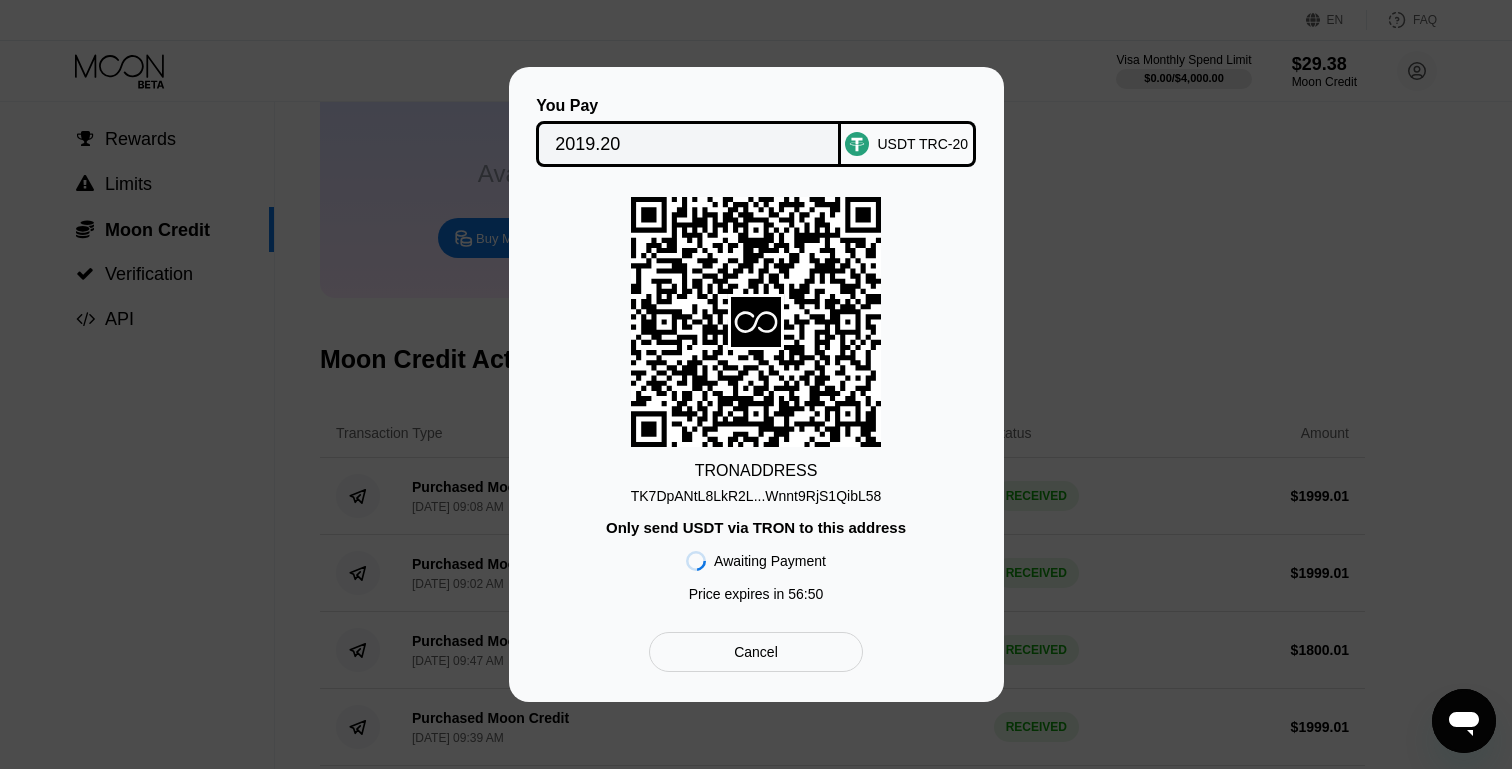 scroll, scrollTop: 157, scrollLeft: 0, axis: vertical 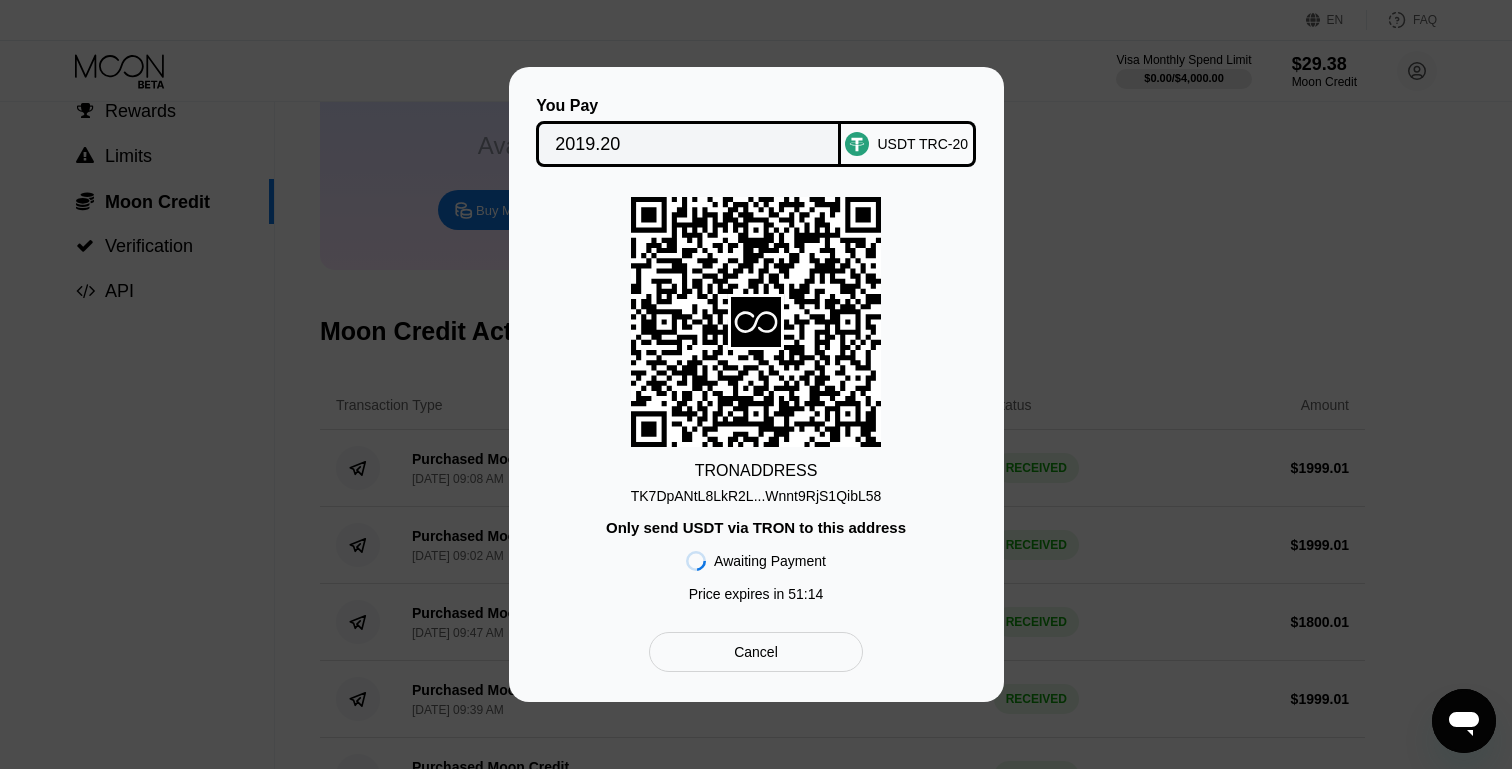 click on "TK7DpANtL8LkR2L...Wnnt9RjS1QibL58" at bounding box center (756, 496) 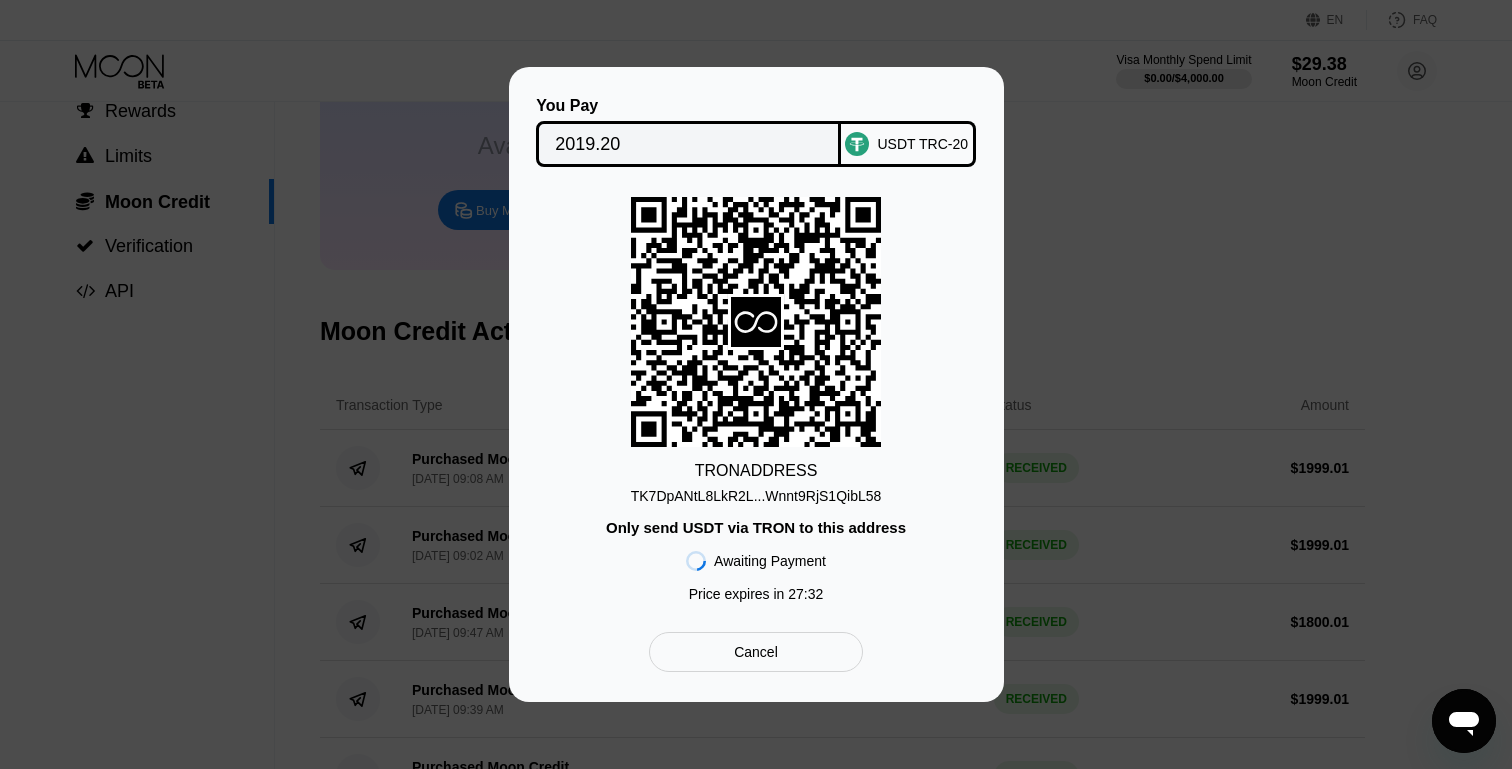 click 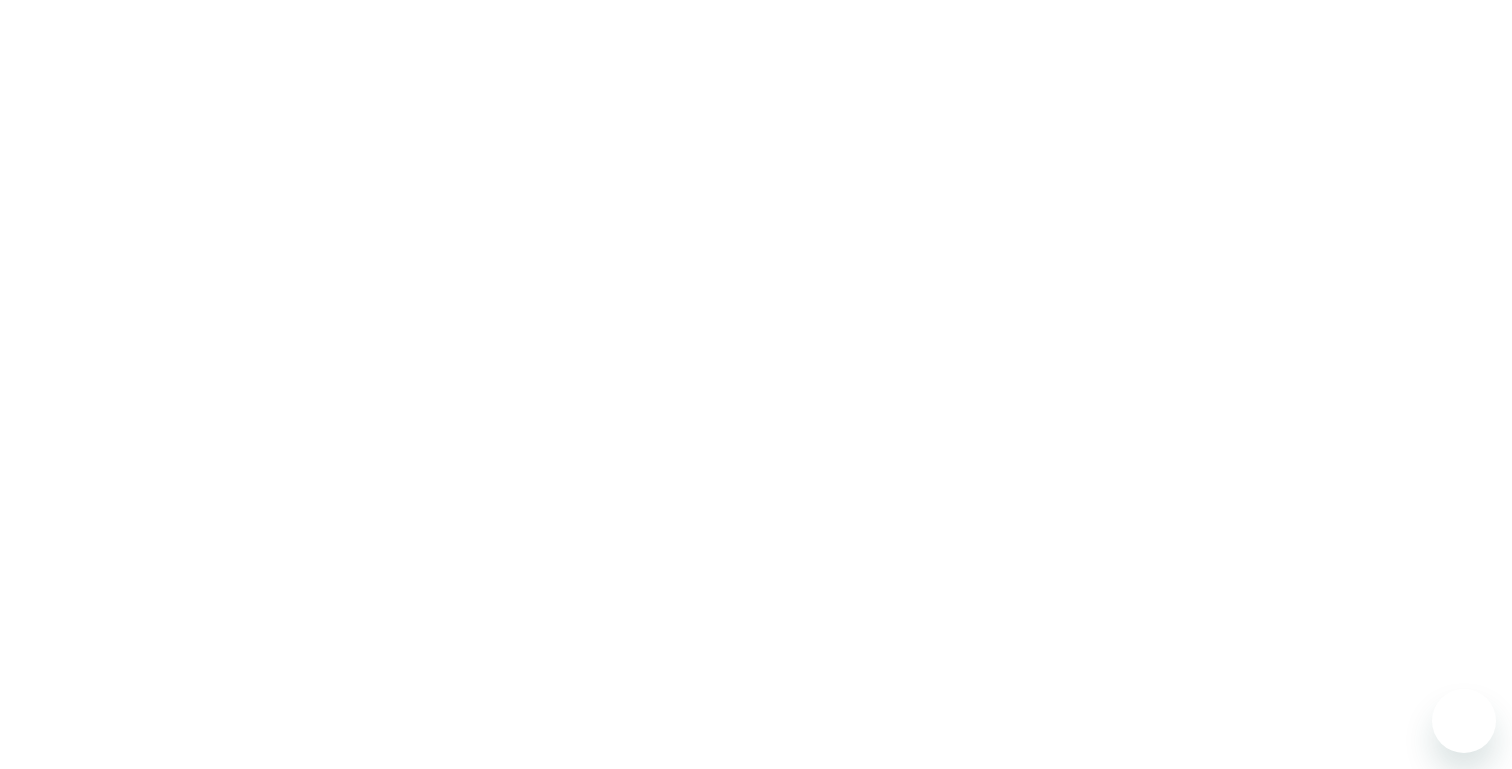 scroll, scrollTop: 0, scrollLeft: 0, axis: both 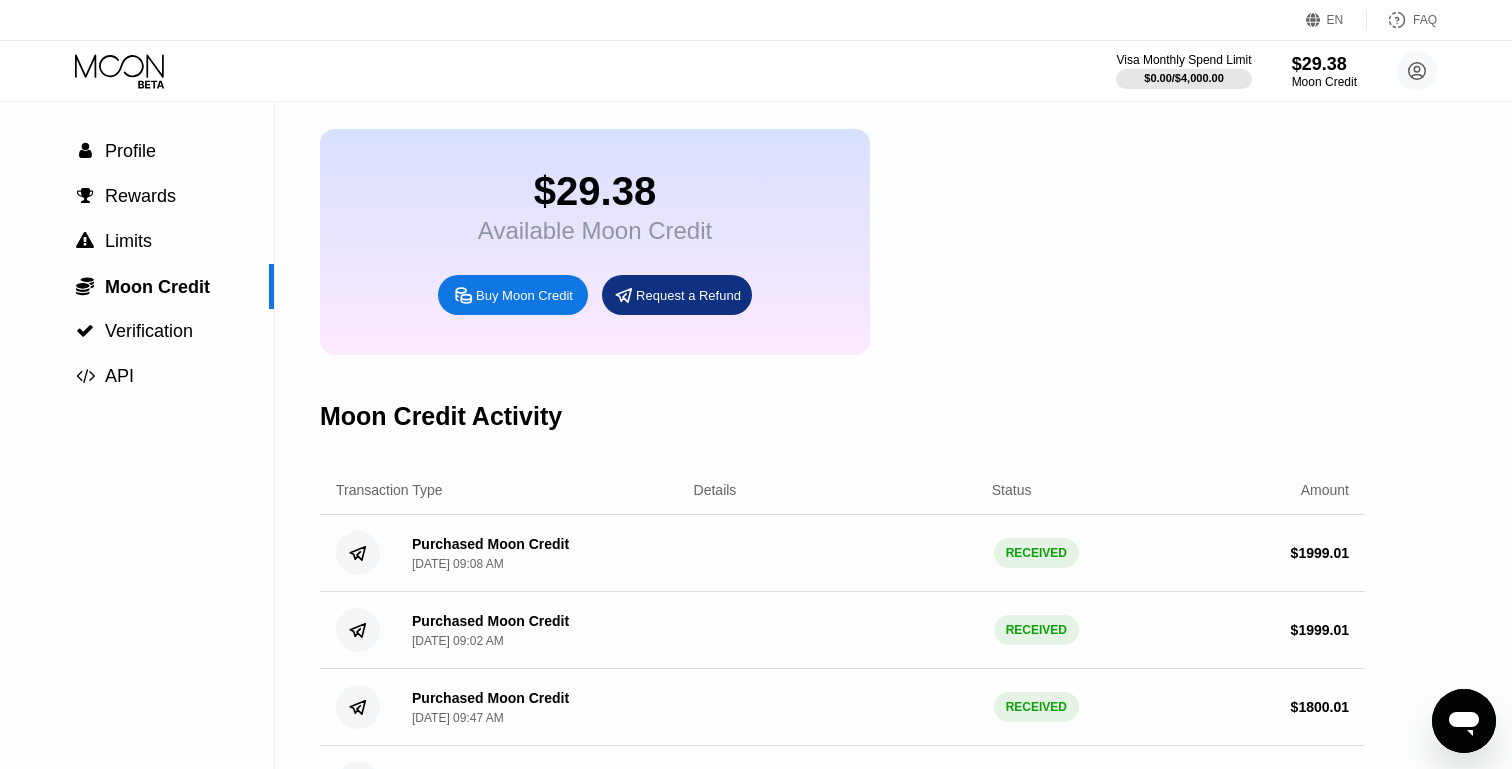 click 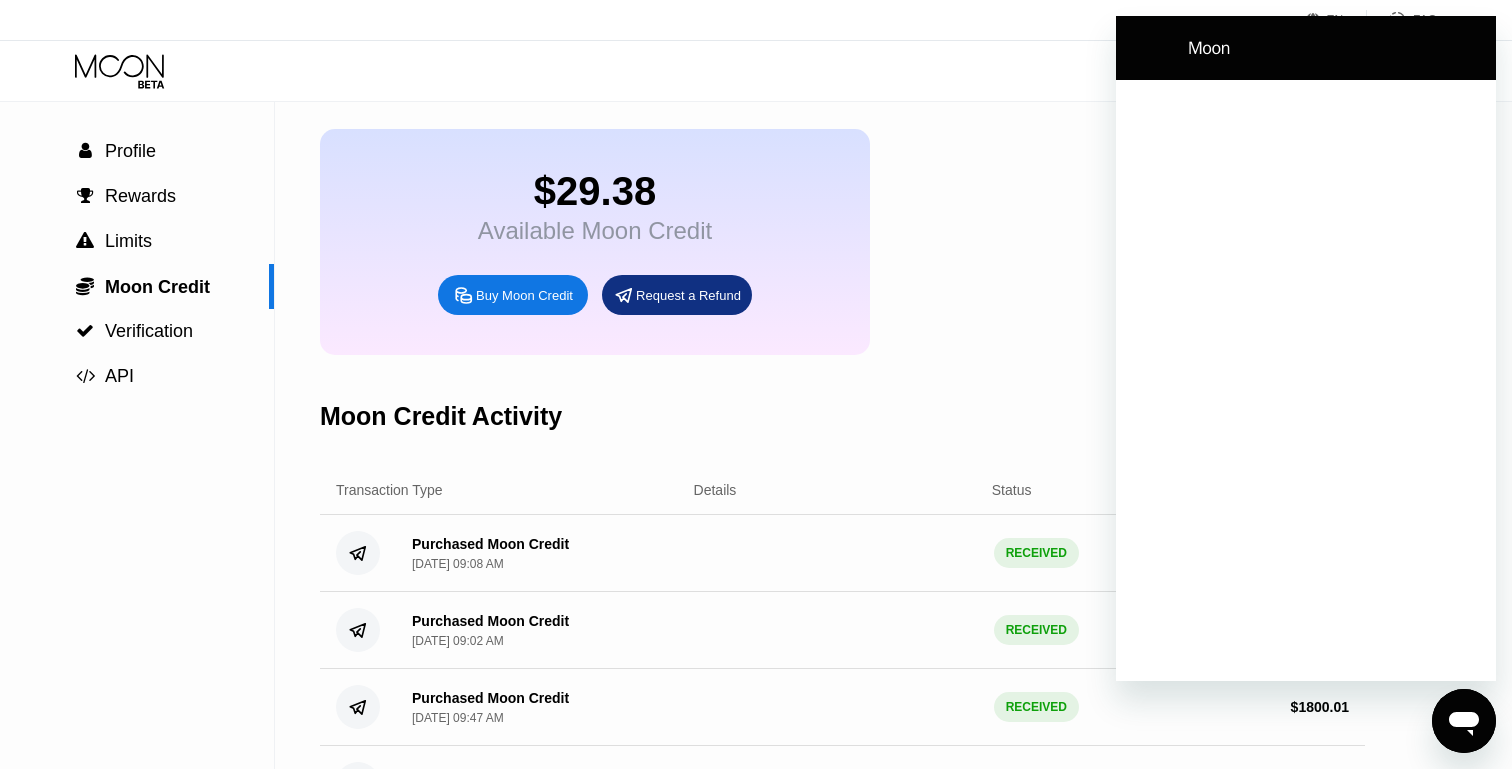 scroll, scrollTop: 0, scrollLeft: 0, axis: both 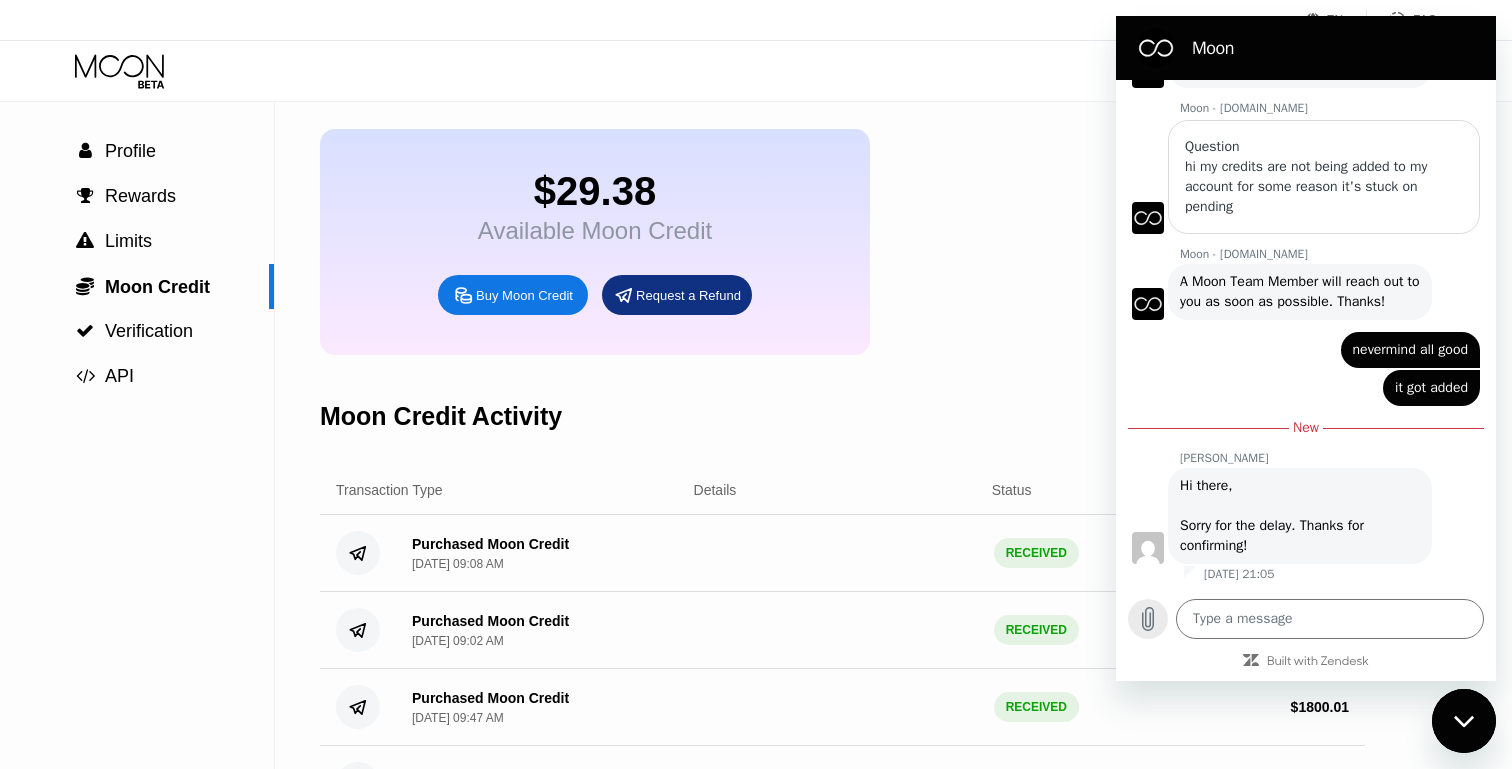 click 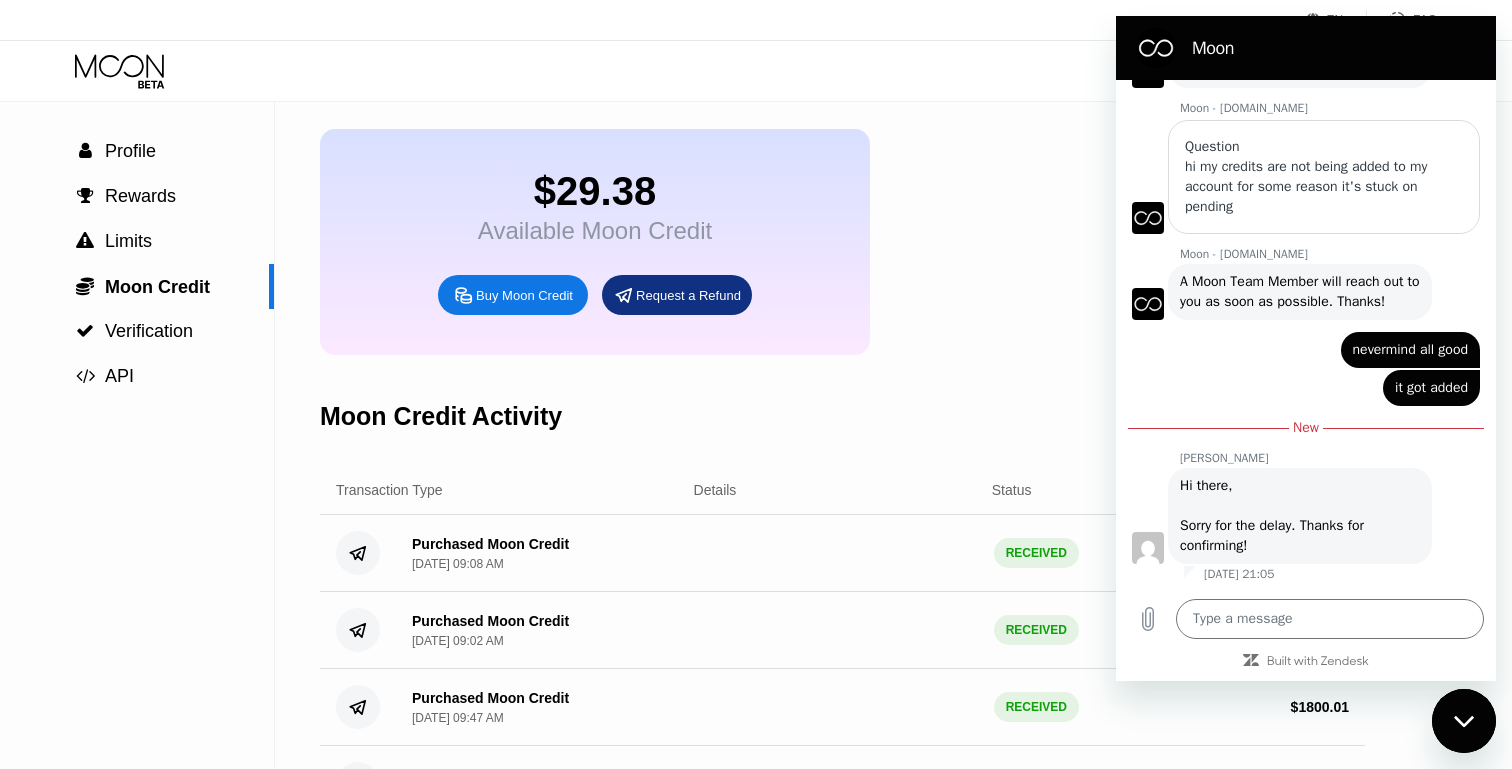type on "x" 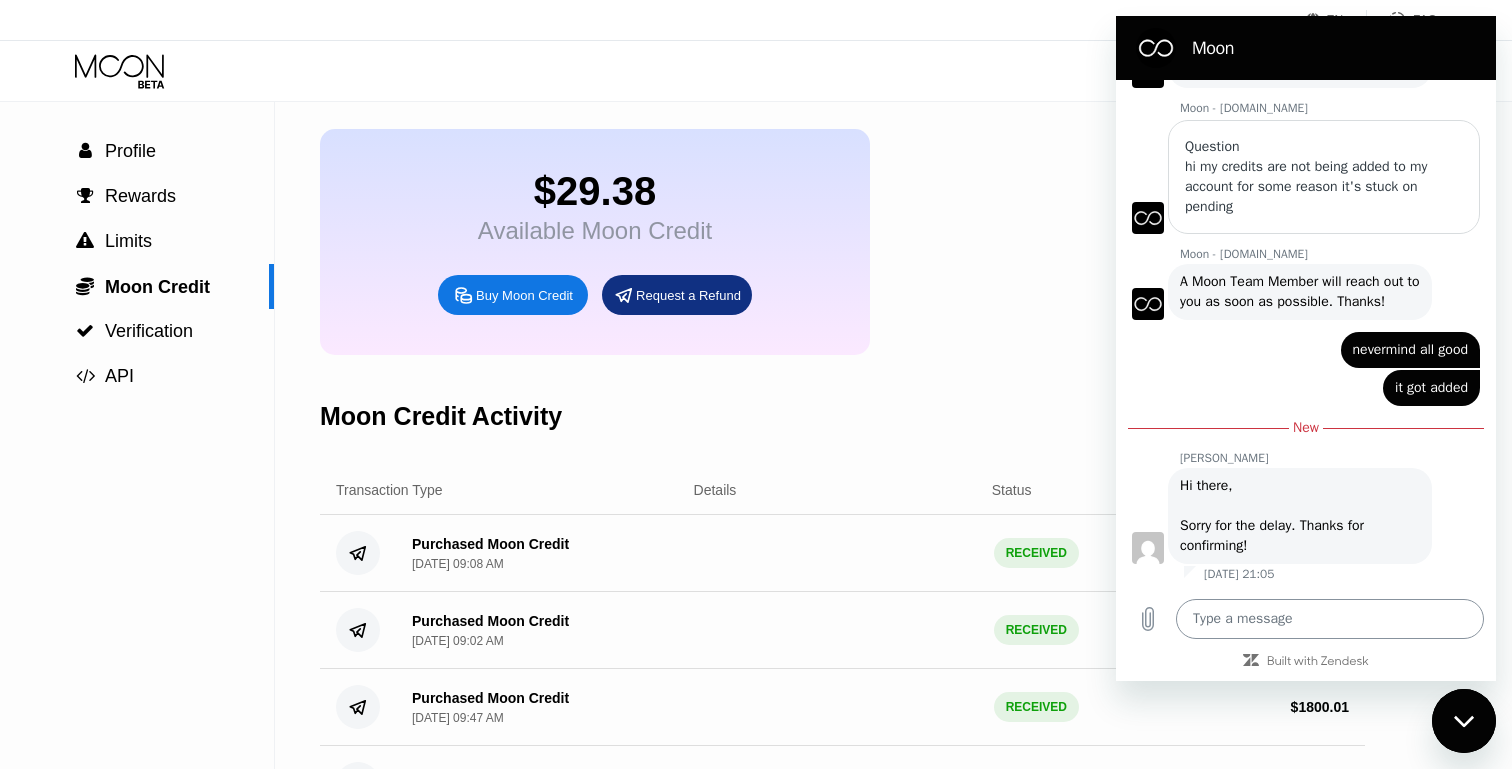 click at bounding box center [1330, 619] 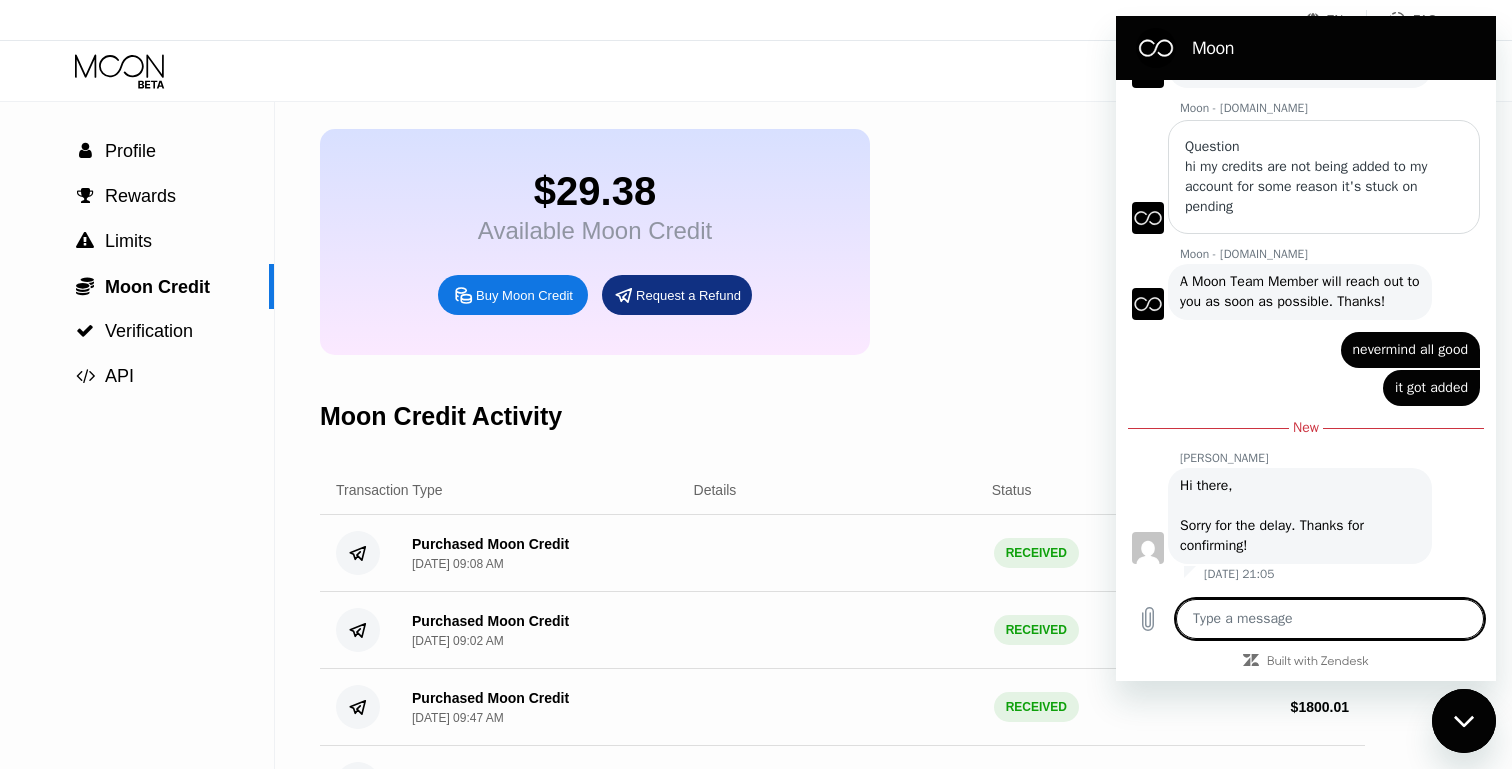 type on "h" 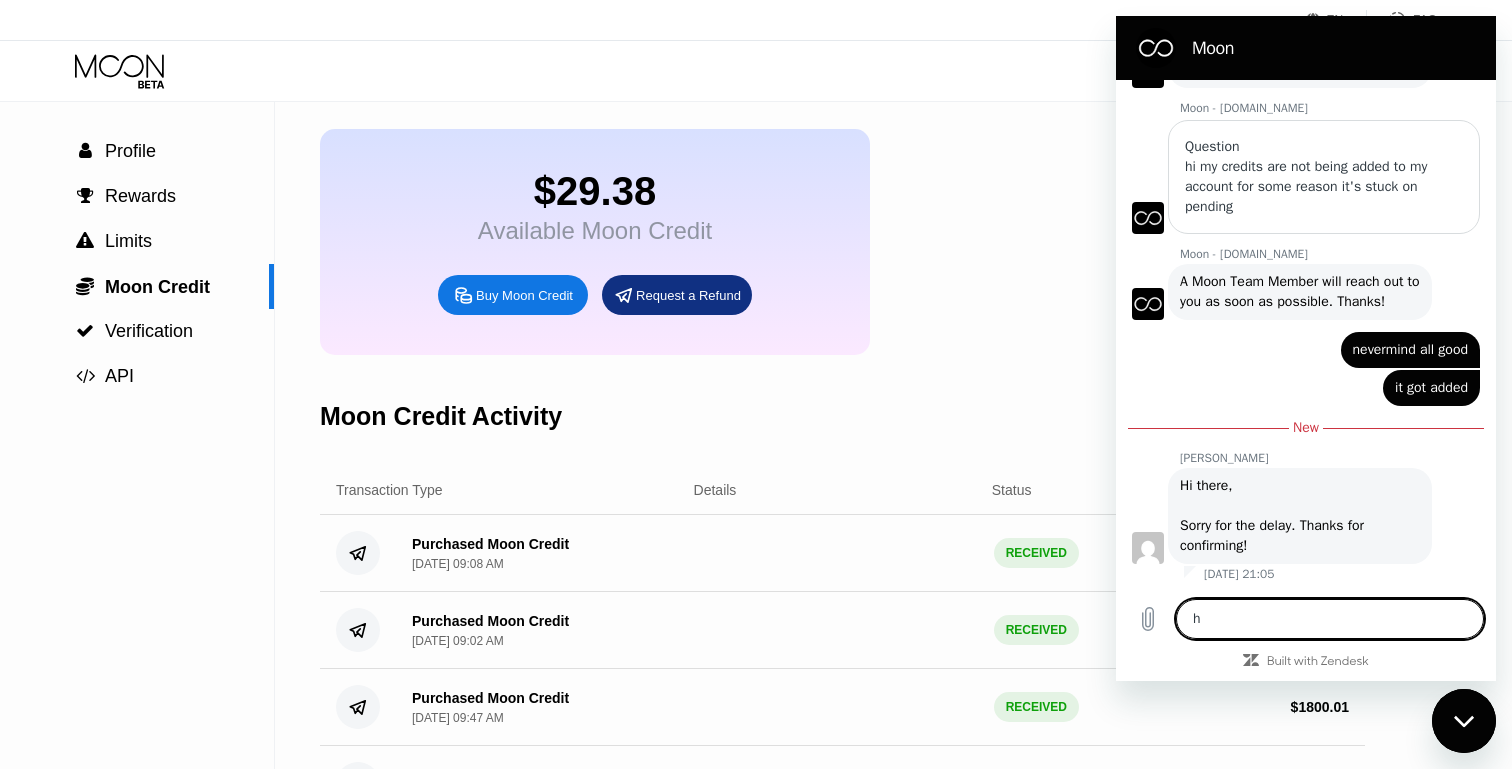 type on "hi" 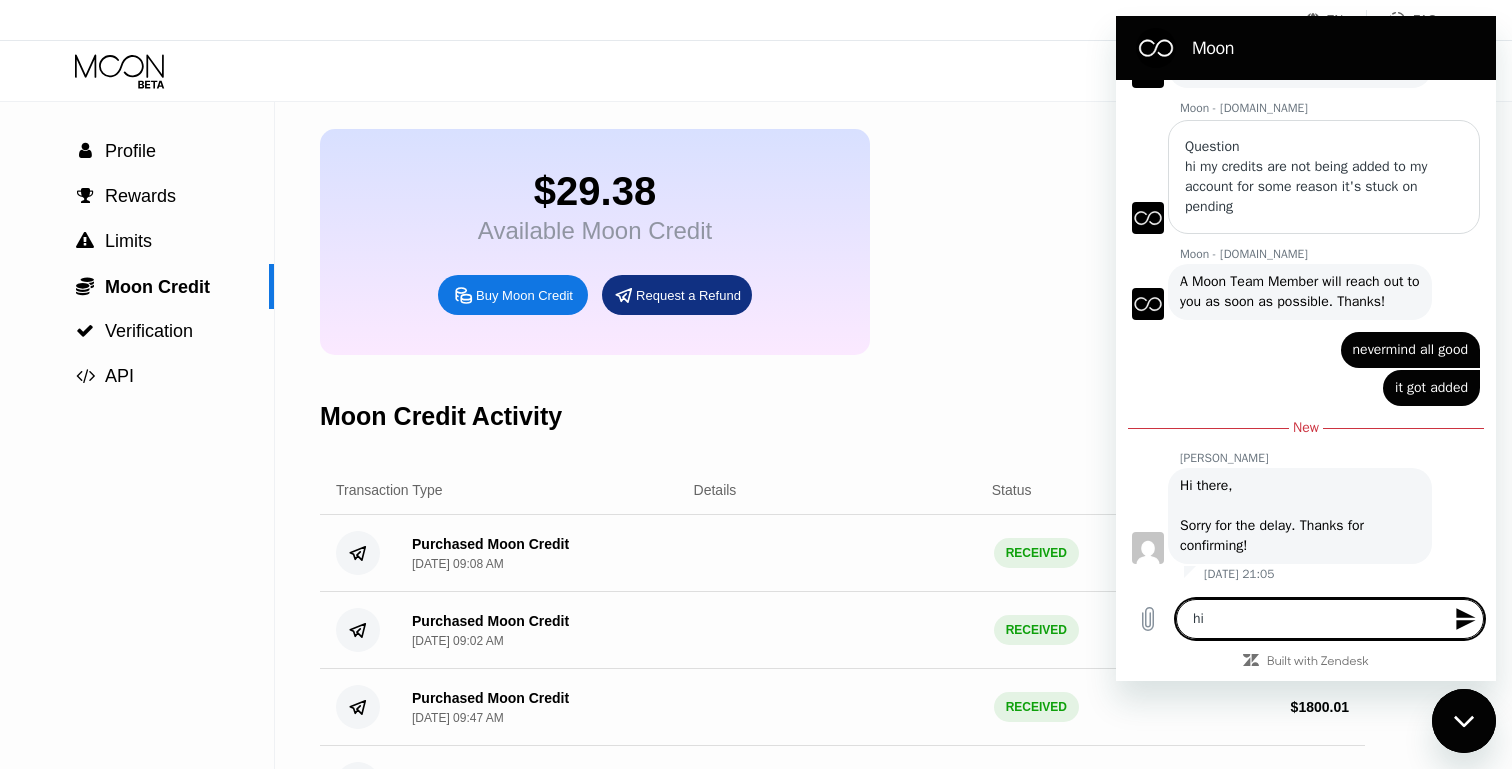 type on "hi" 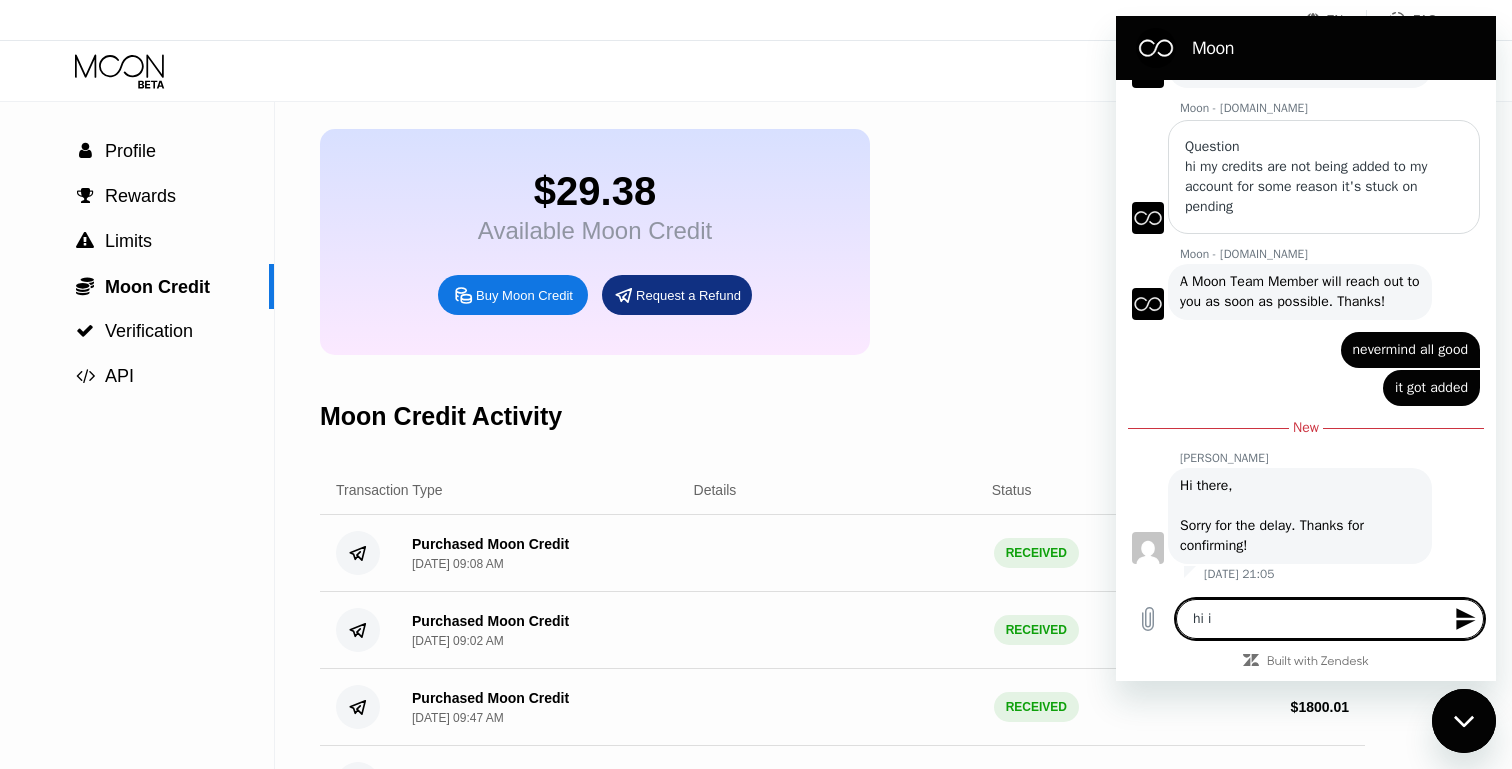 type on "hi i'" 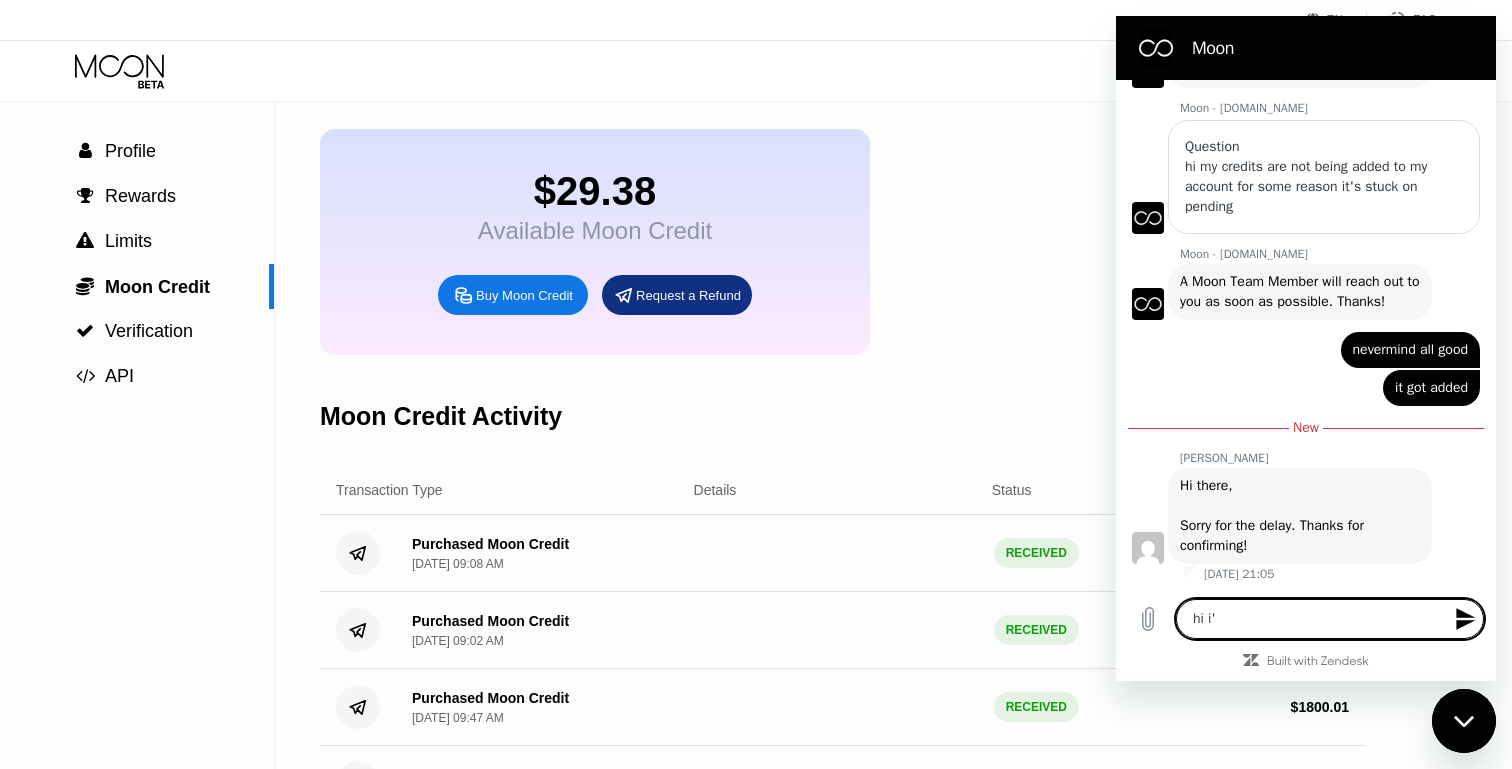 type on "hi i'v" 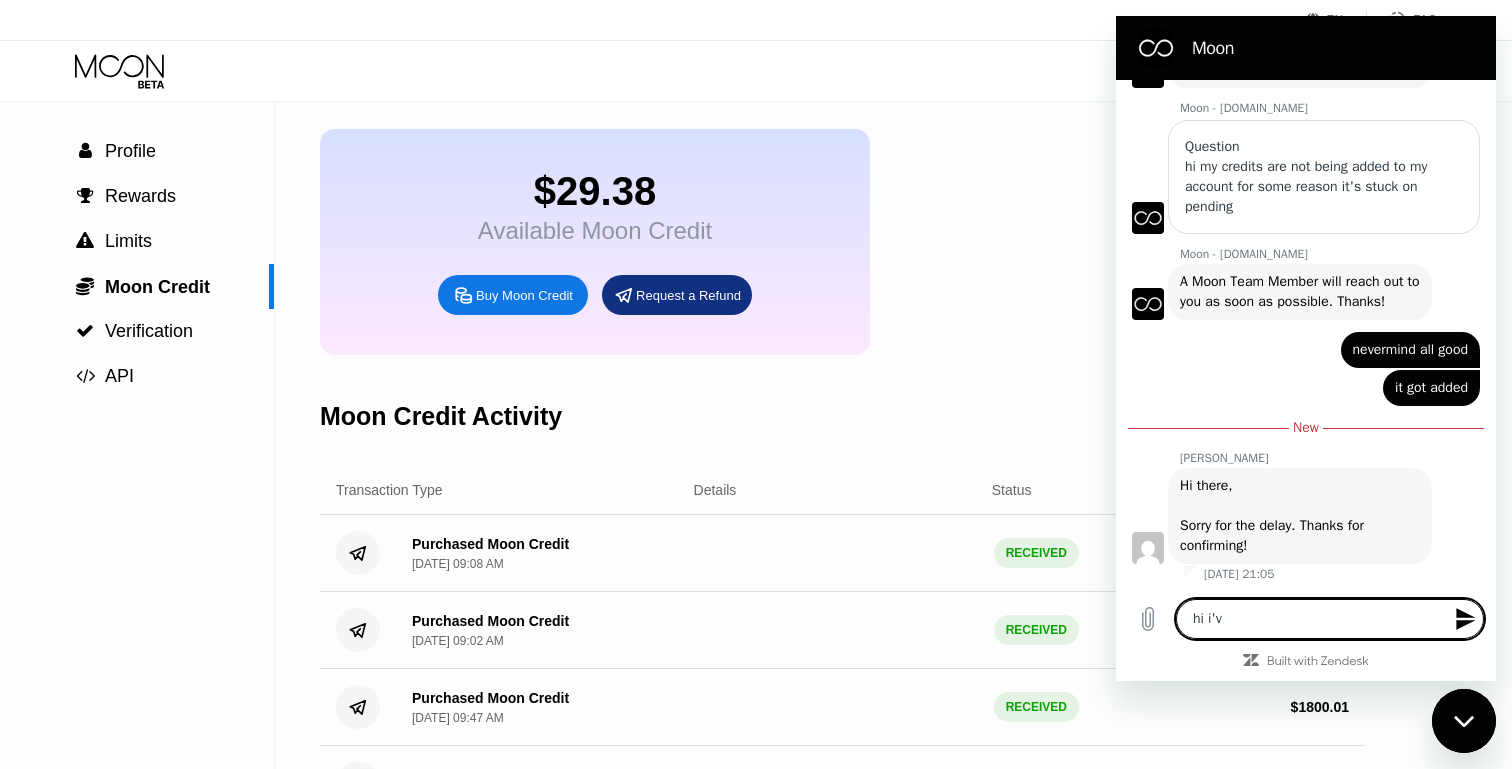 type on "hi i've" 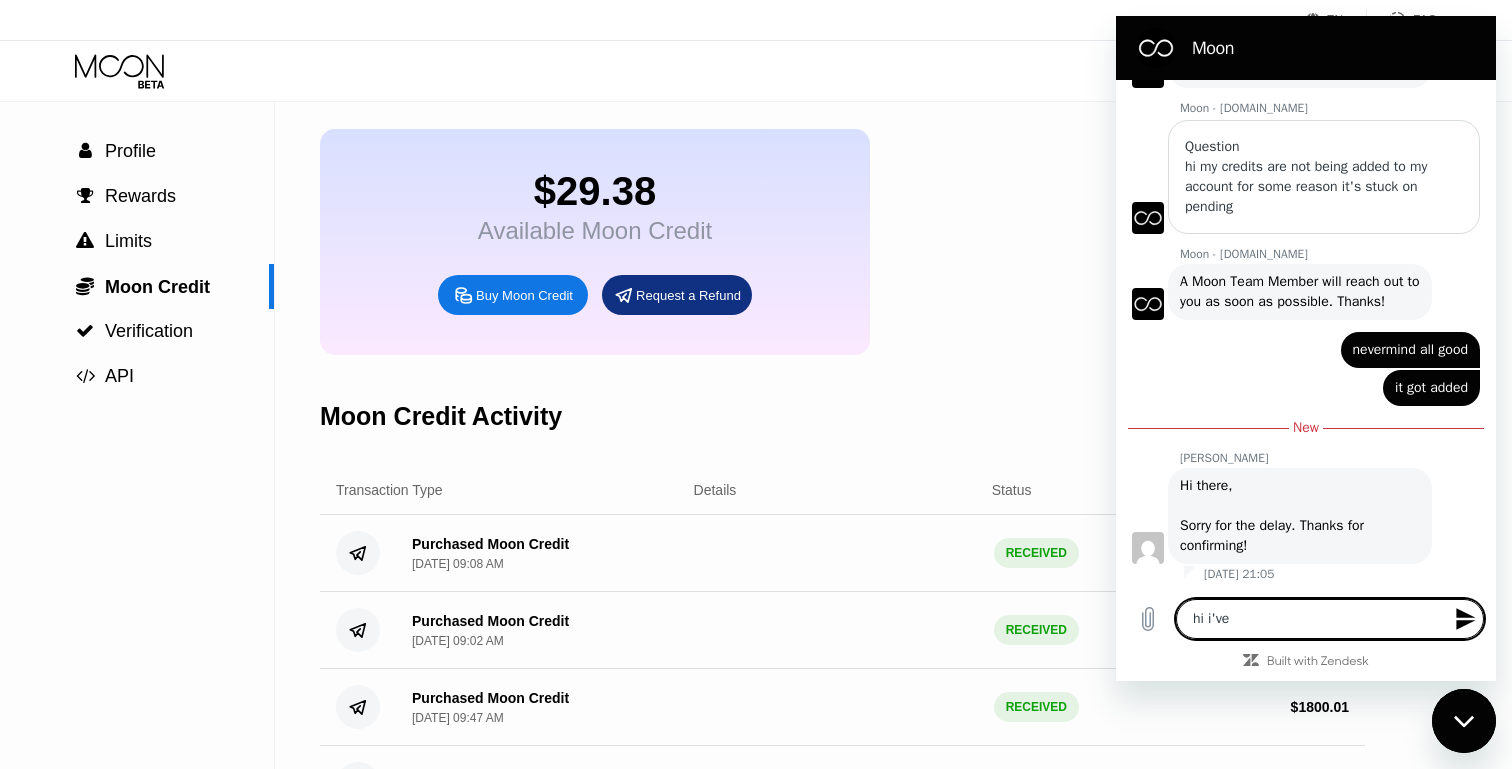 type on "hi i've" 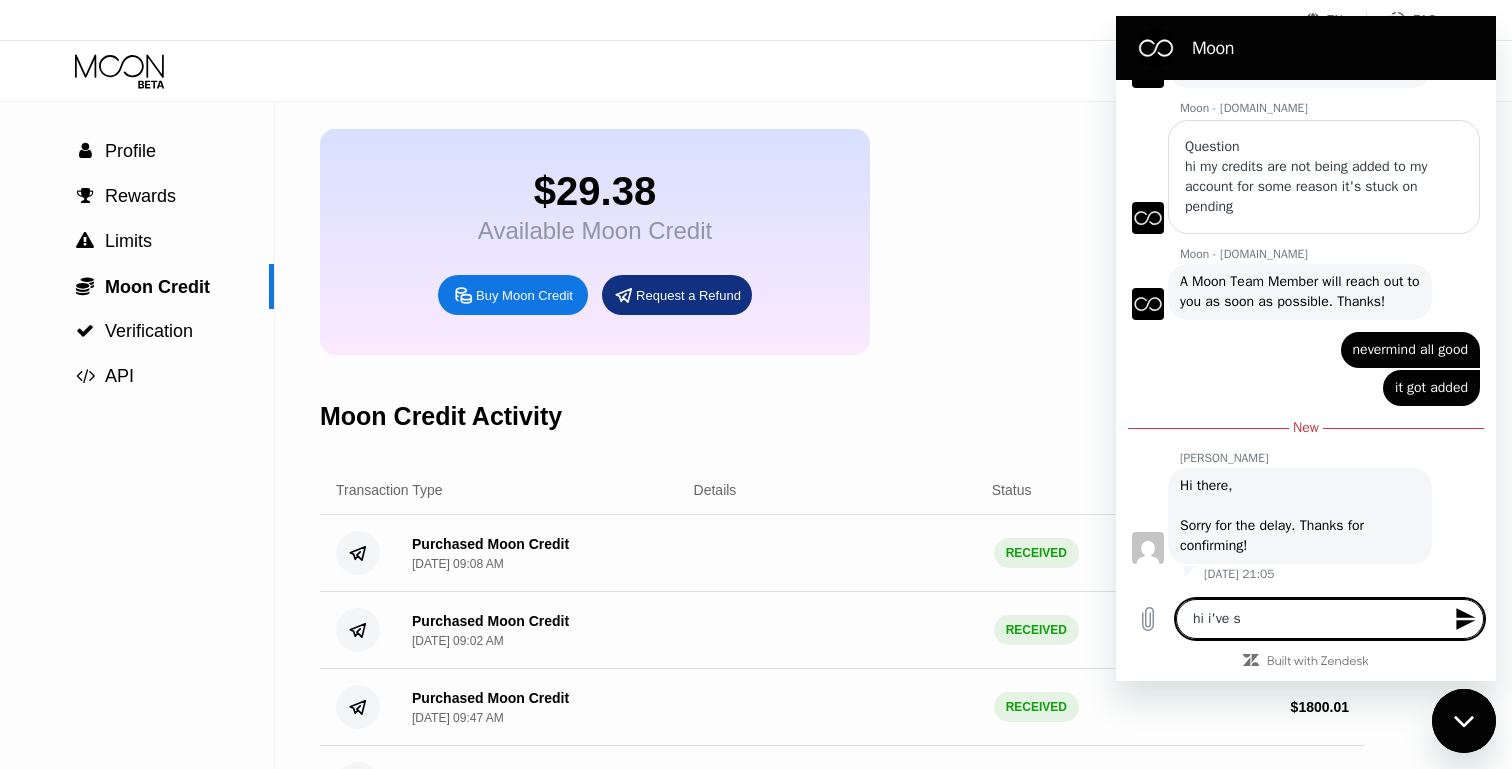 type on "hi i've se" 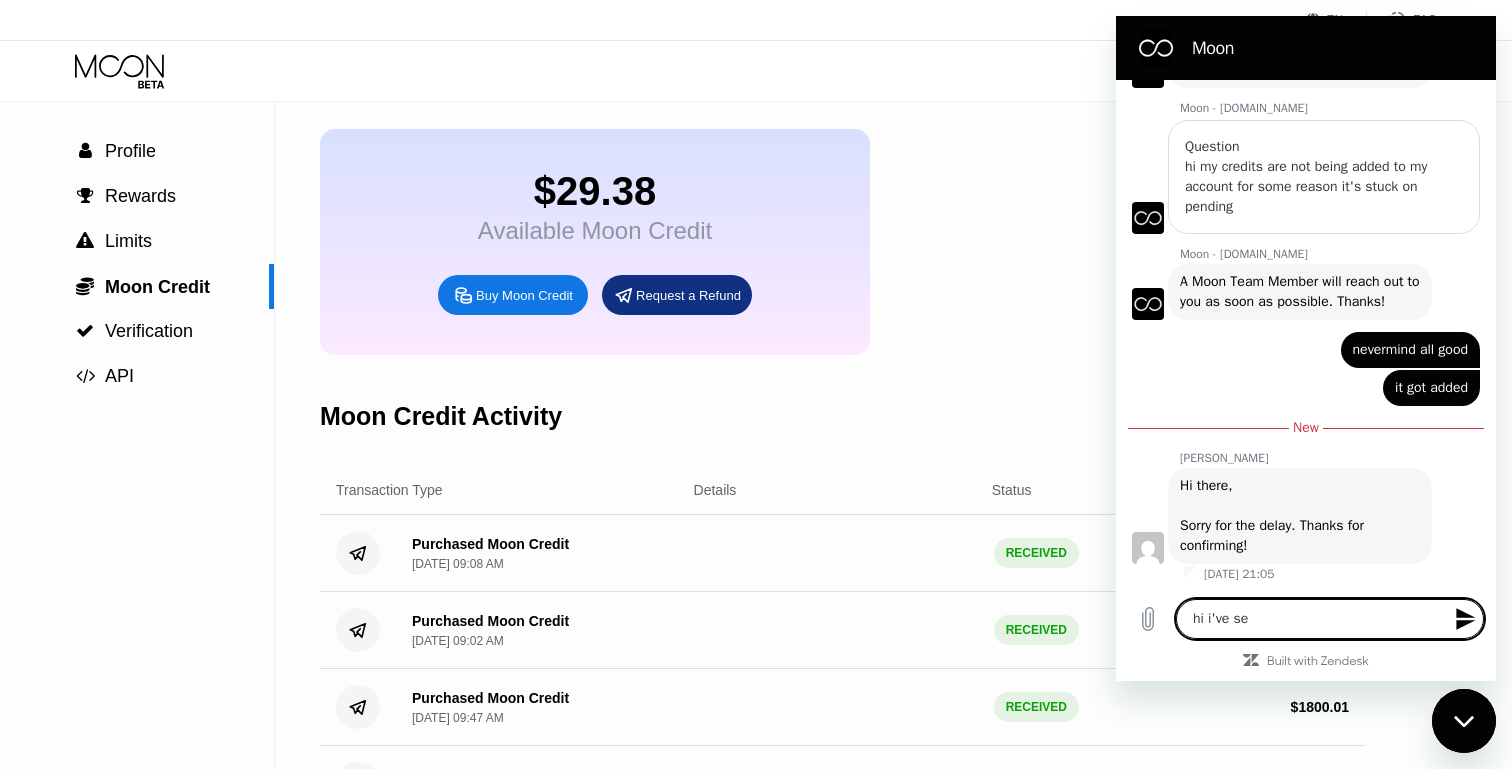 type on "hi i've sen" 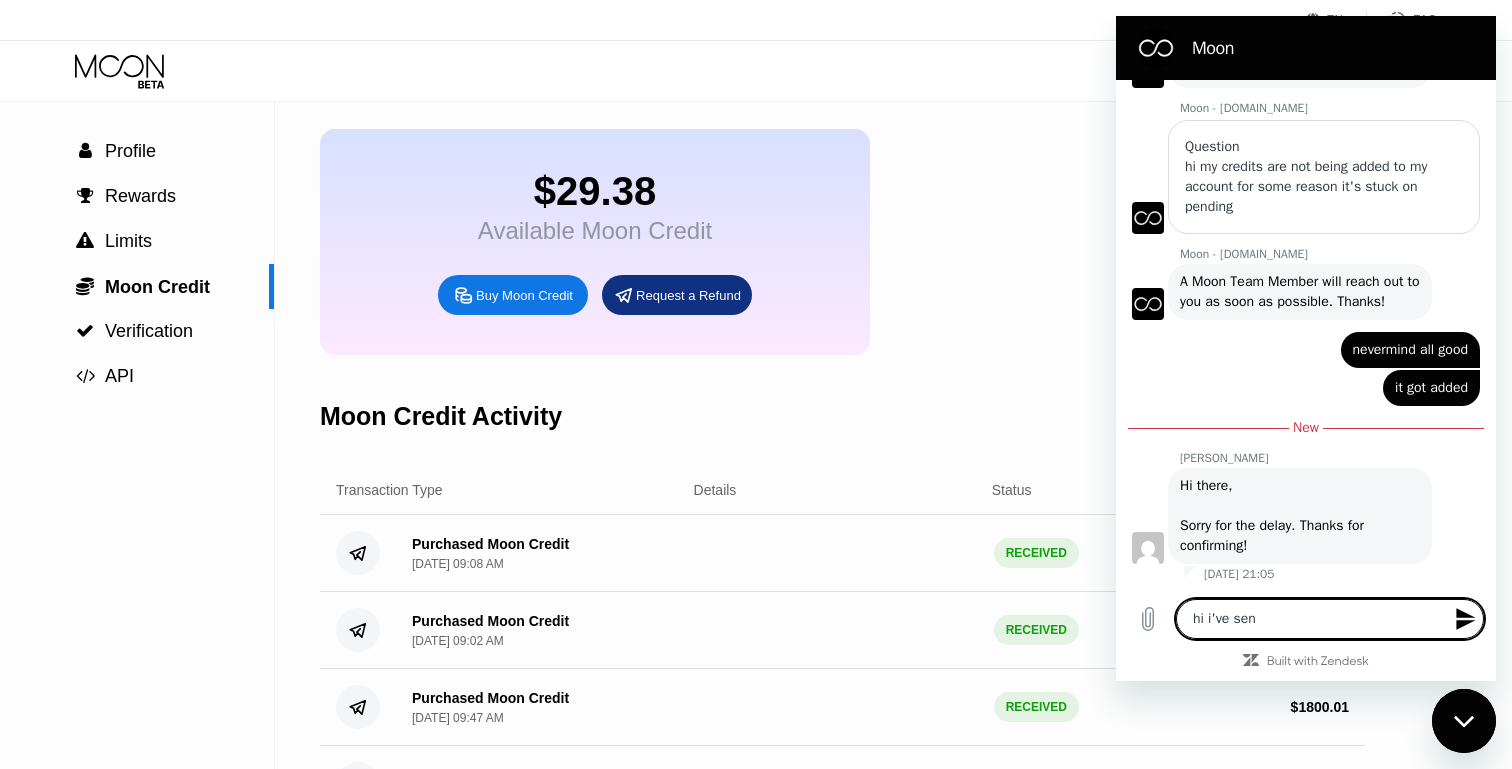 type on "hi i've sent" 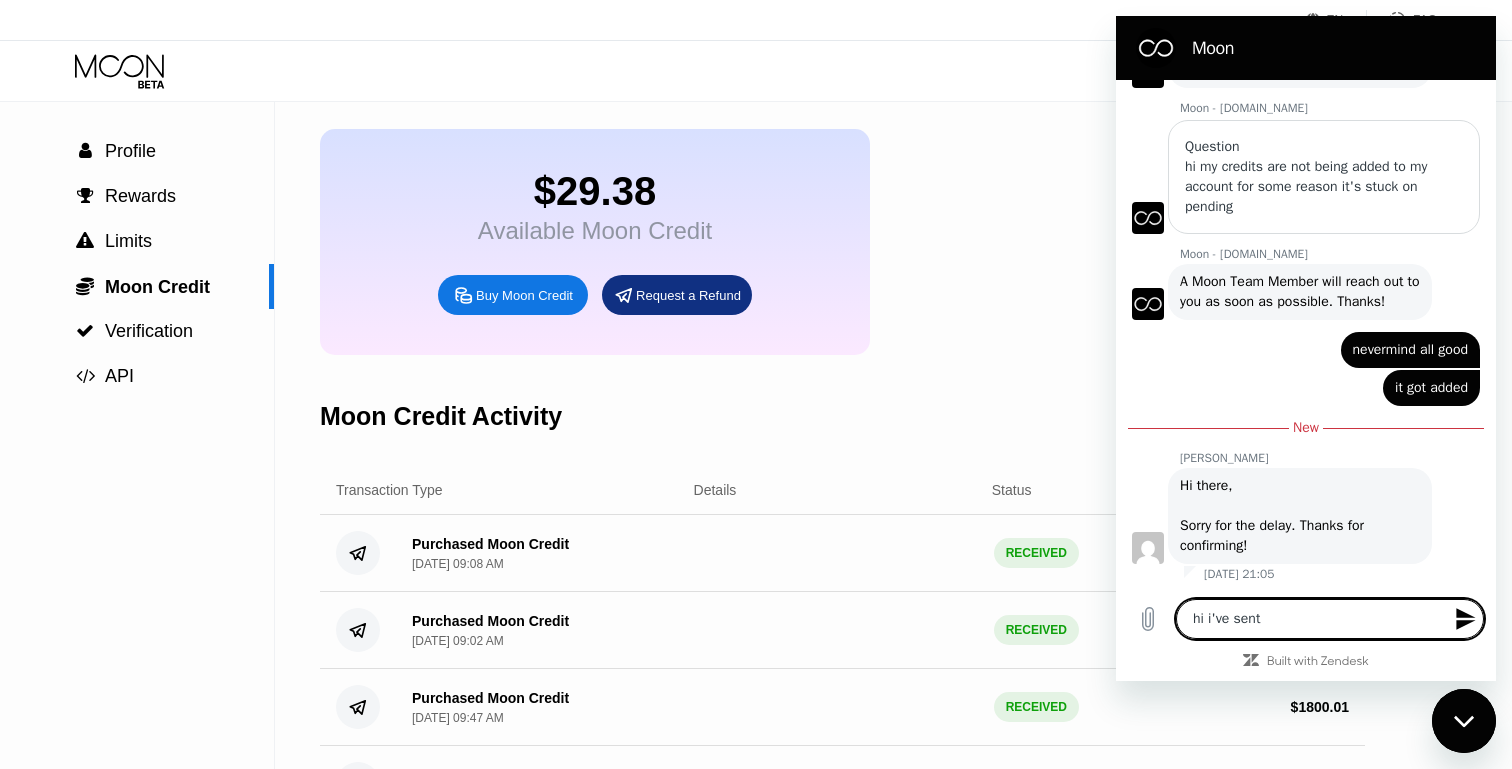 type on "hi i've sent" 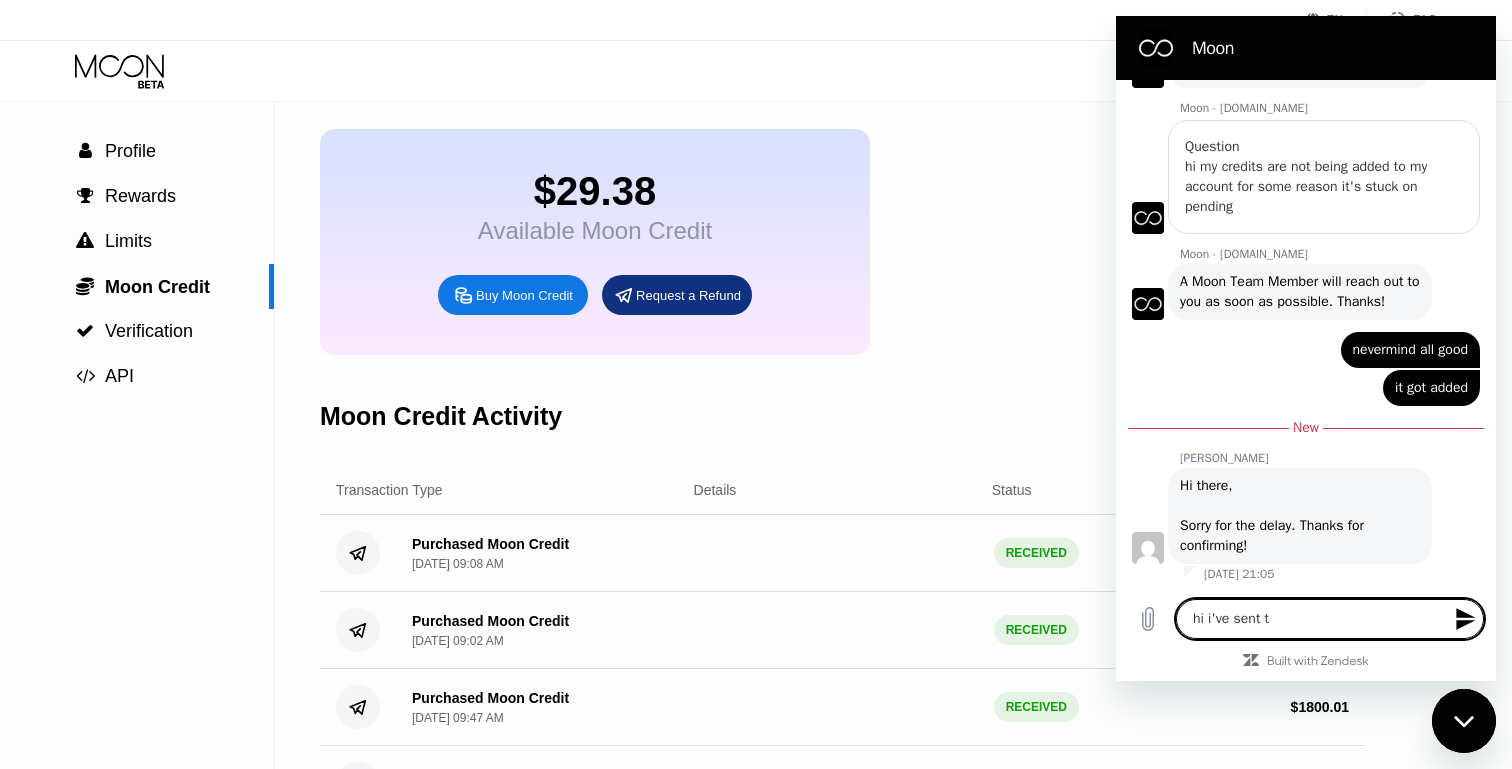 type on "hi i've sent th" 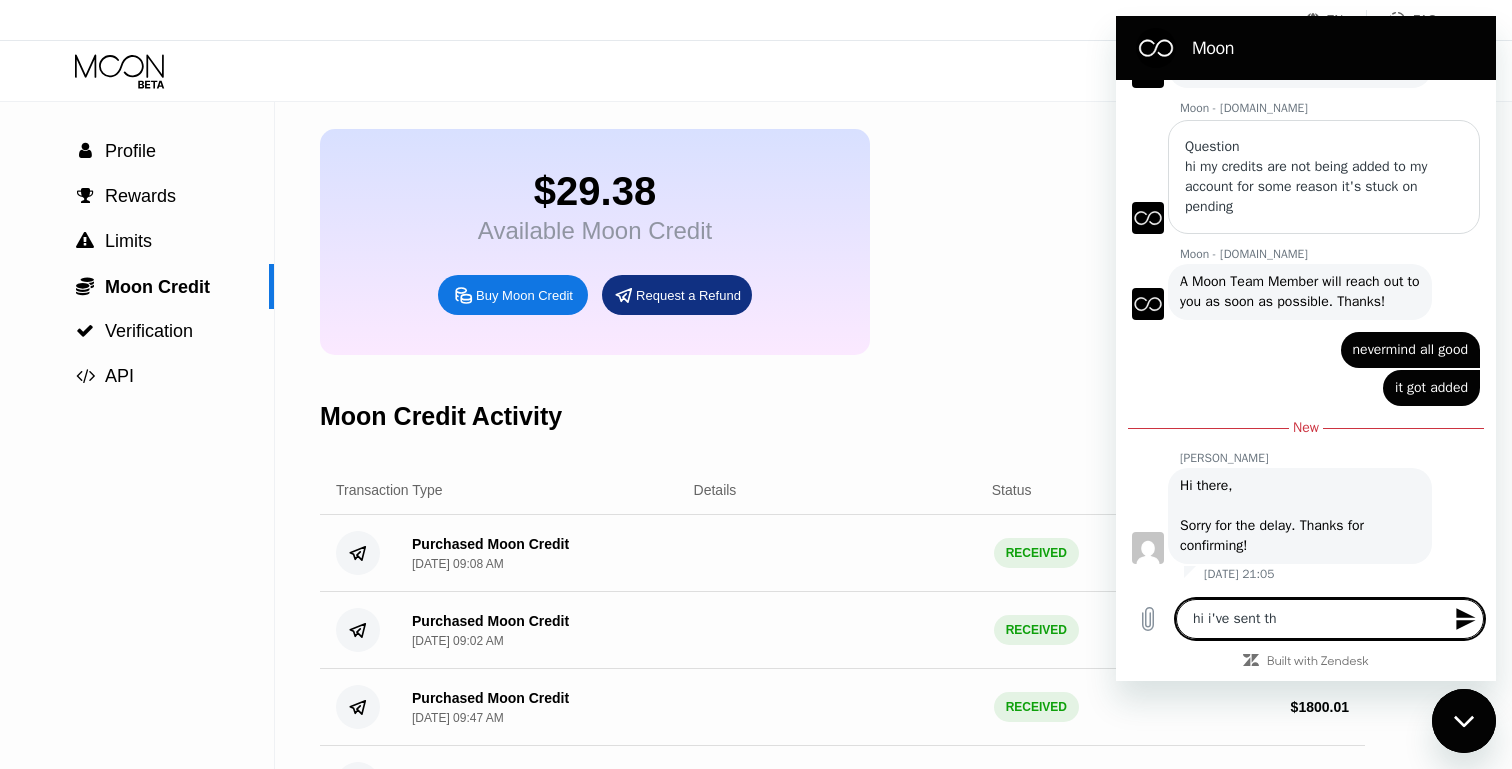 type on "hi i've sent the" 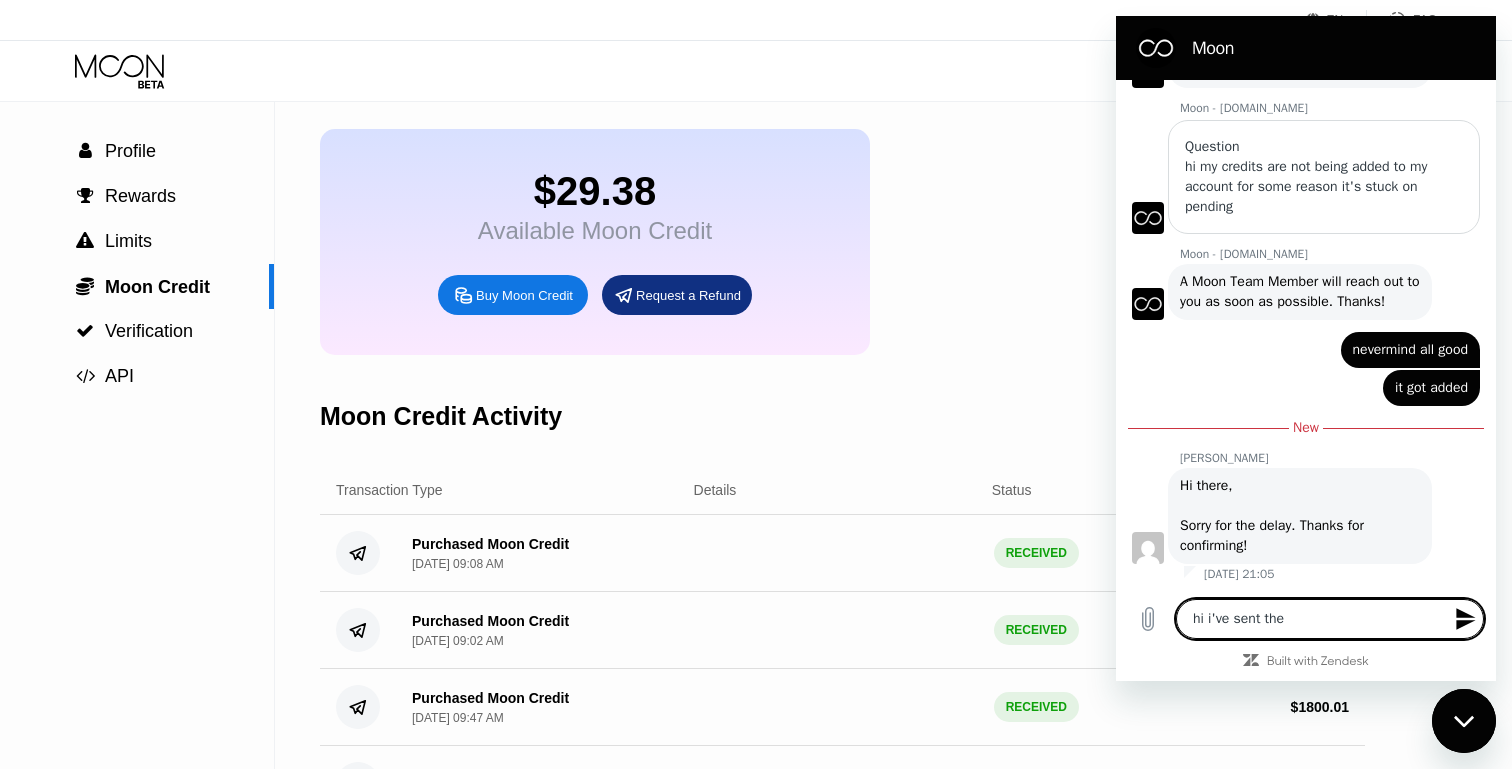 type on "hi i've sent the" 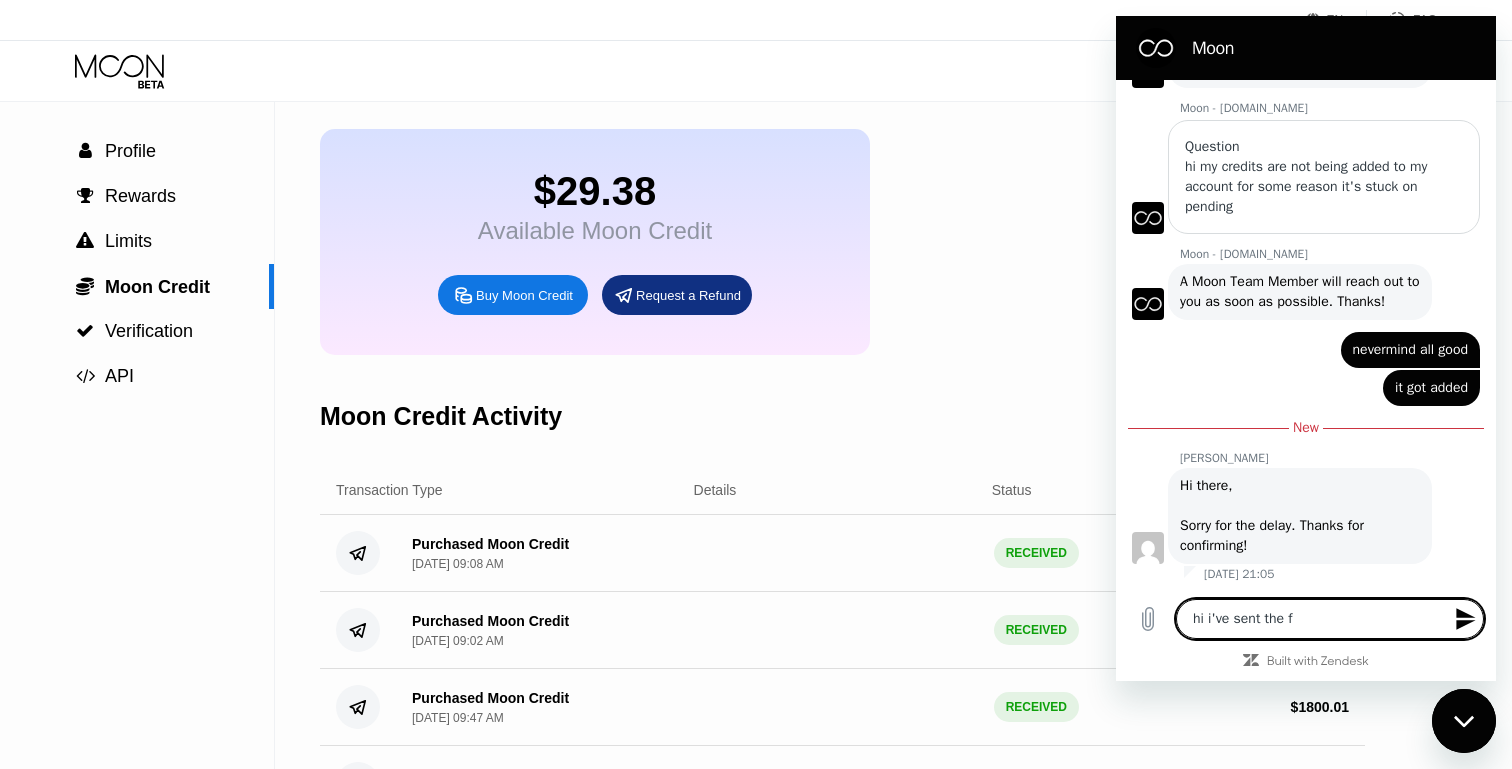type on "hi i've sent the fu" 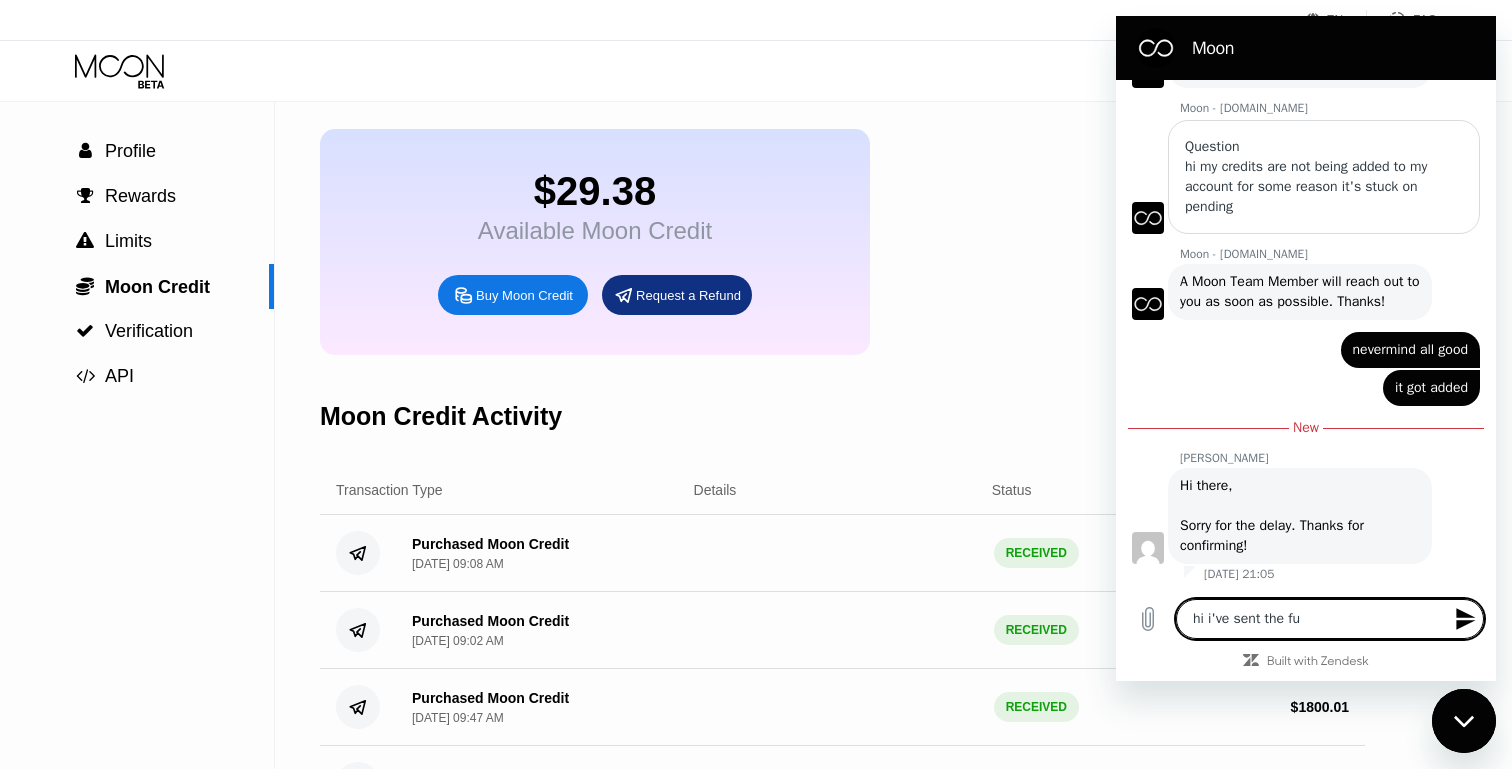 type on "hi i've sent the fun" 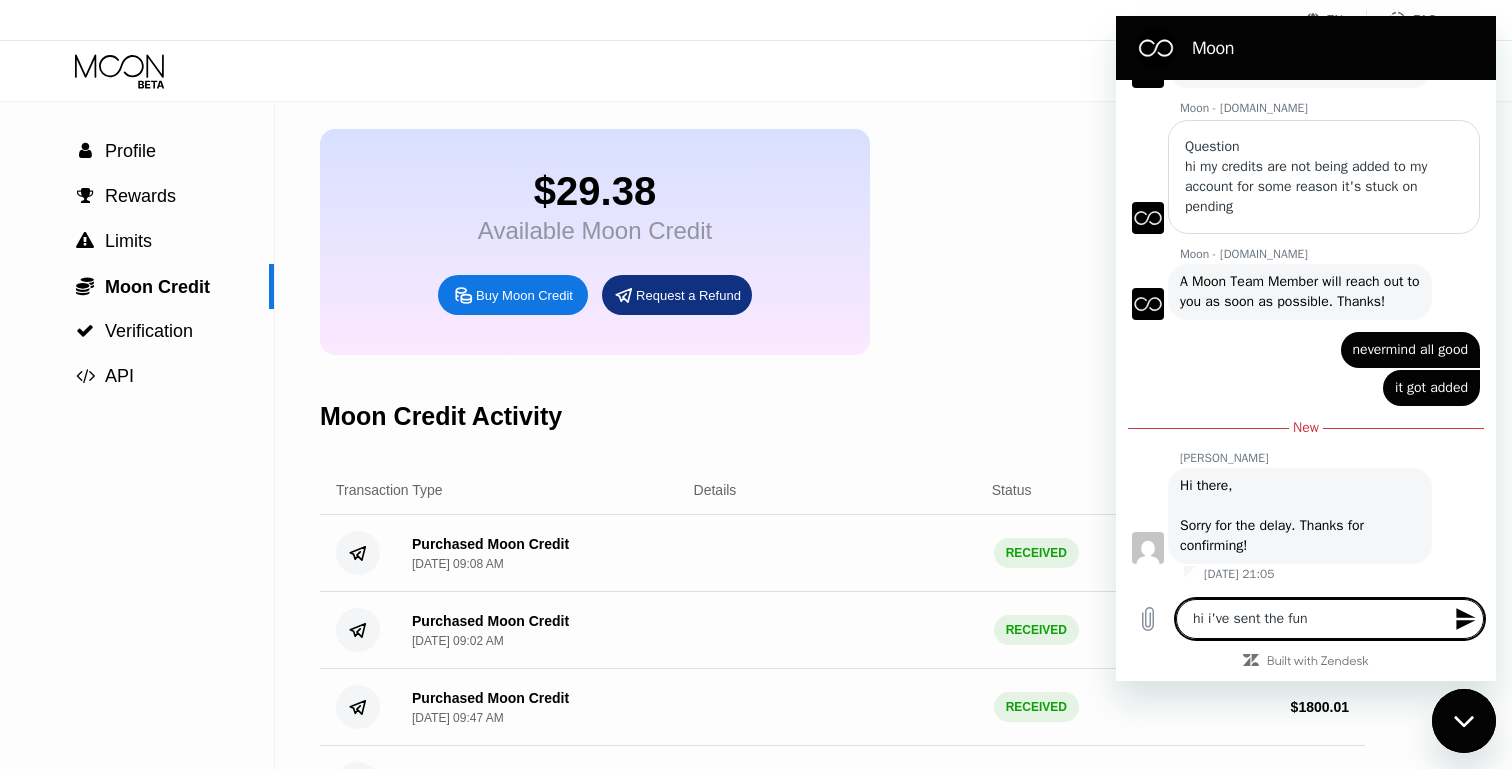 type on "hi i've sent the fund" 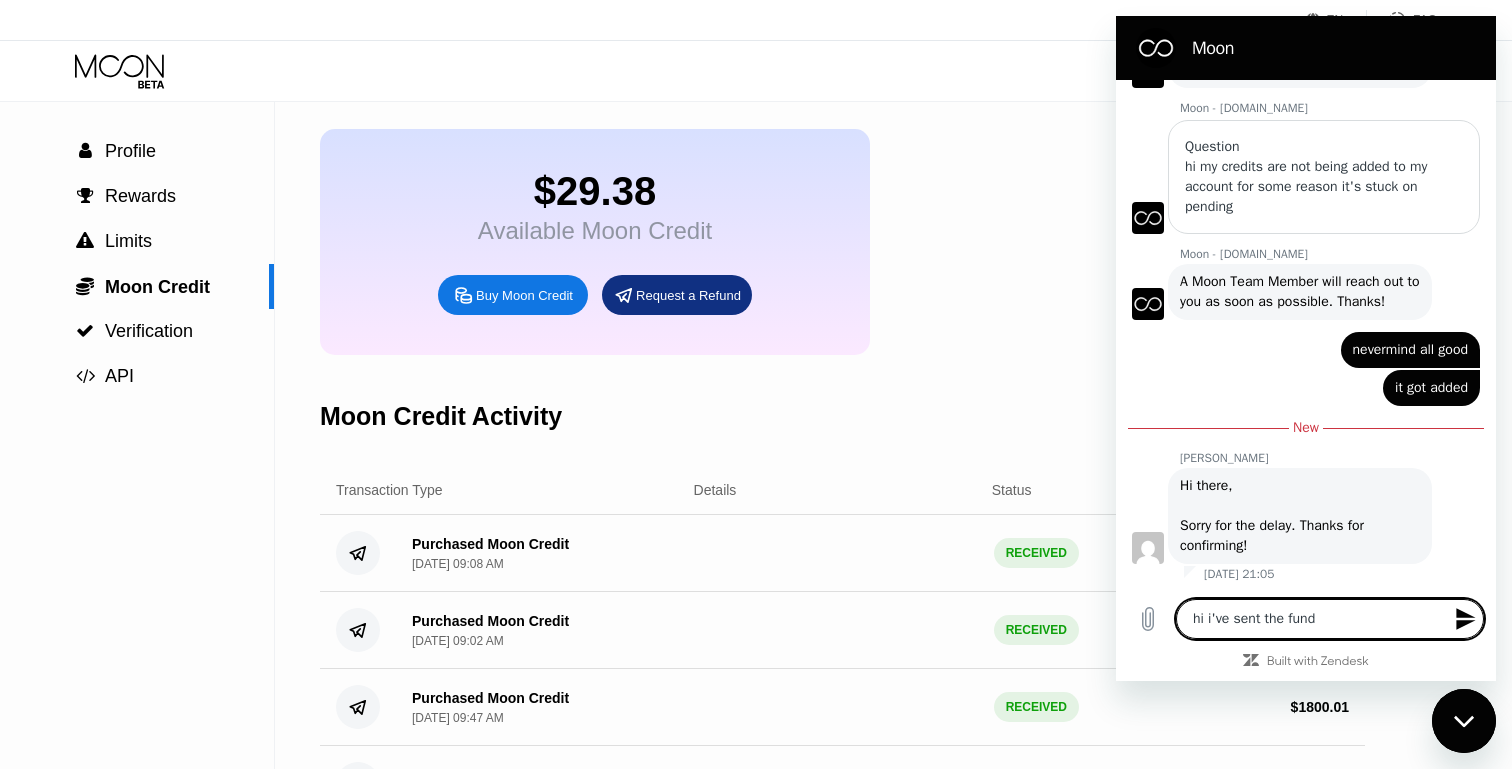 type on "x" 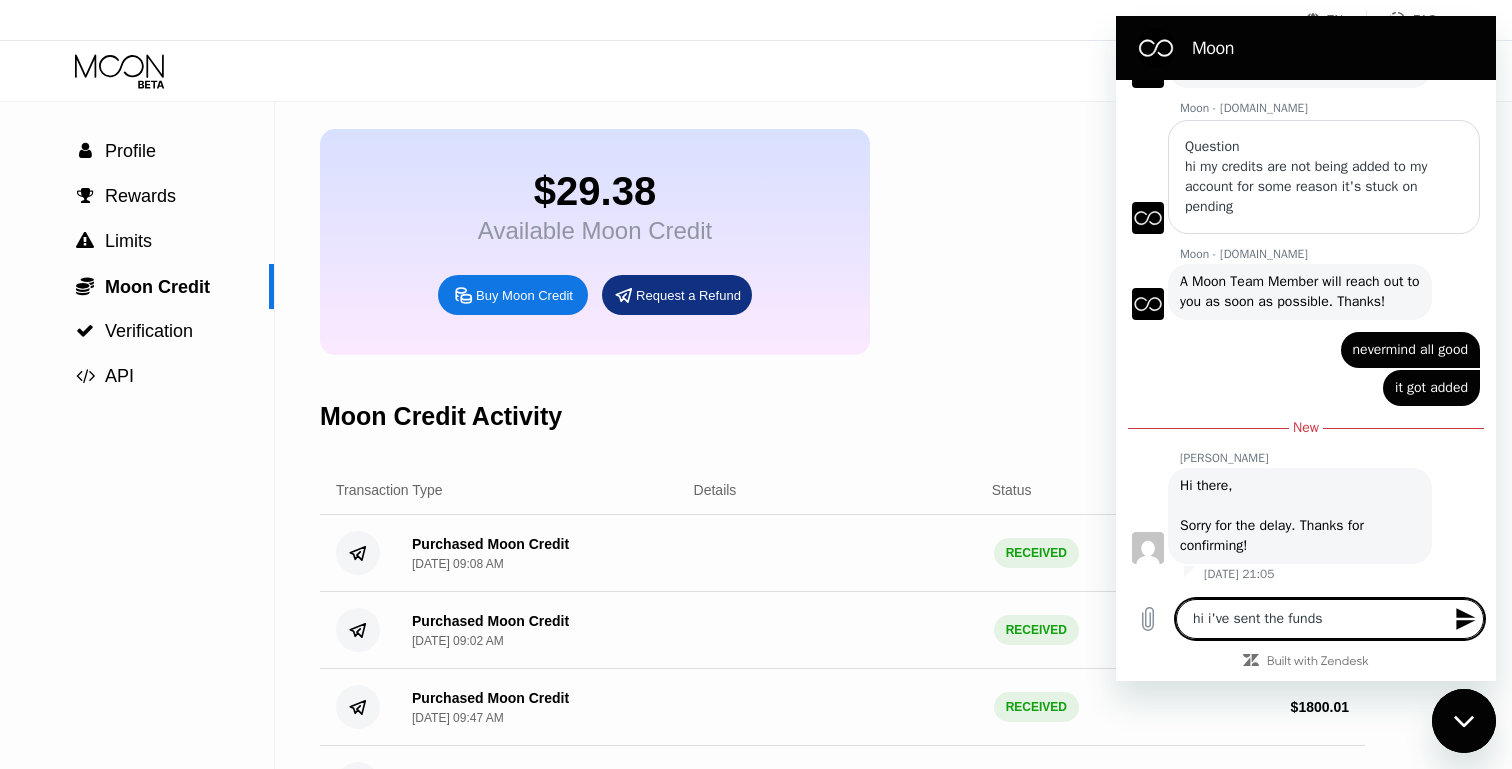 type on "hi i've sent the funds" 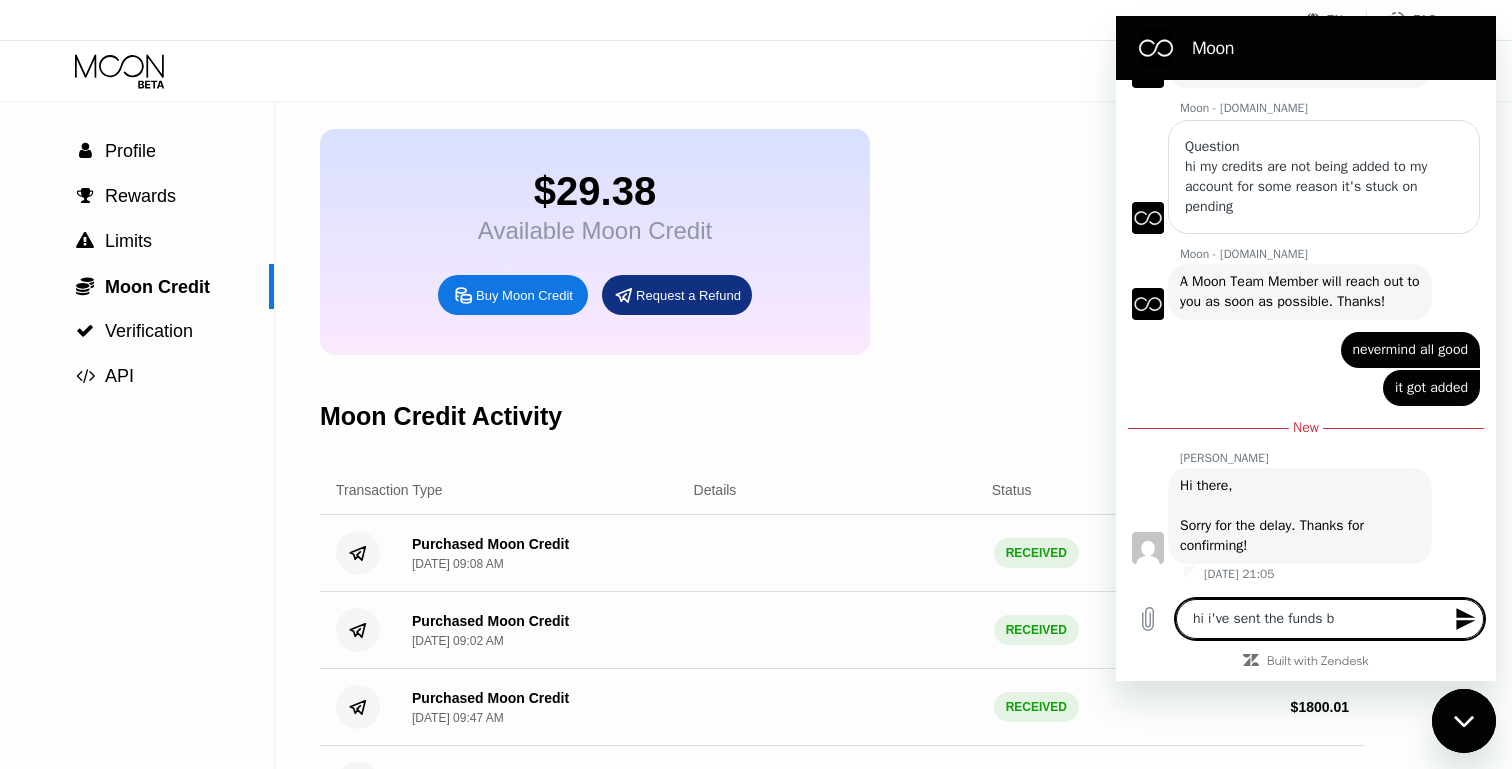 type on "hi i've sent the funds bu" 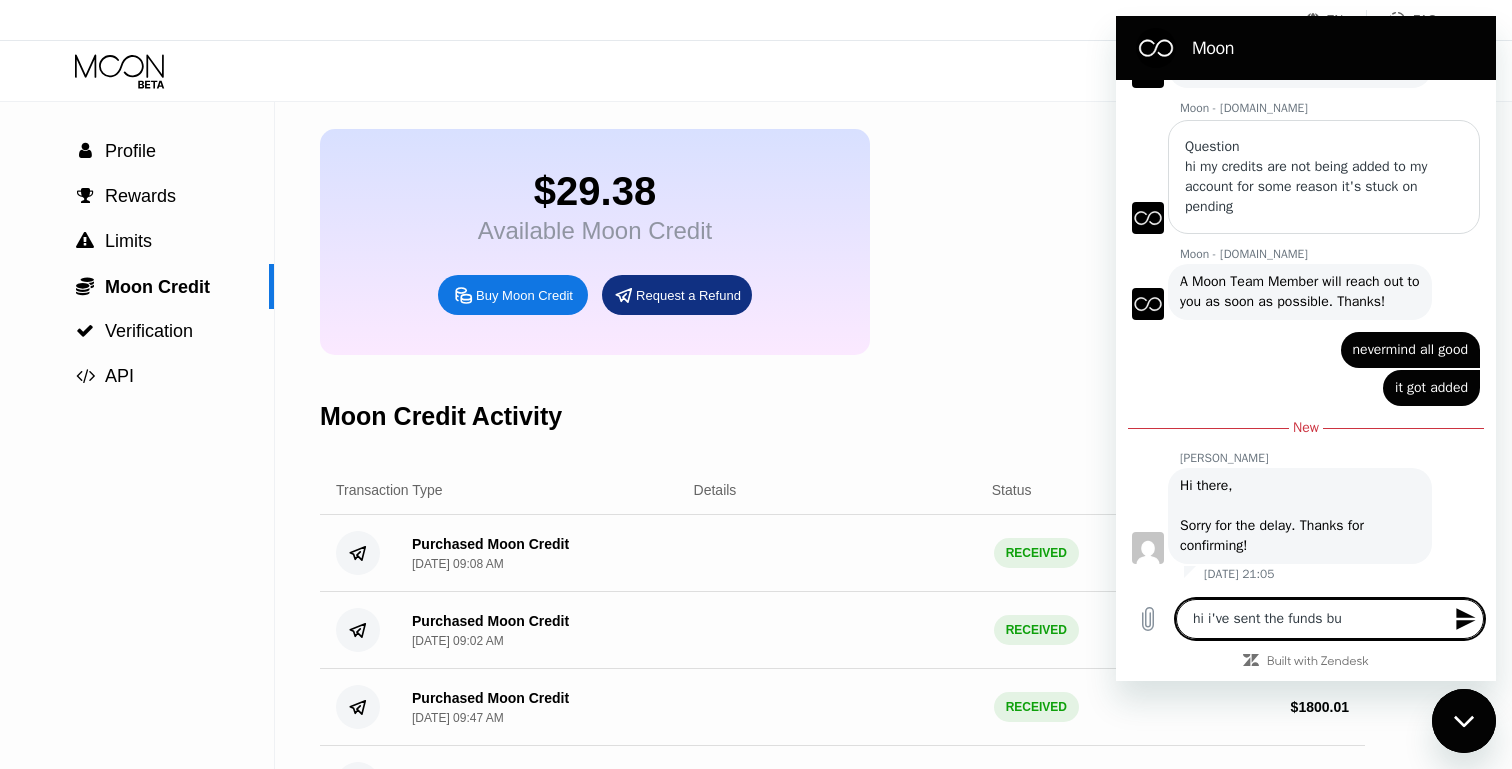 type on "hi i've sent the funds but" 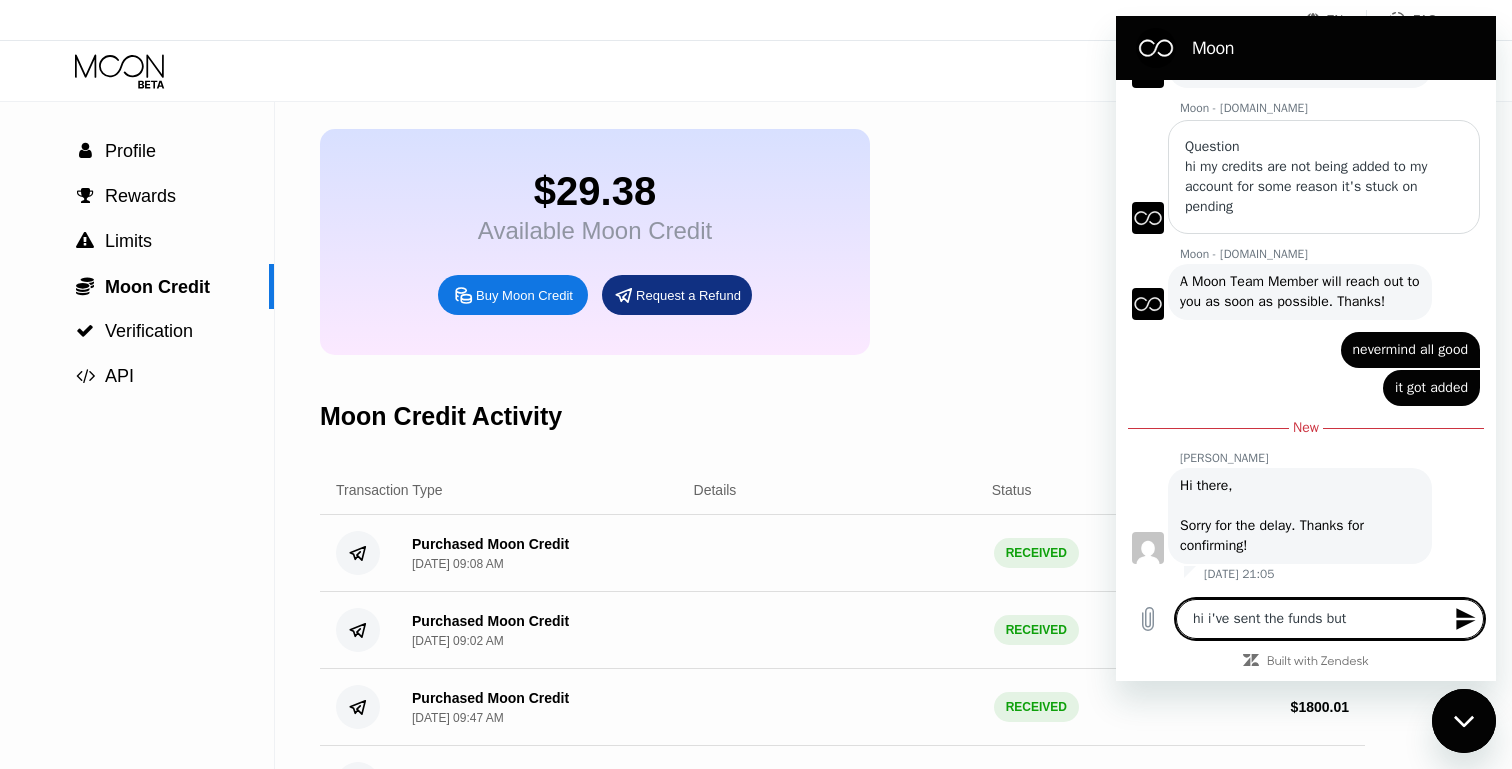 type on "hi i've sent the funds but" 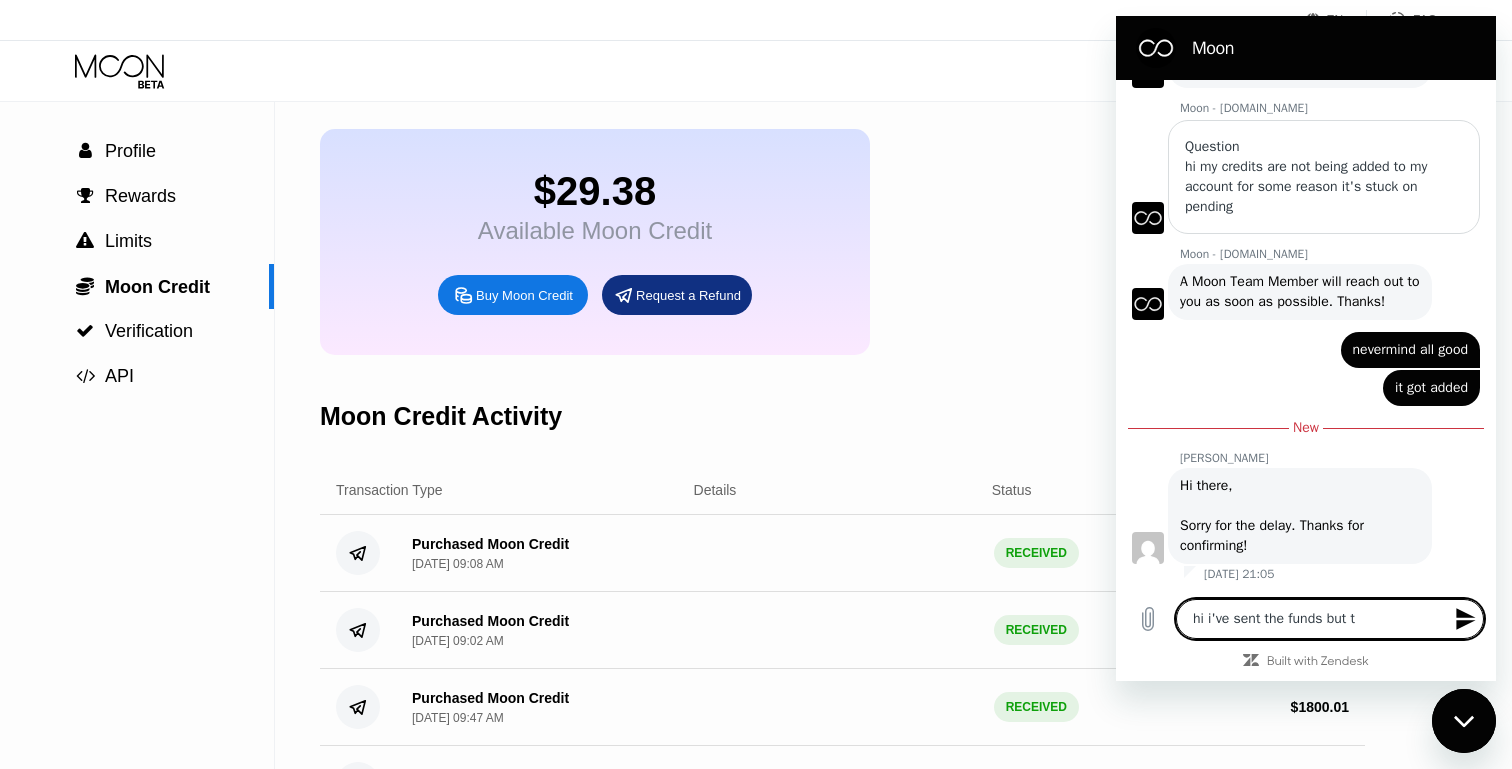 type on "hi i've sent the funds but th" 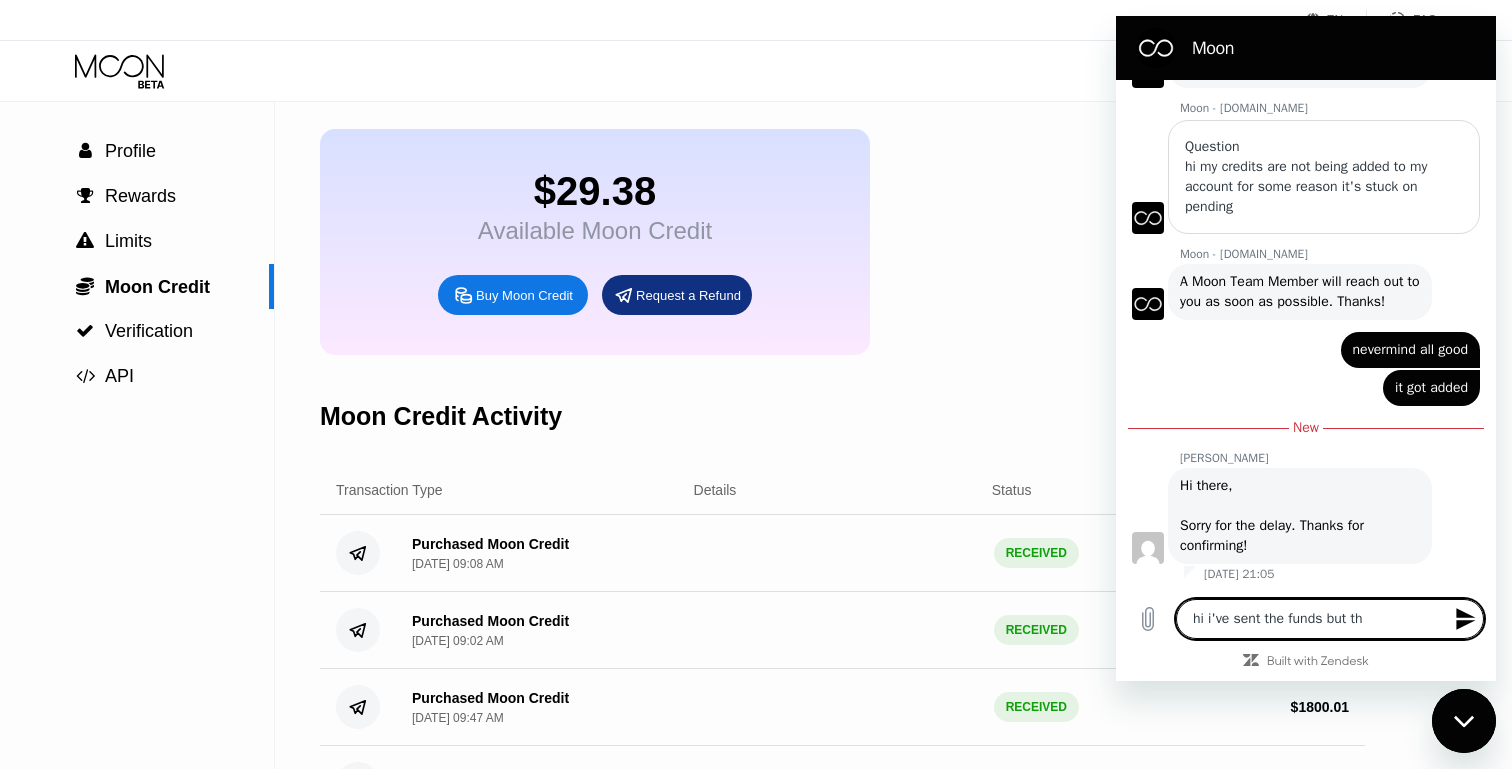 type on "hi i've sent the funds but the" 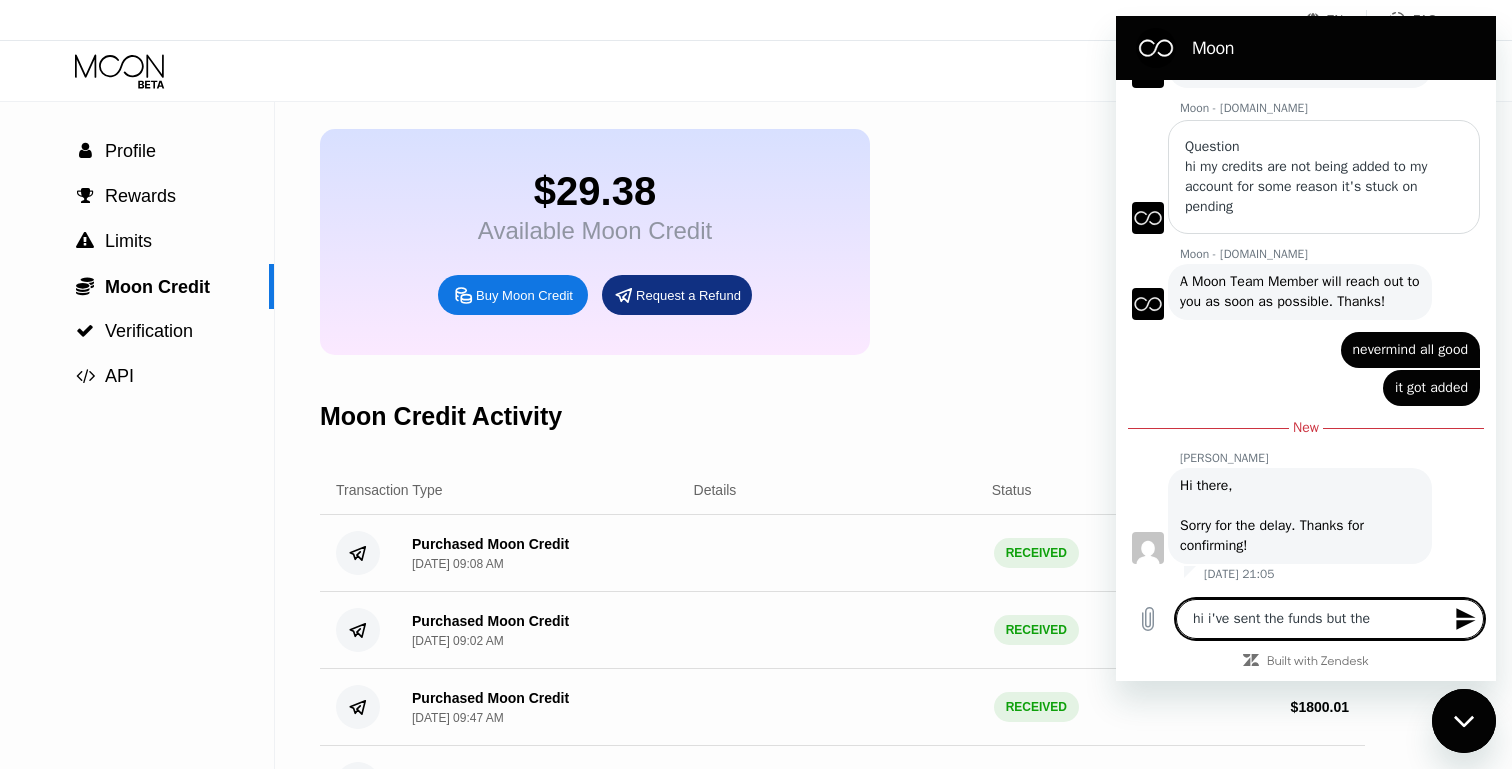 type on "hi i've sent the funds but the" 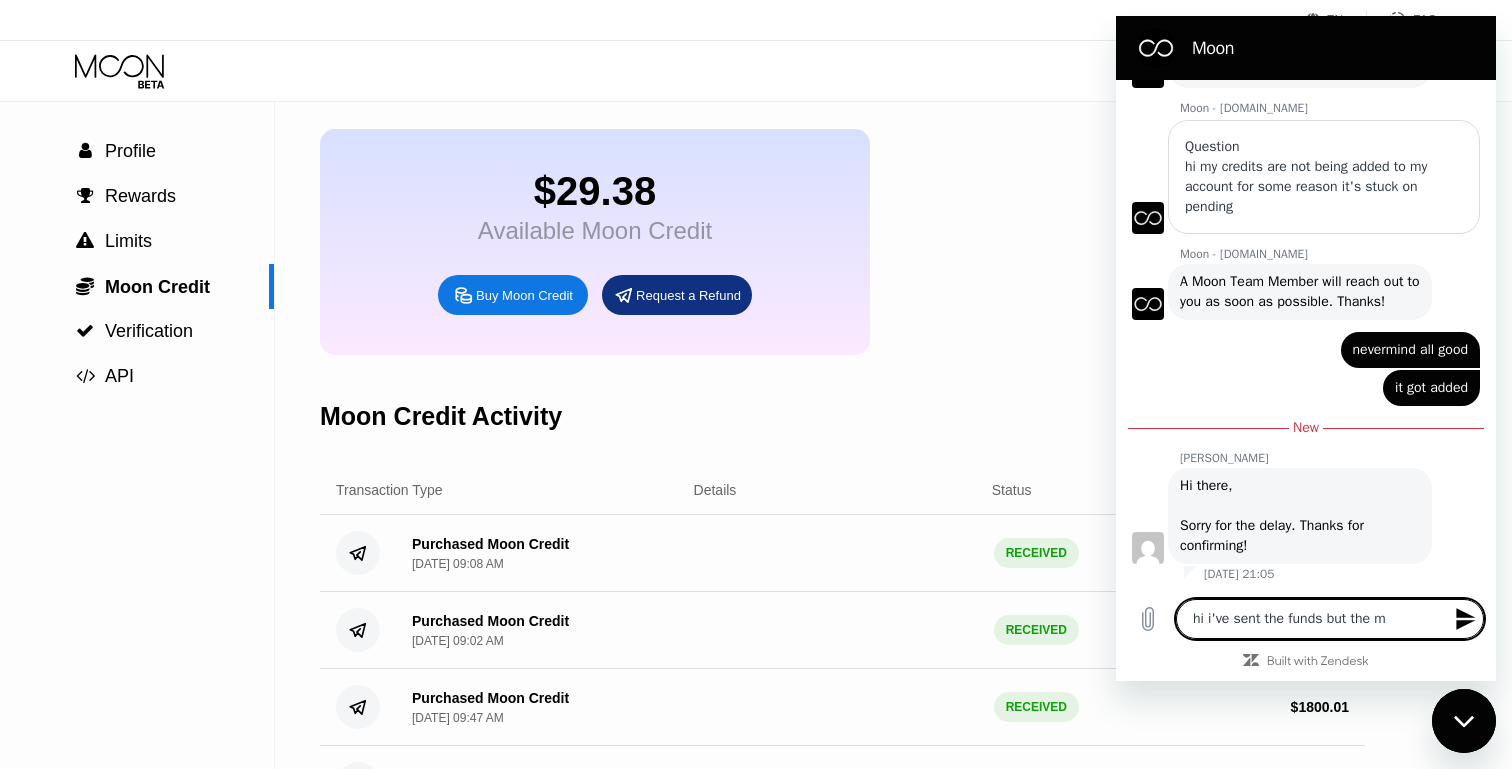 type on "hi i've sent the funds but the mo" 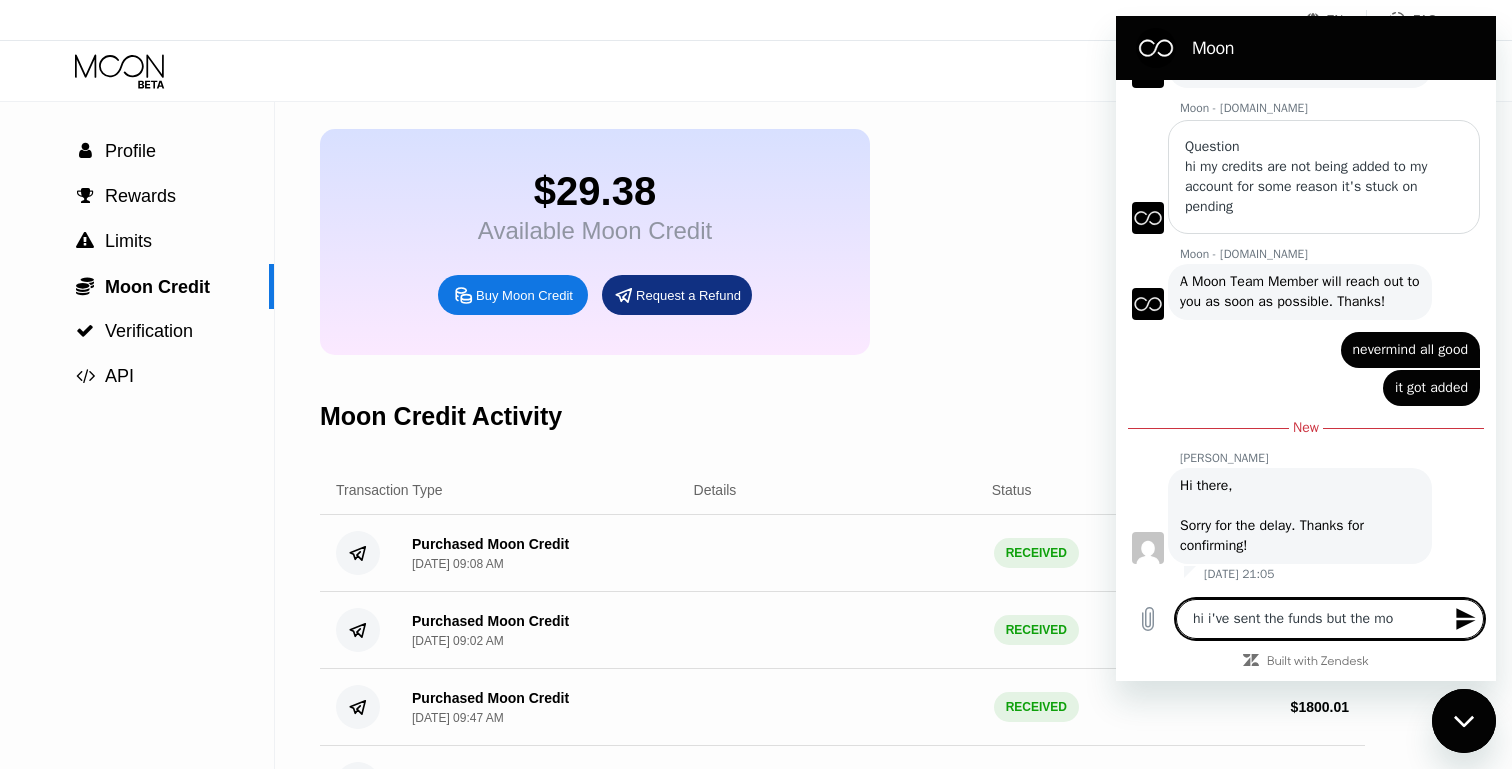 type on "hi i've sent the funds but the moo" 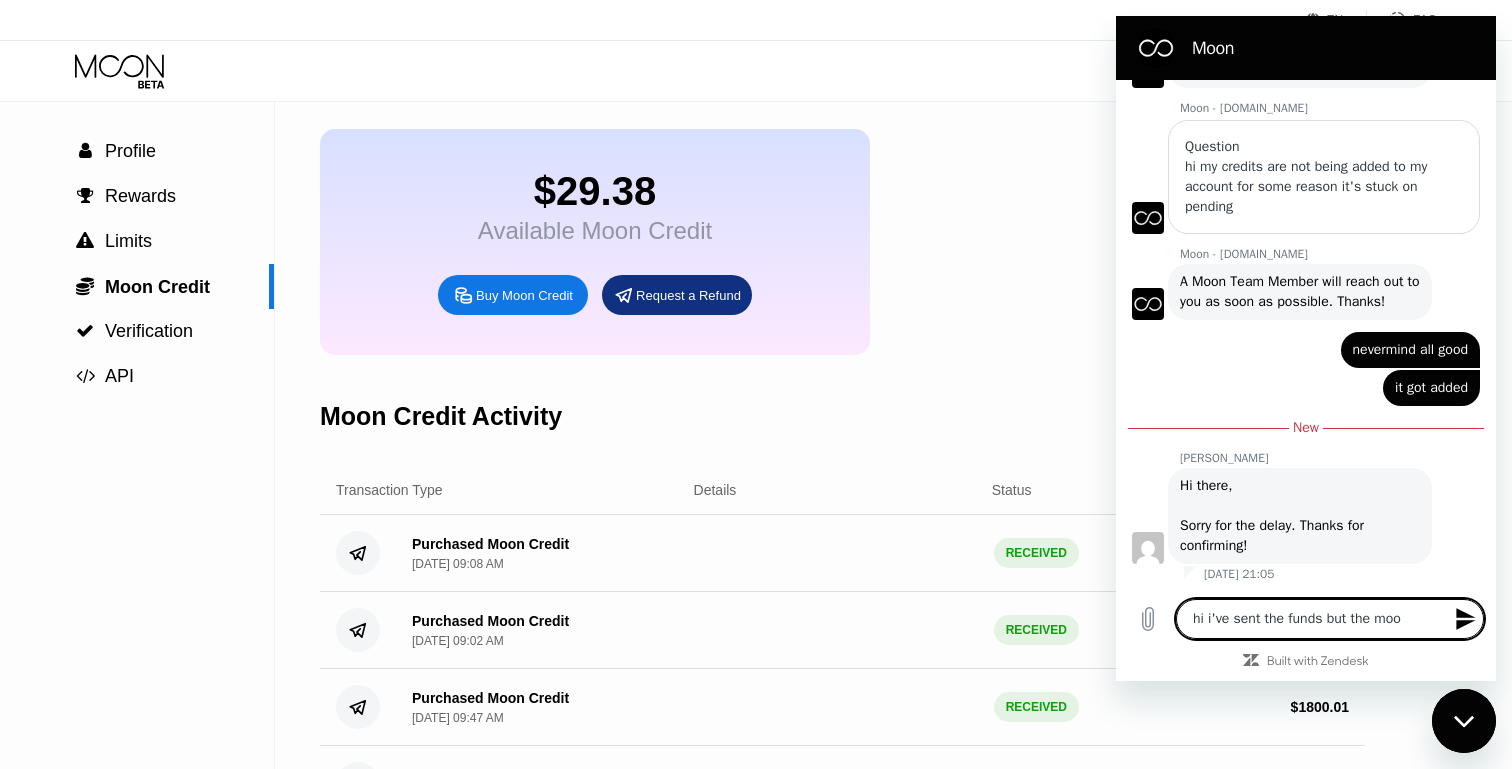 type on "hi i've sent the funds but the moon" 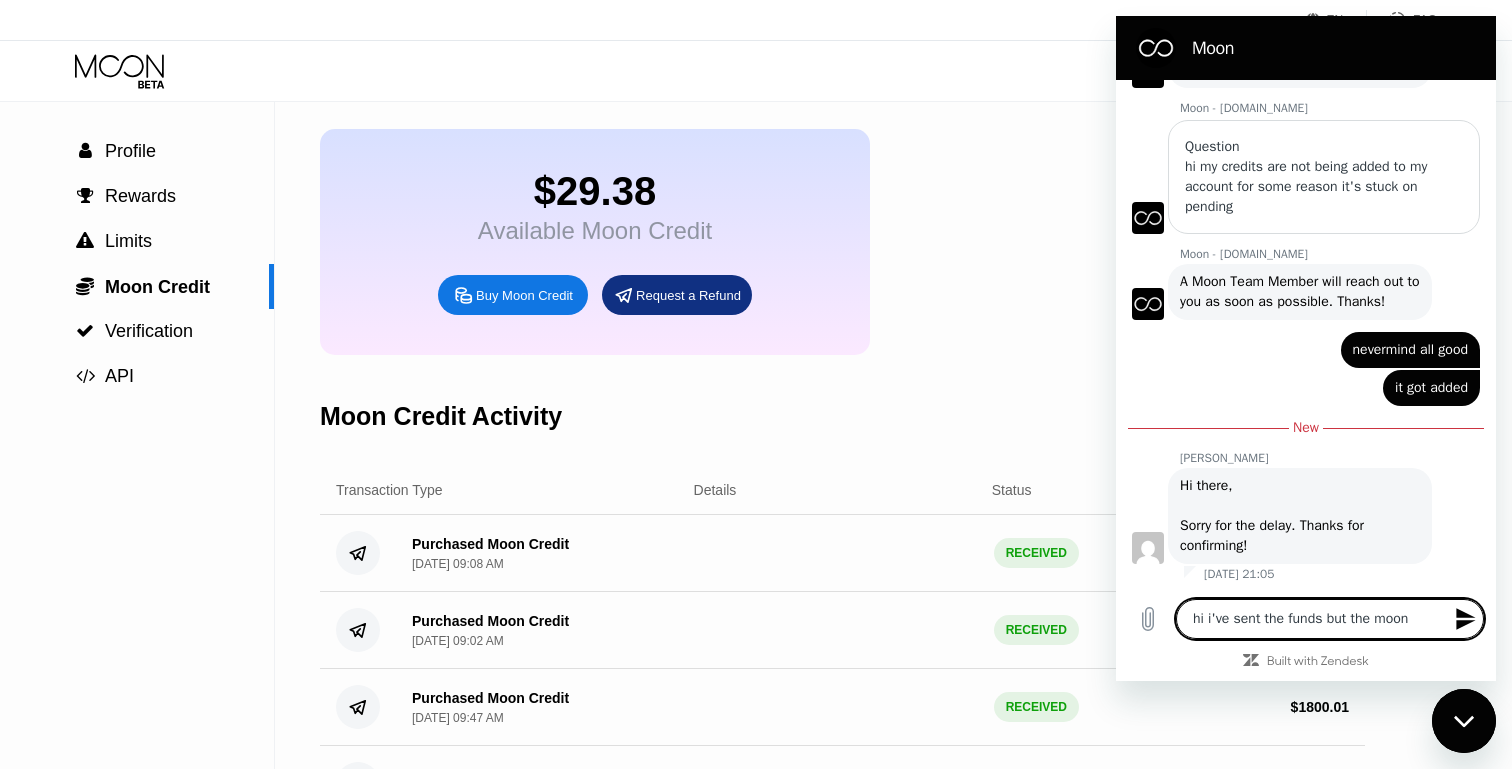 type on "hi i've sent the funds but the moon" 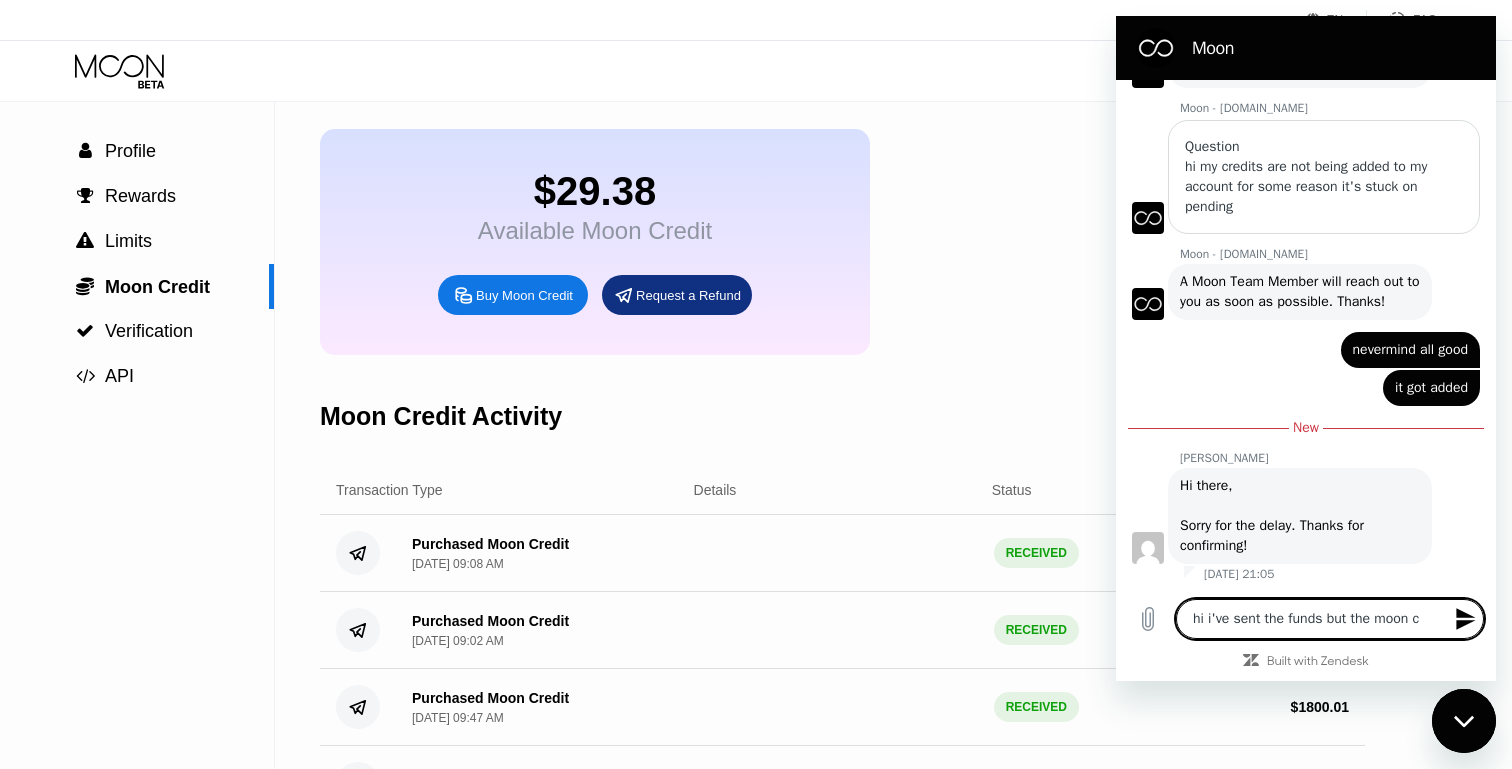 type on "x" 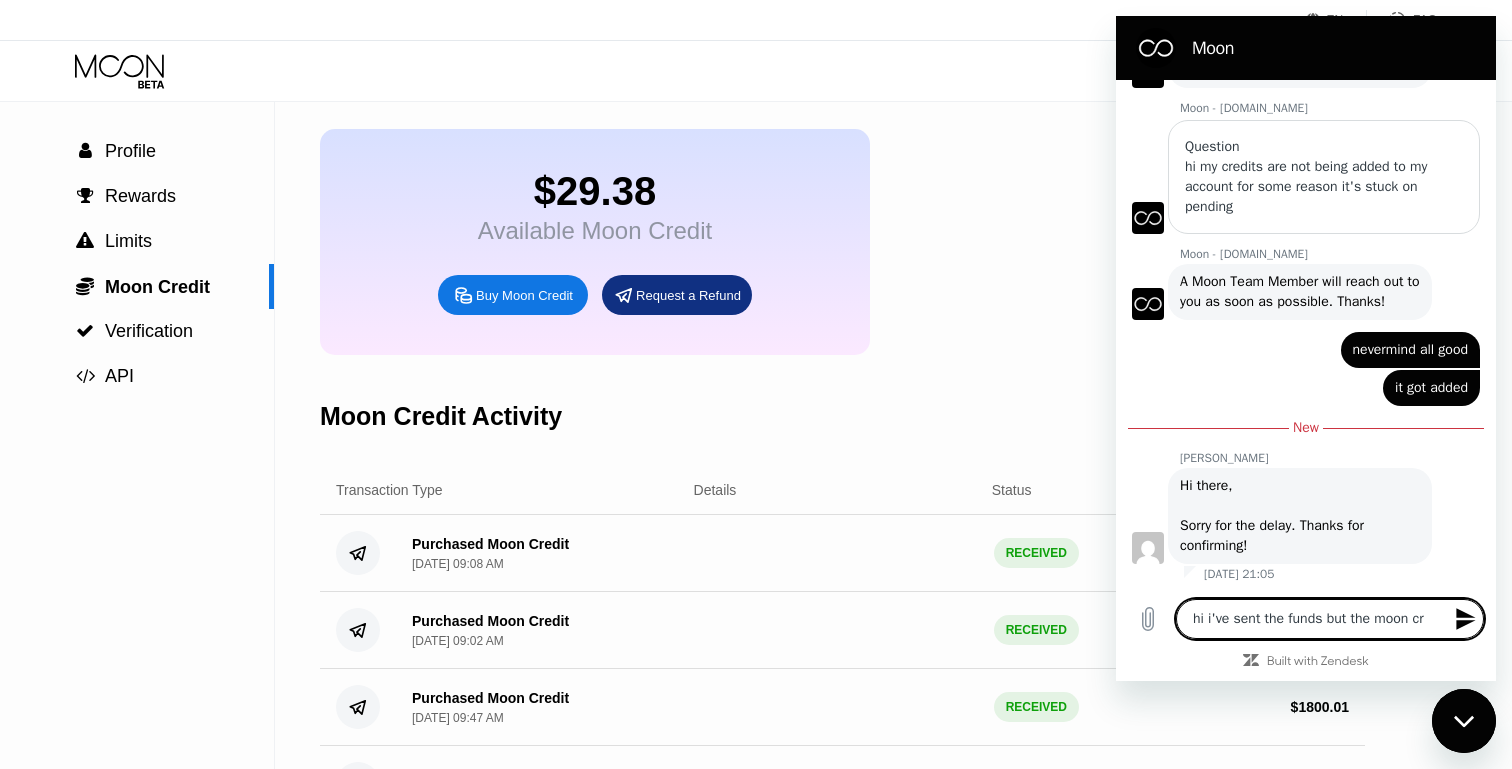 type on "hi i've sent the funds but the moon cre" 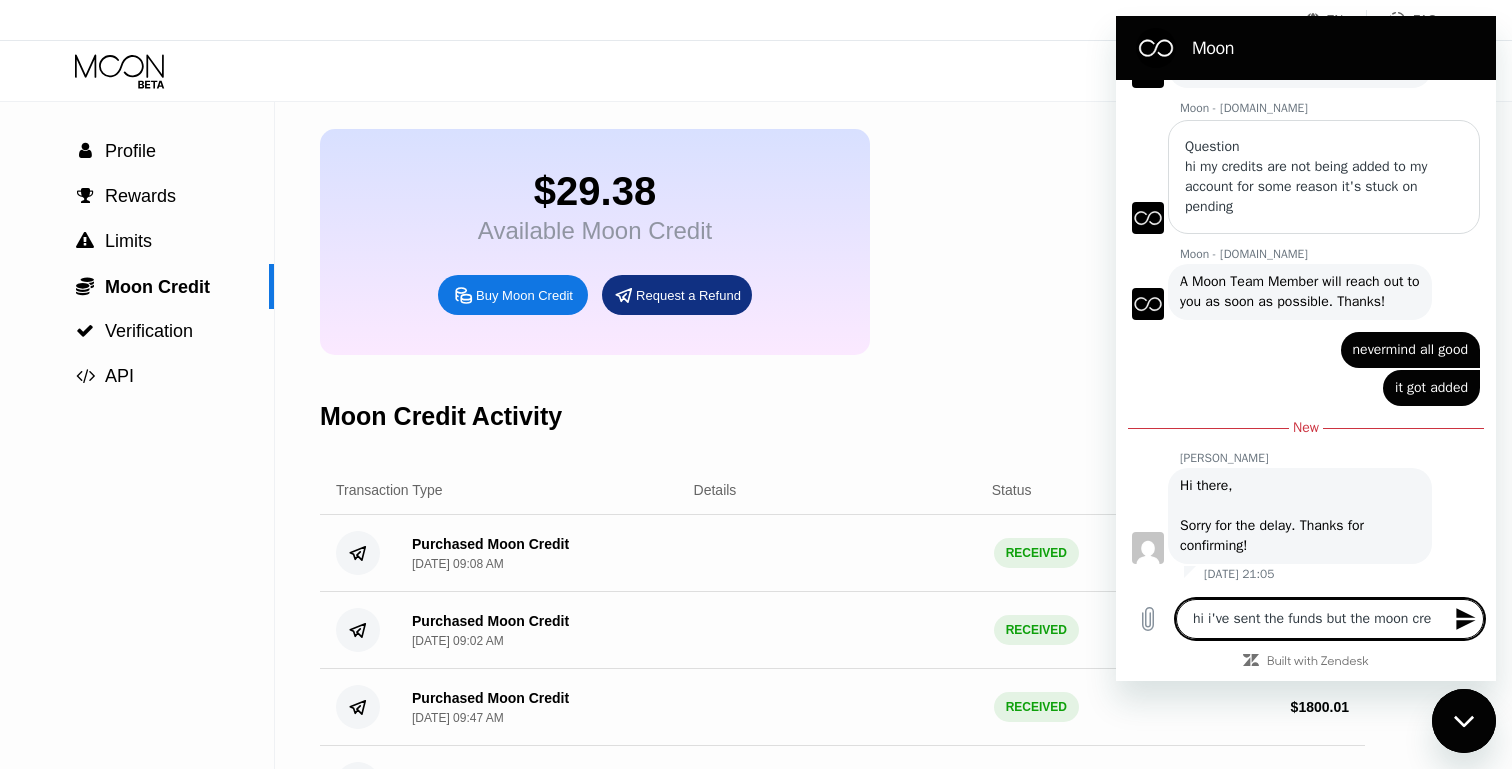 type on "hi i've sent the funds but the moon cred" 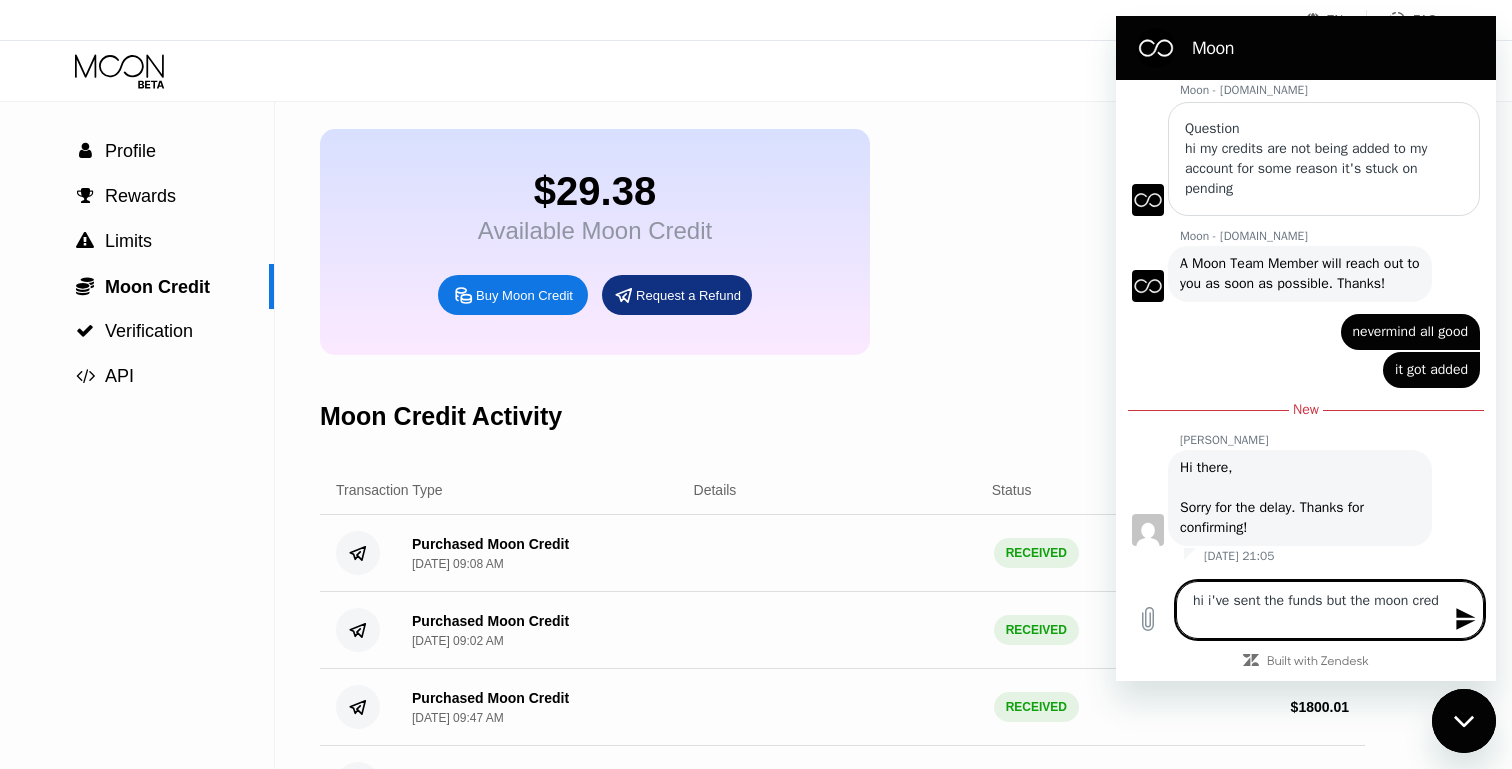 type on "hi i've sent the funds but the moon credi" 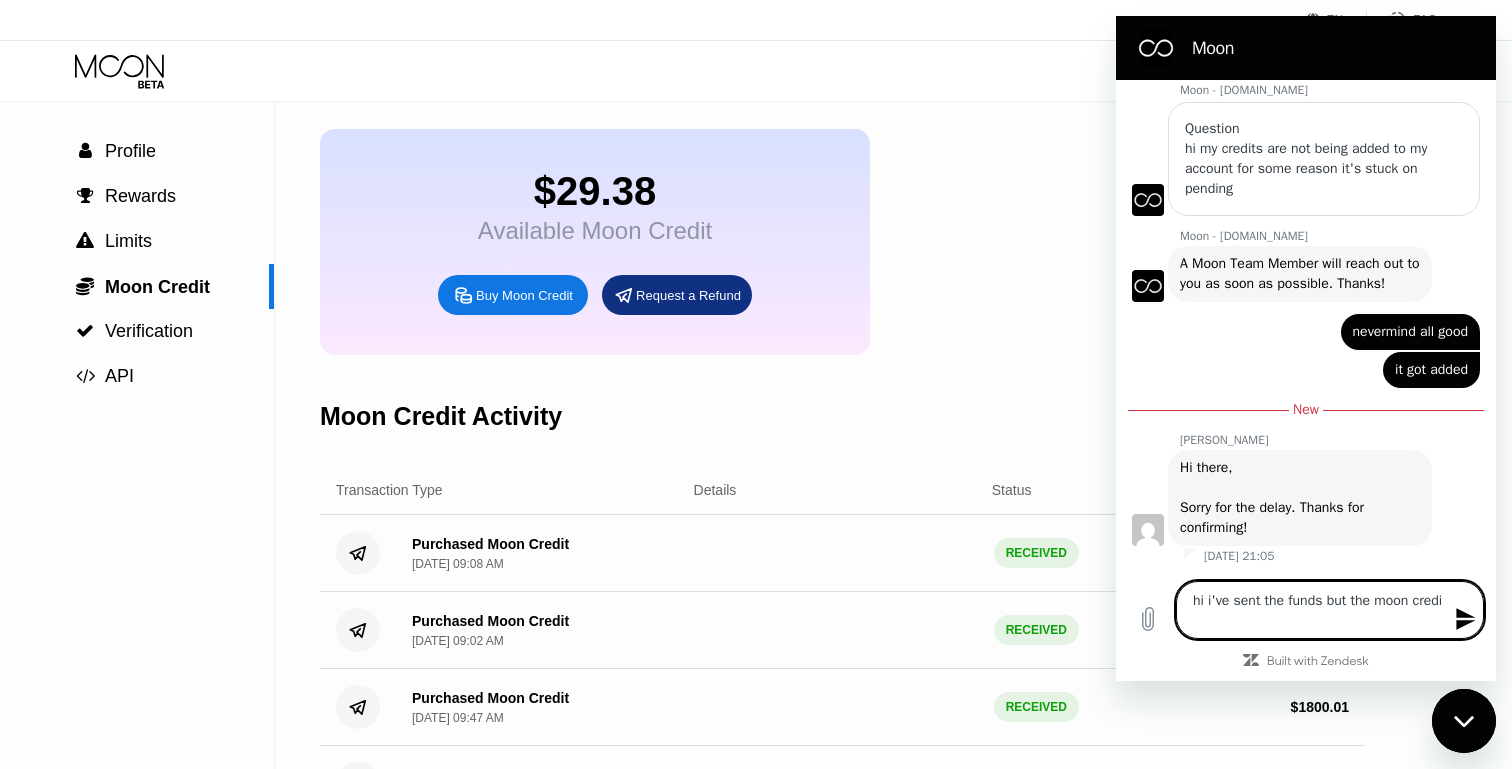 type on "hi i've sent the funds but the moon credit" 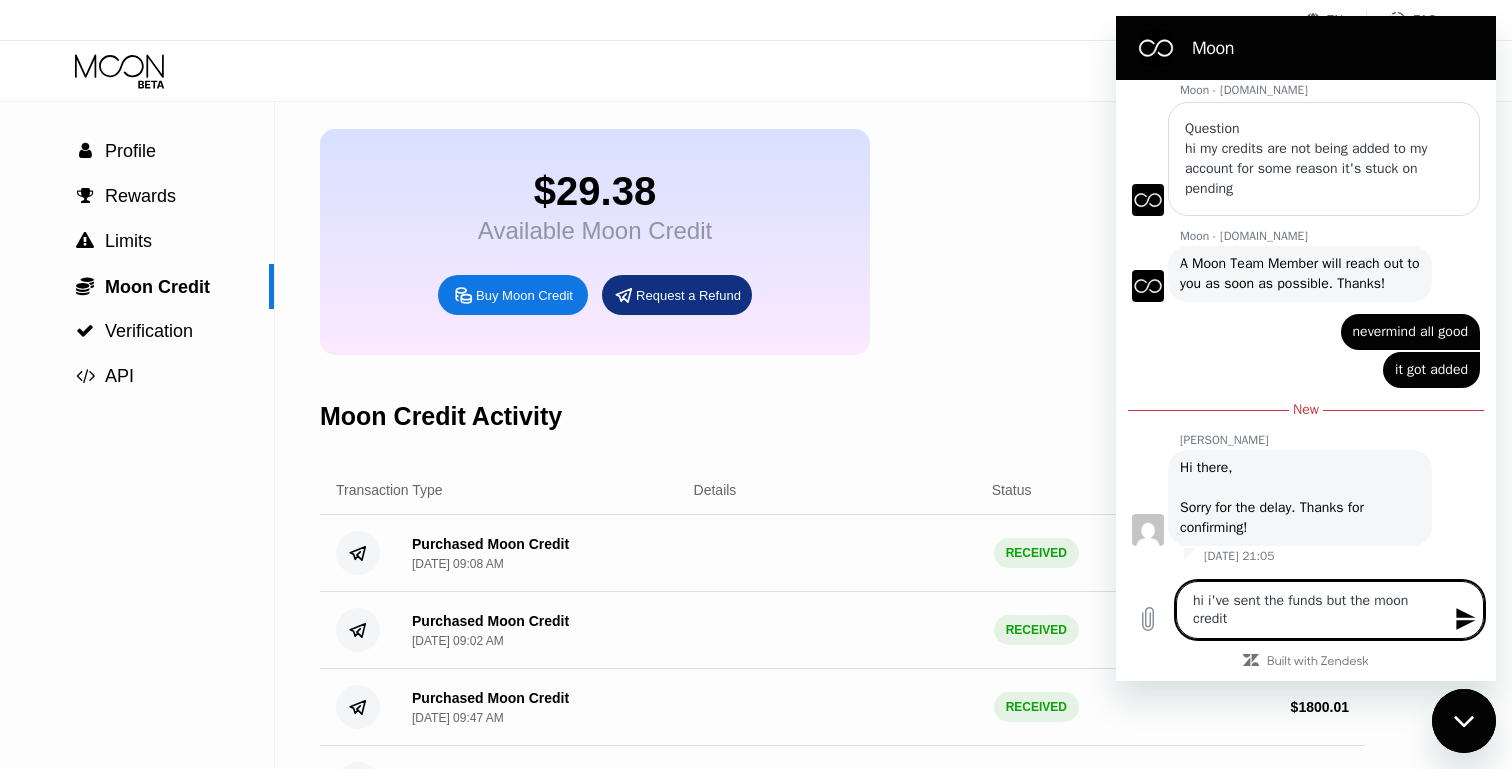 type on "hi i've sent the funds but the moon credit" 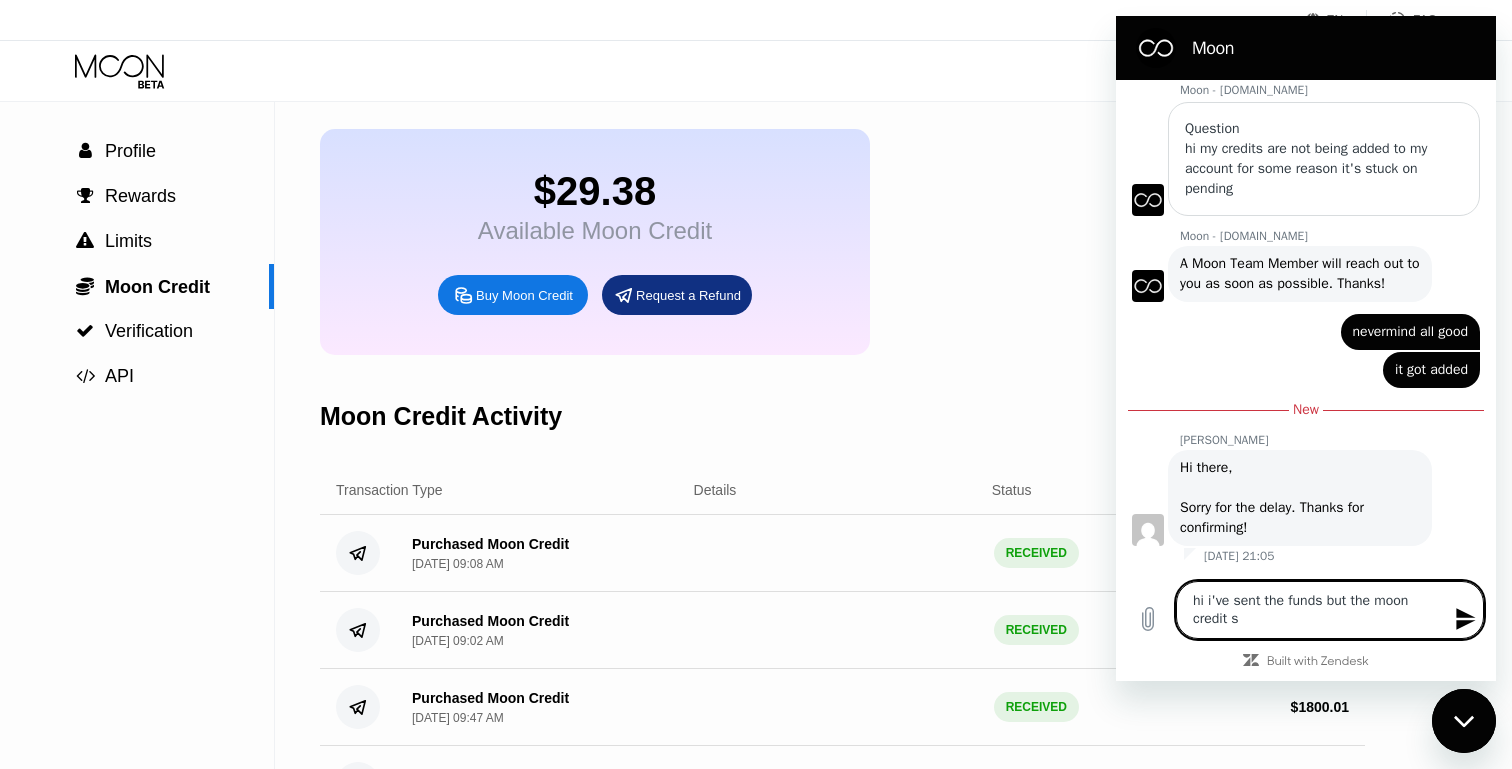 type on "hi i've sent the funds but the moon credit st" 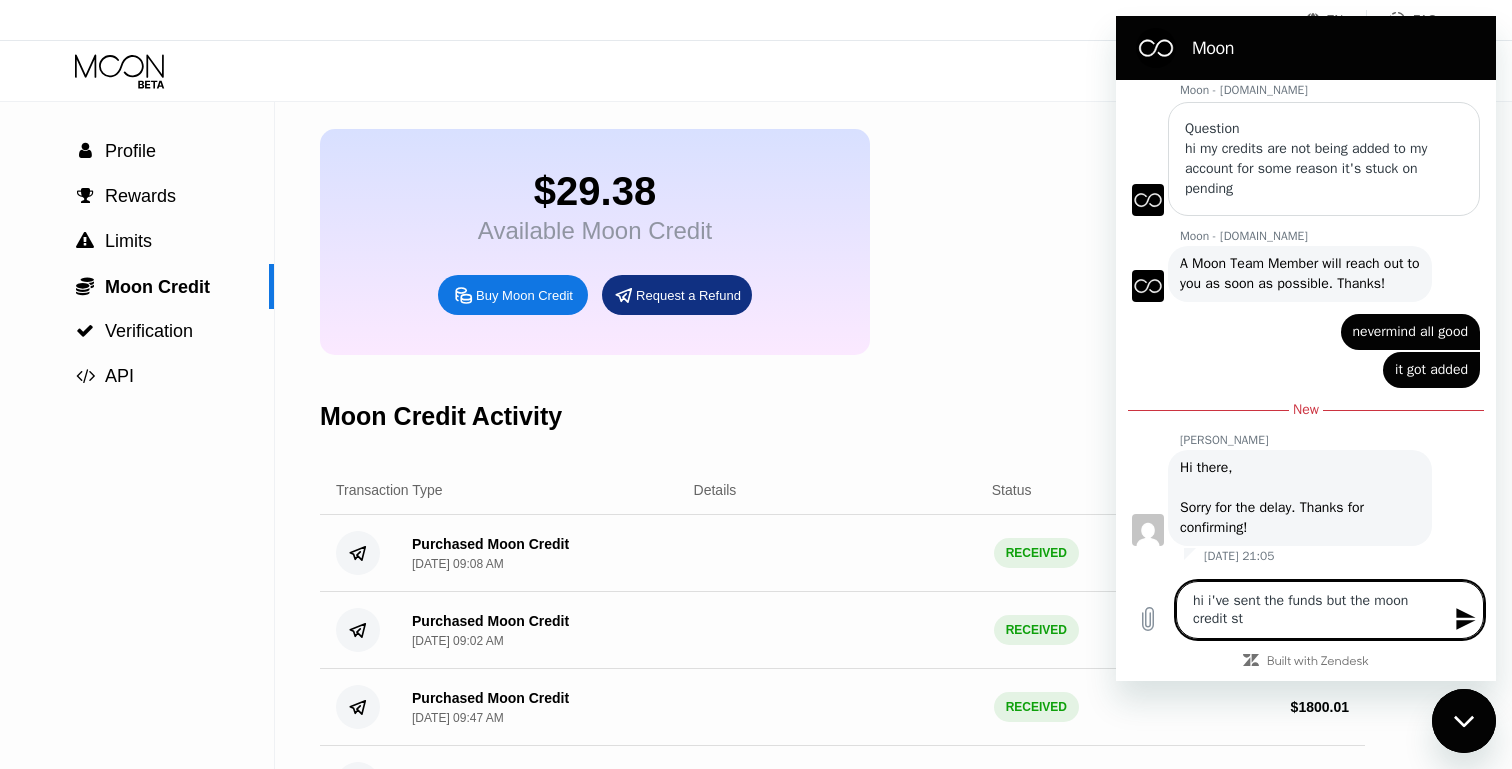 type on "hi i've sent the funds but the moon credit sti" 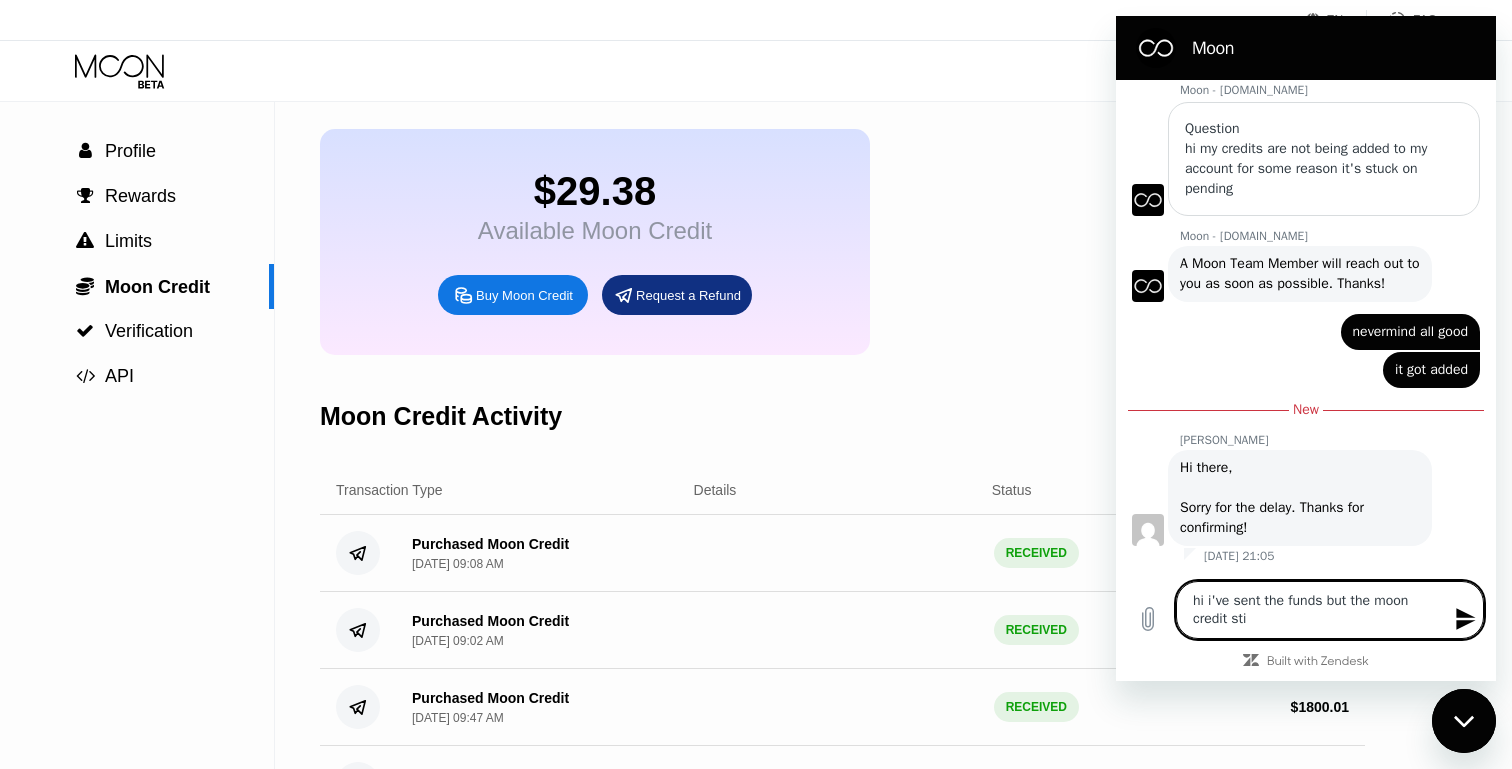 type on "hi i've sent the funds but the moon credit stil" 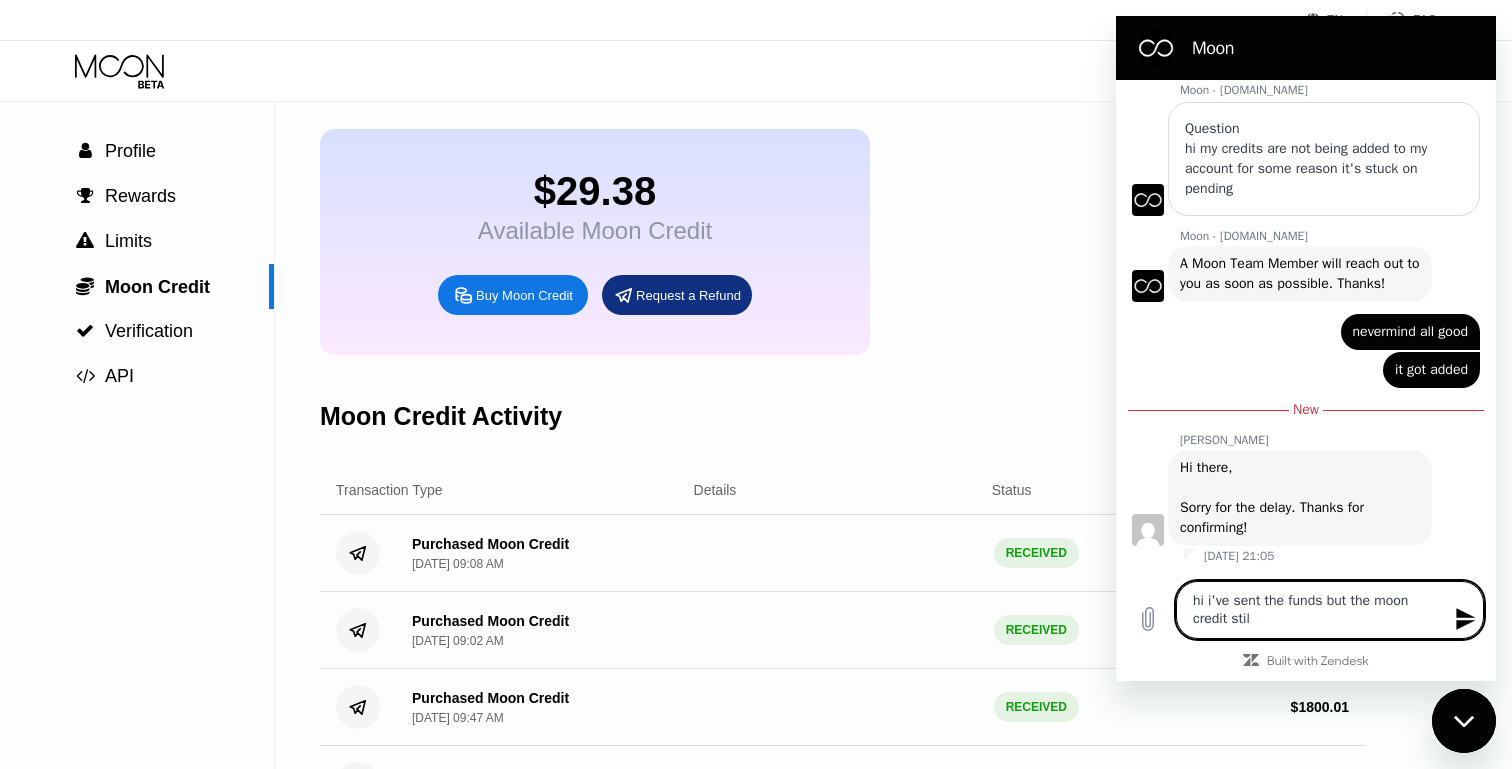 type on "hi i've sent the funds but the moon credit still" 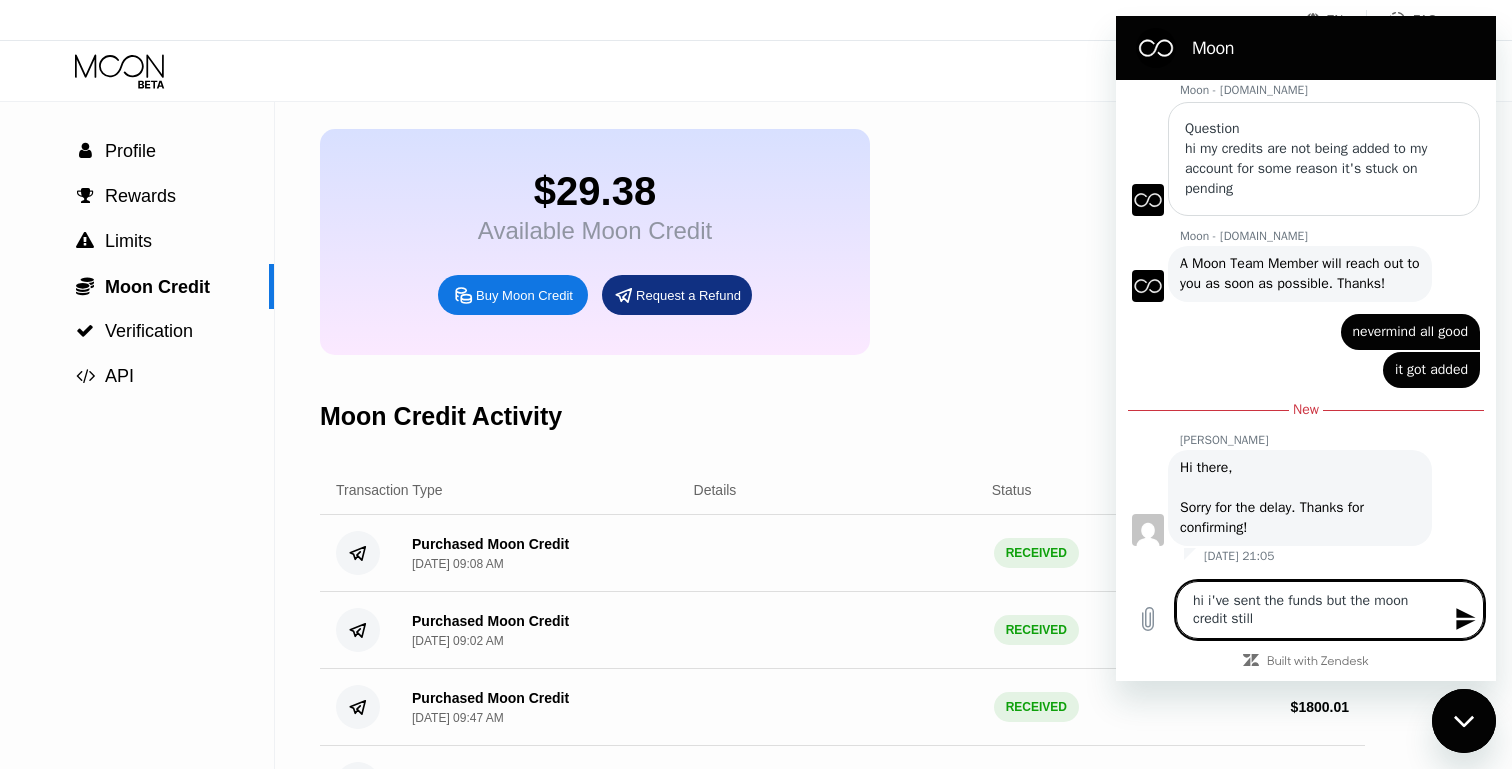 type on "hi i've sent the funds but the moon credit still" 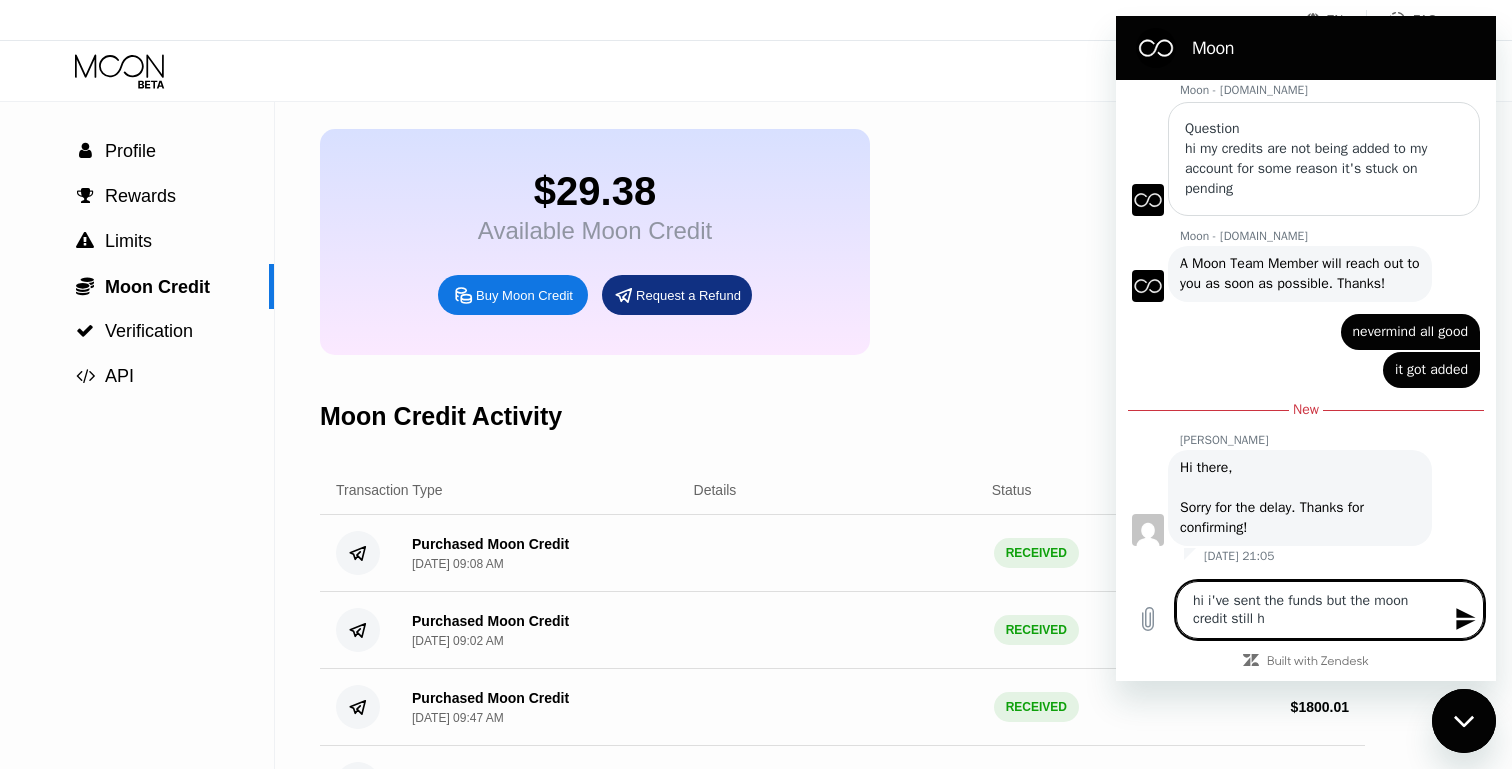 type on "hi i've sent the funds but the moon credit still ha" 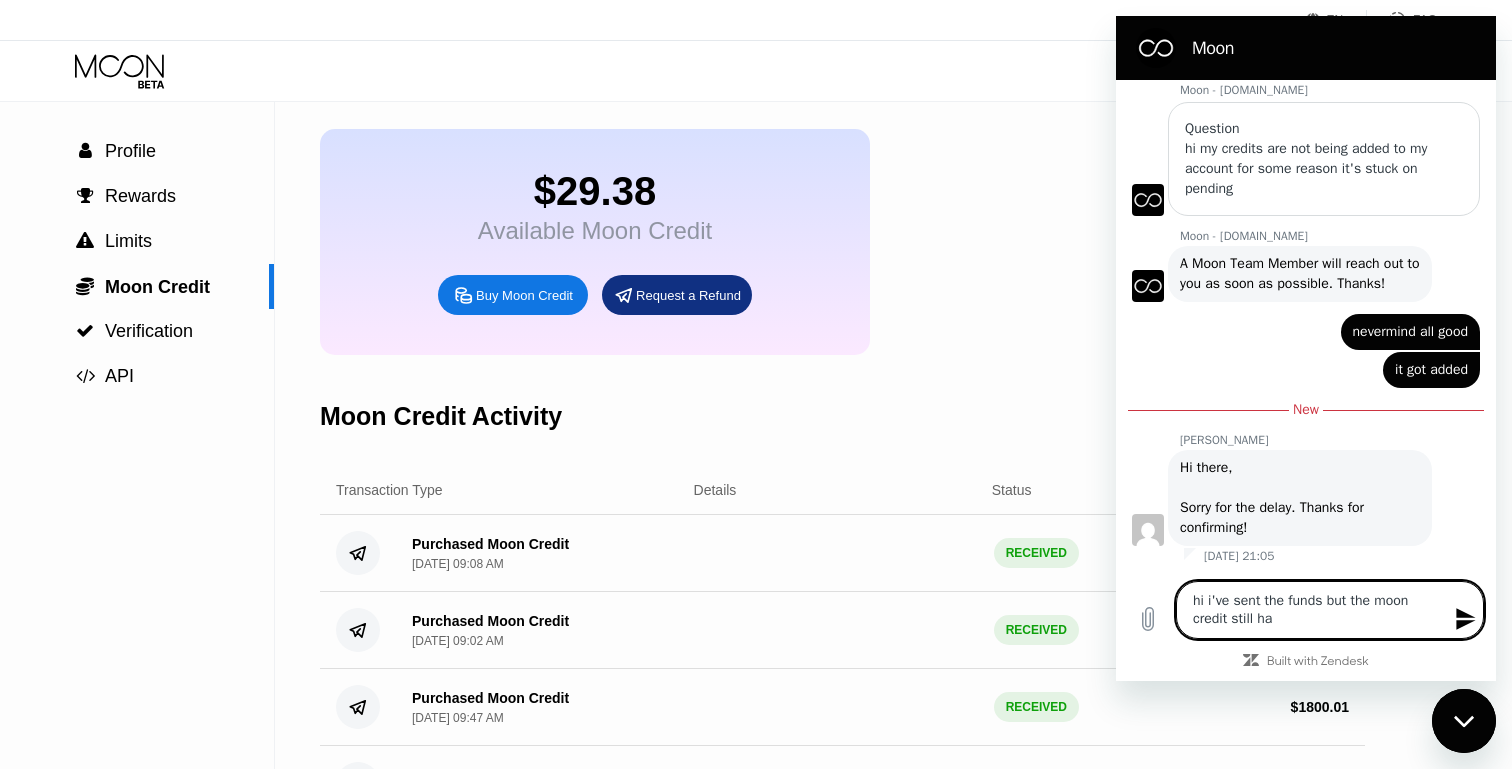 type on "hi i've sent the funds but the moon credit still has" 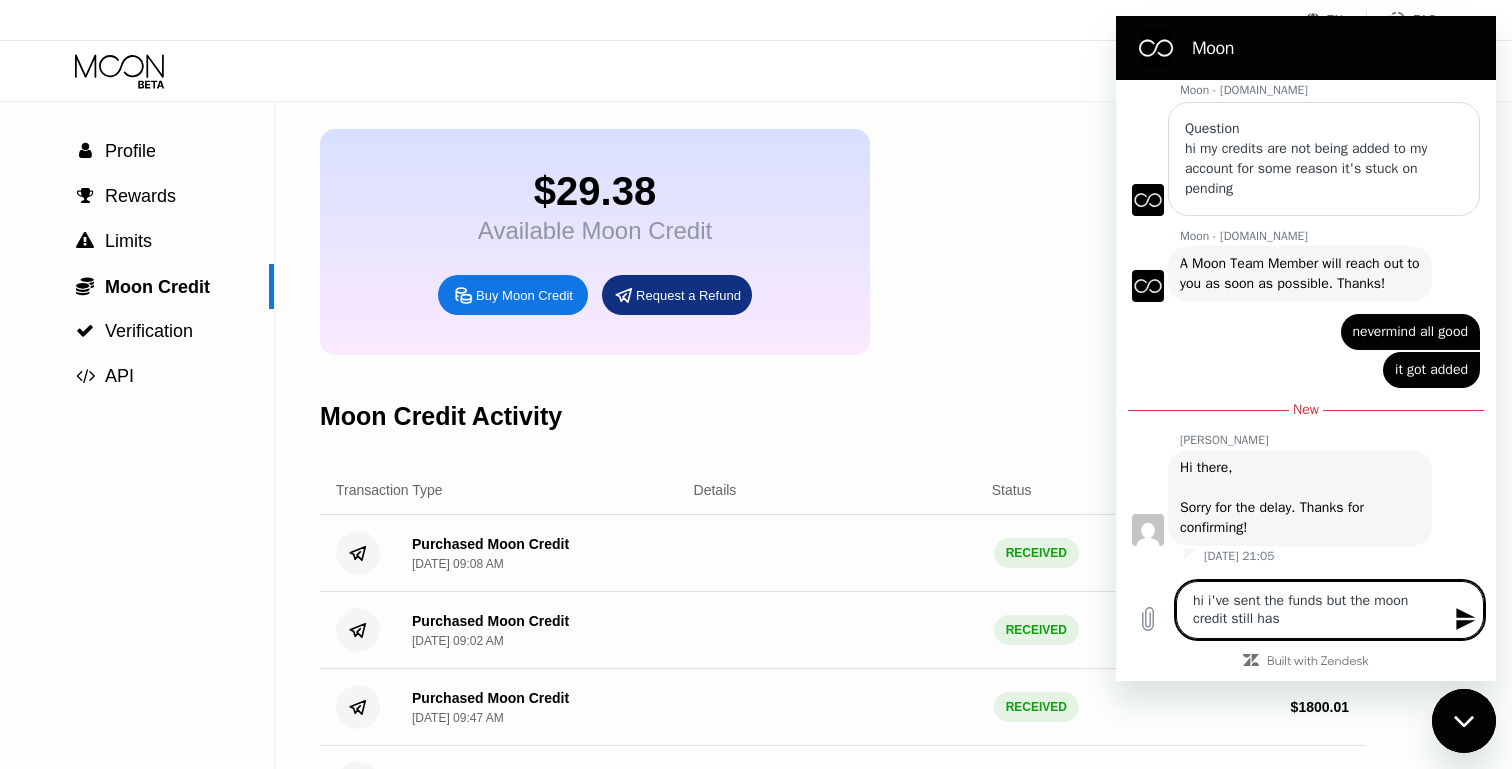 type on "hi i've sent the funds but the moon credit still hasn" 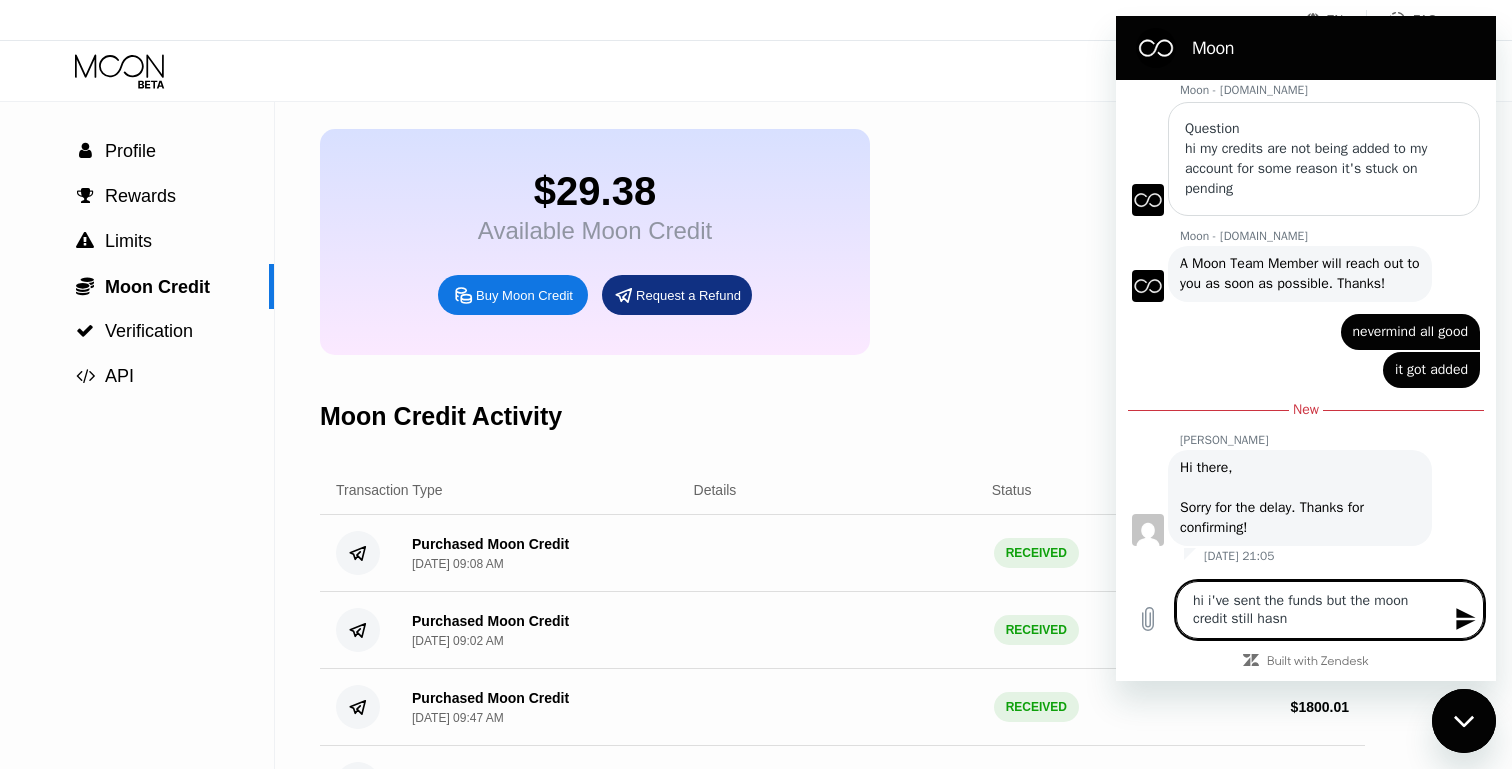 type on "hi i've sent the funds but the moon credit still hasnt" 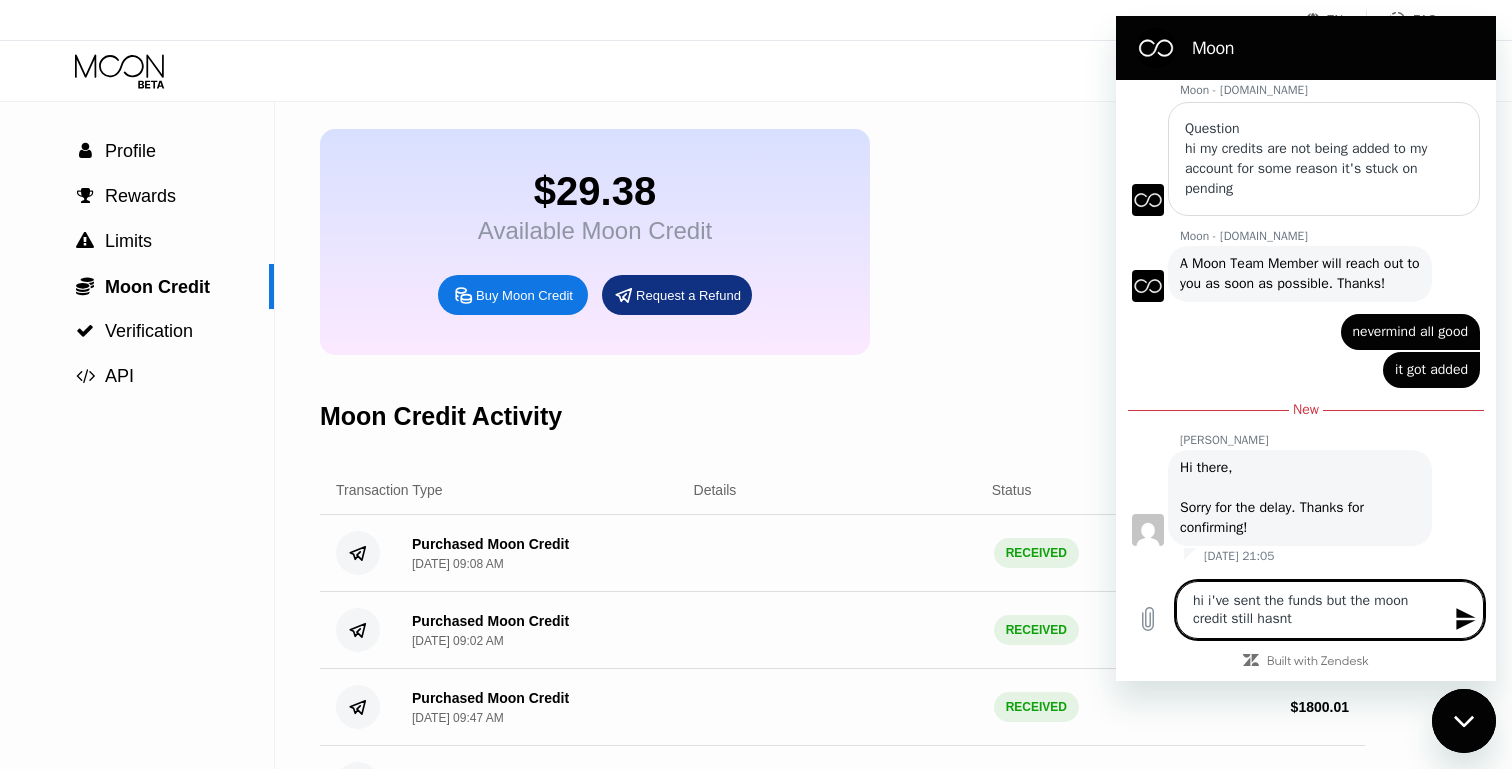 type on "hi i've sent the funds but the moon credit still hasnt'" 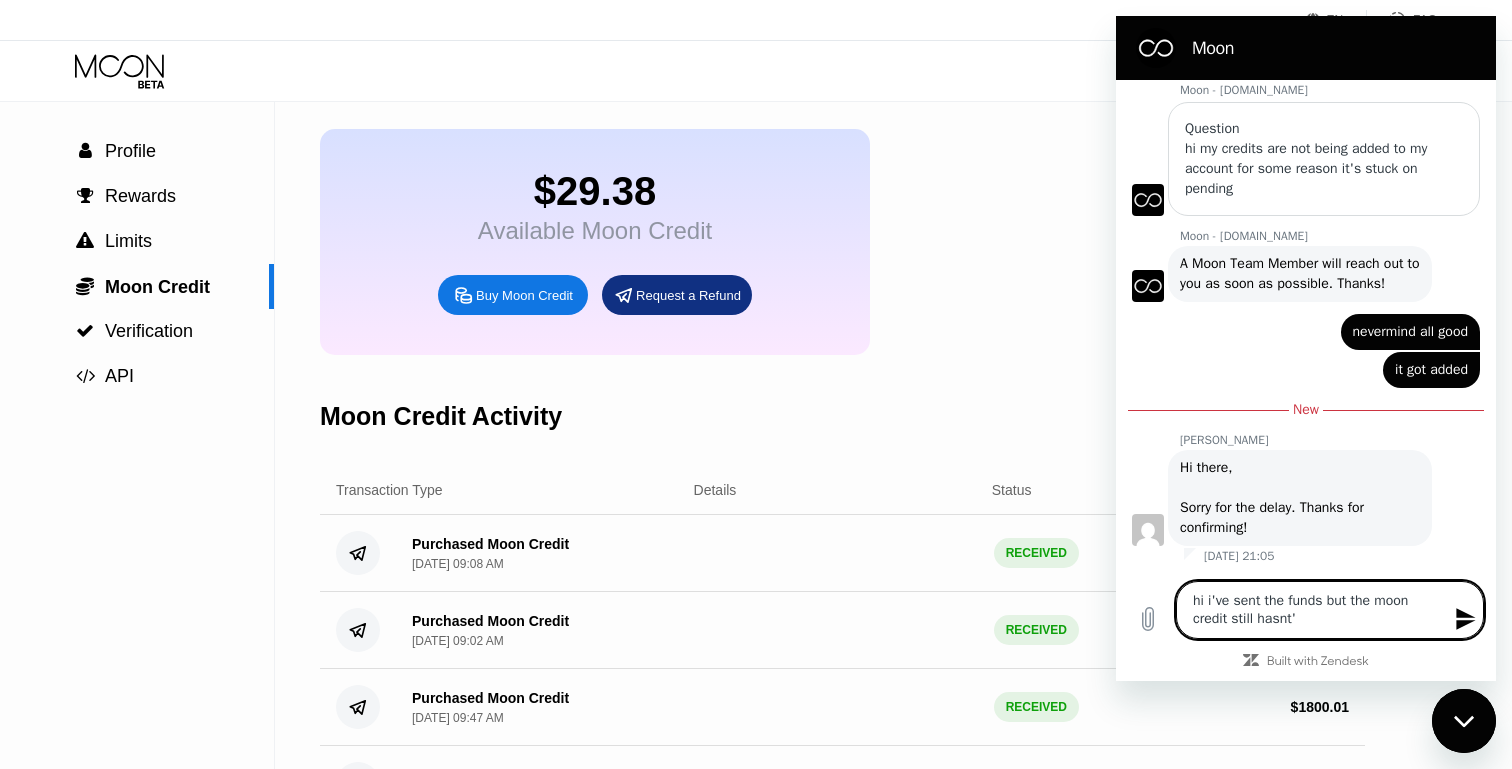 type on "hi i've sent the funds but the moon credit still hasnt'" 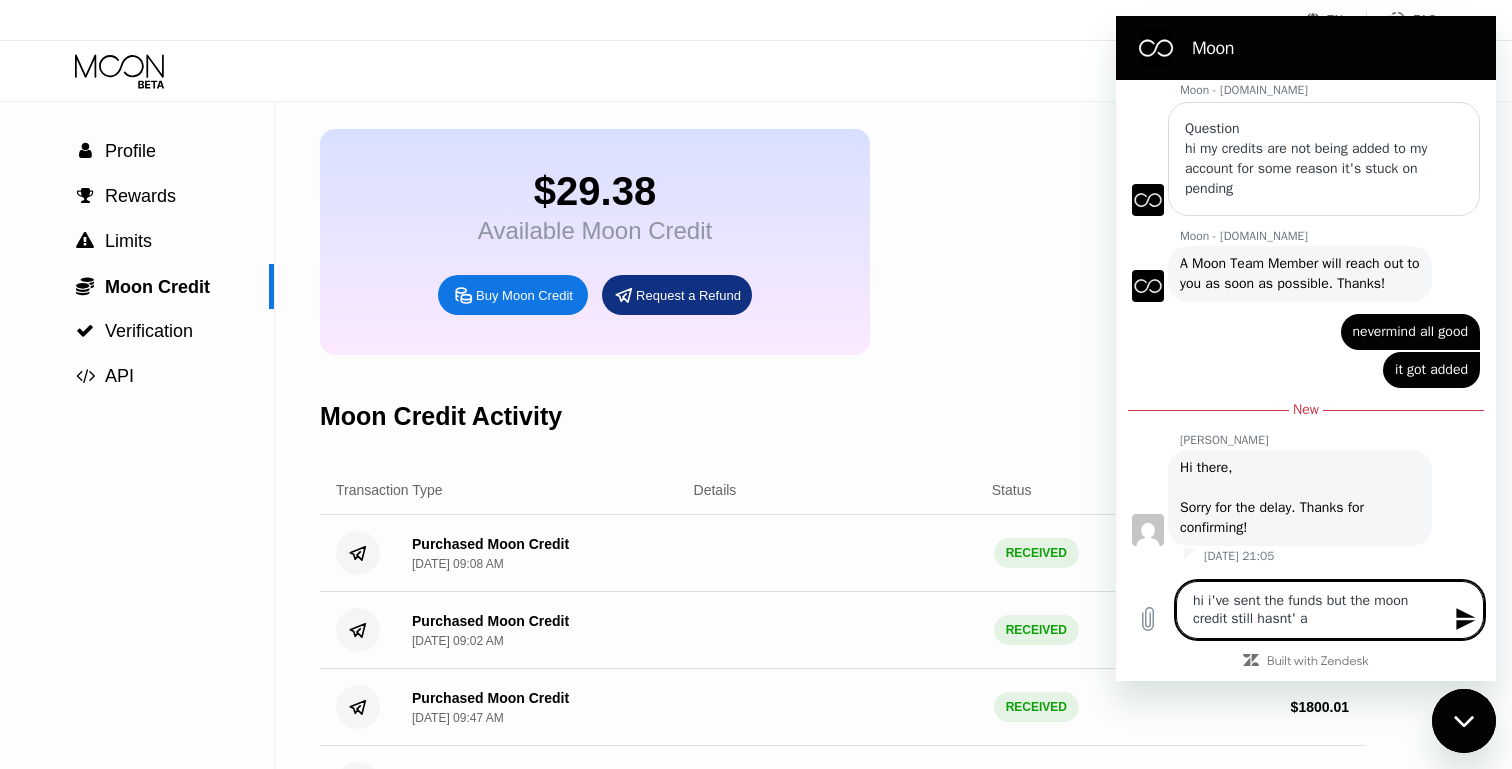 type on "hi i've sent the funds but the moon credit still hasnt' ap" 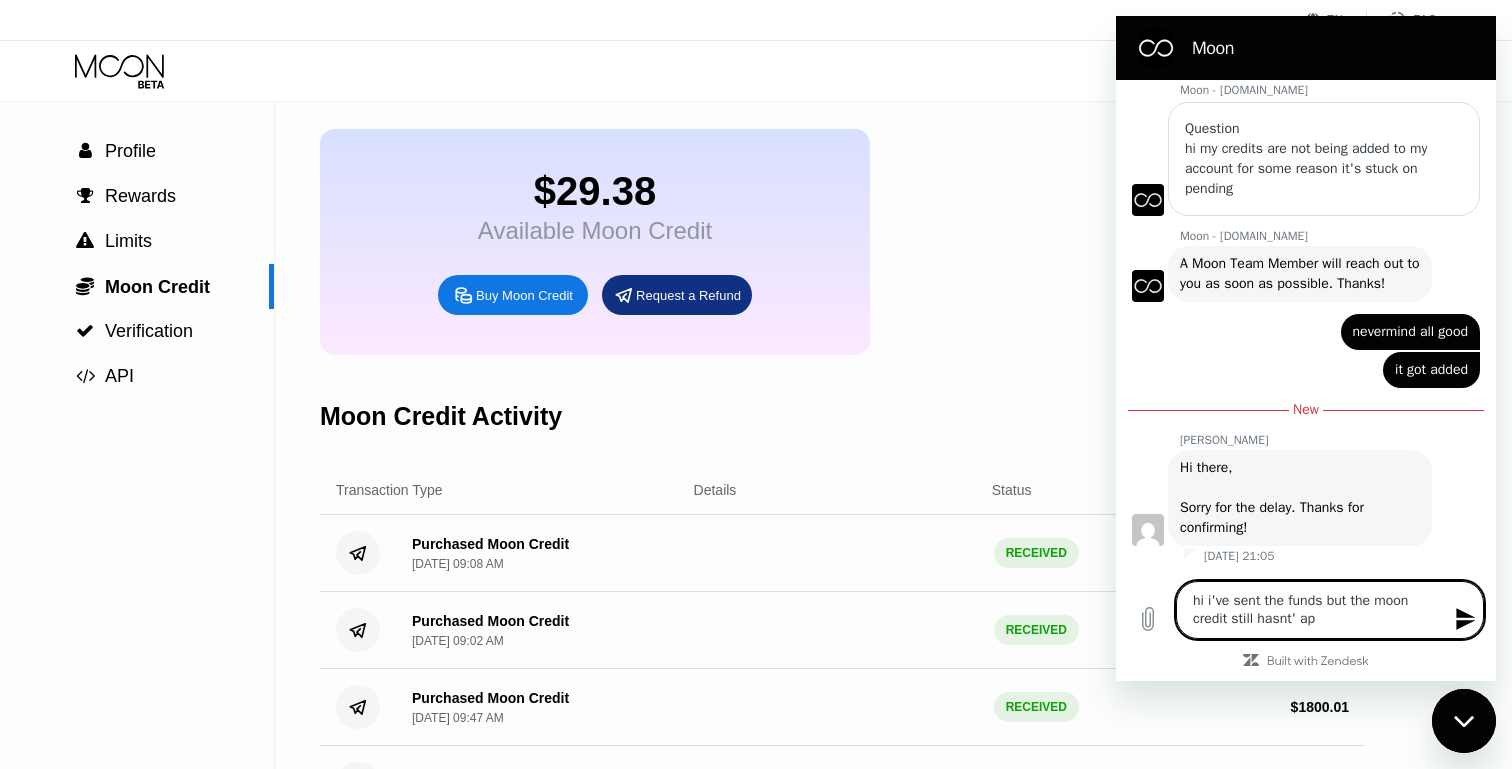 type on "hi i've sent the funds but the moon credit still hasnt' app" 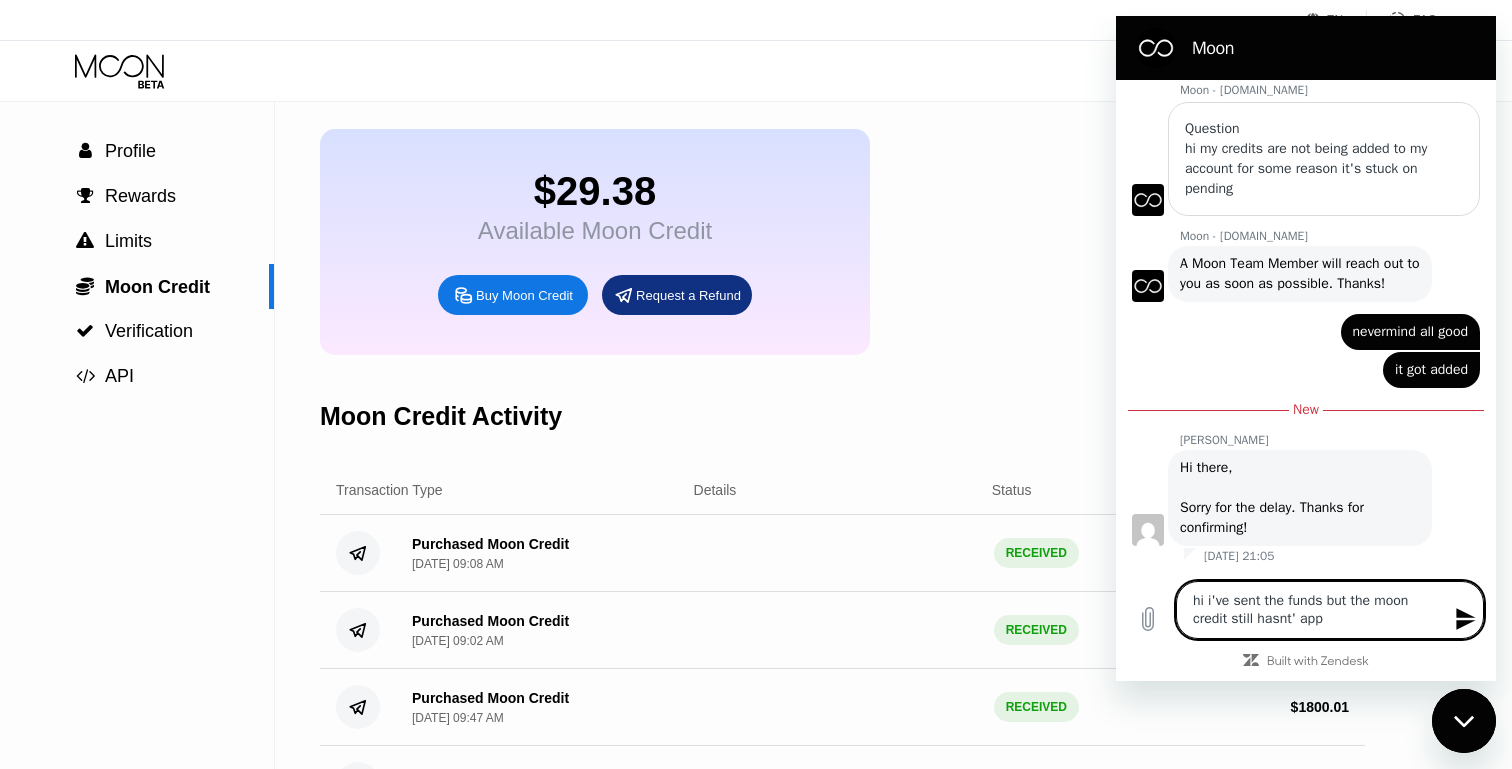 type on "hi i've sent the funds but the moon credit still hasnt' appl" 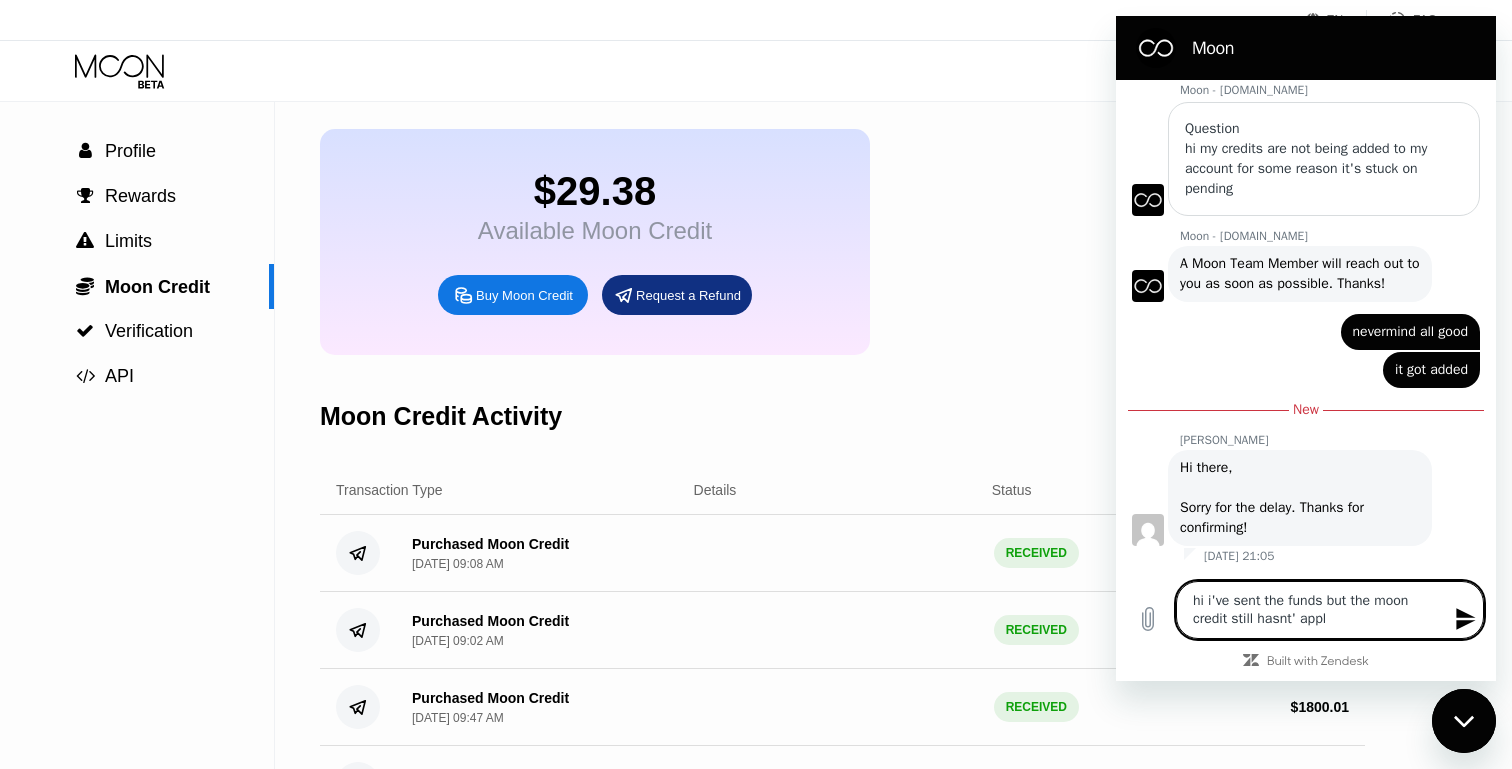 type on "hi i've sent the funds but the moon credit still hasnt' appli" 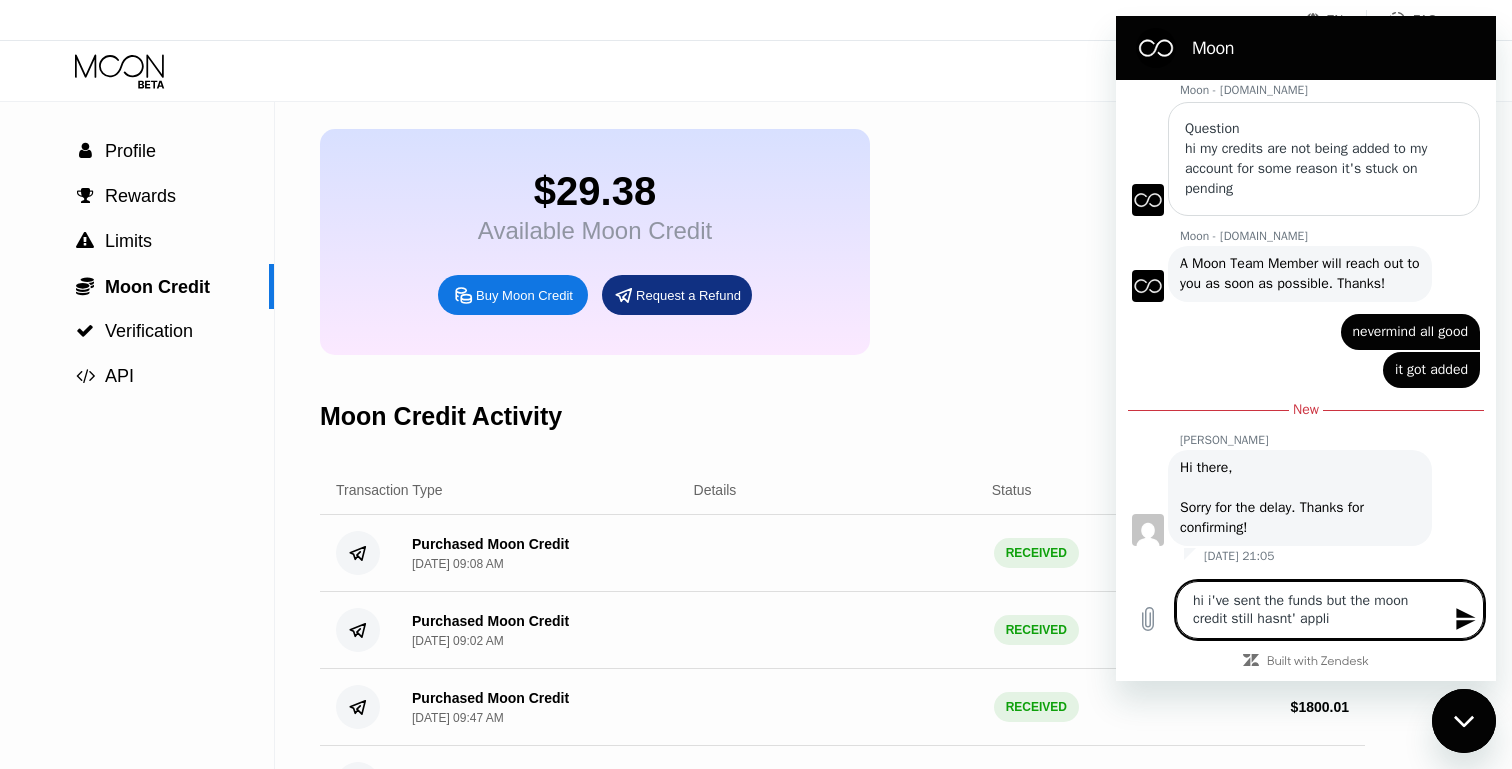 type on "hi i've sent the funds but the moon credit still hasnt' applie" 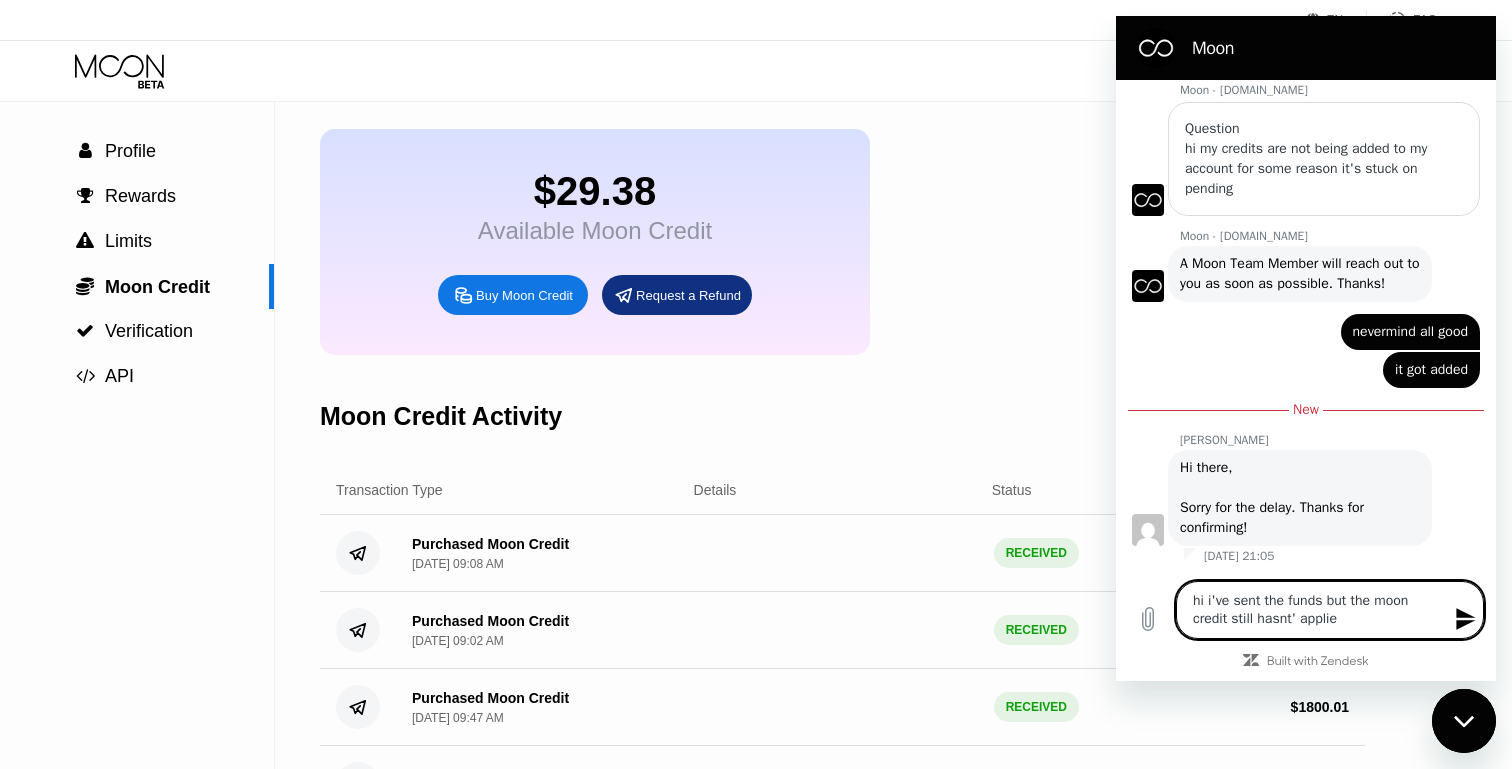 type on "hi i've sent the funds but the moon credit still hasnt' applied" 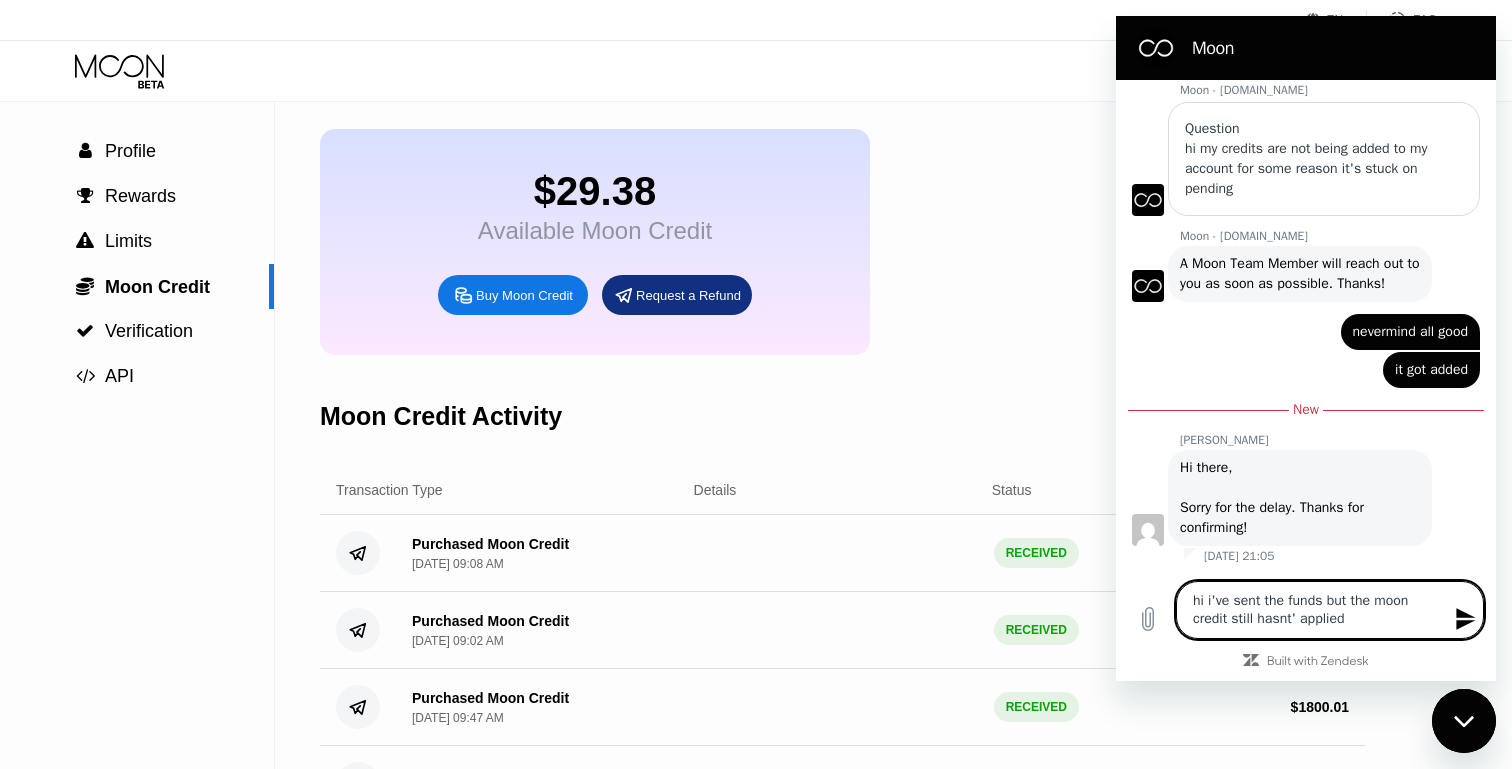 type on "hi i've sent the funds but the moon credit still hasnt' applied" 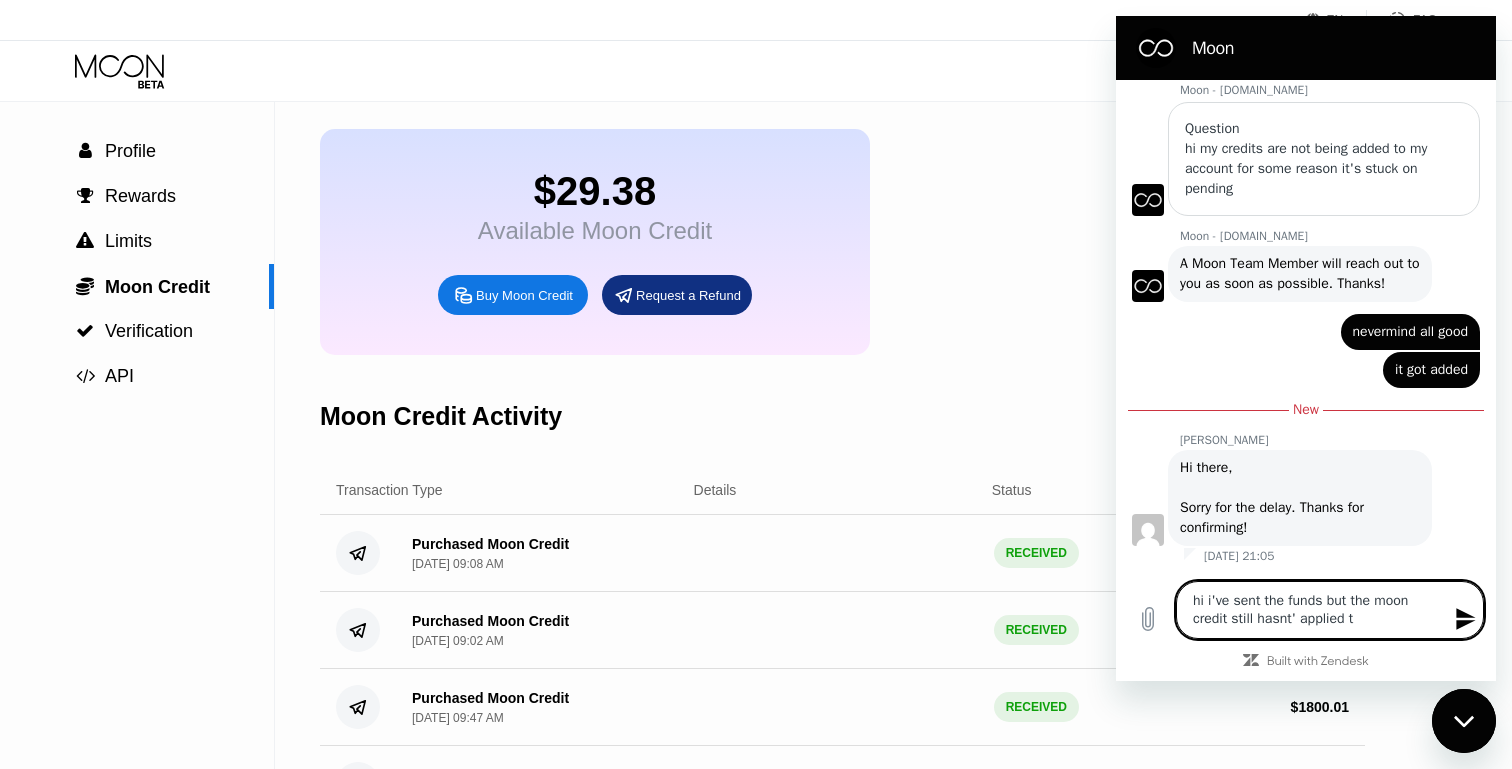 type on "hi i've sent the funds but the moon credit still hasnt' applied to" 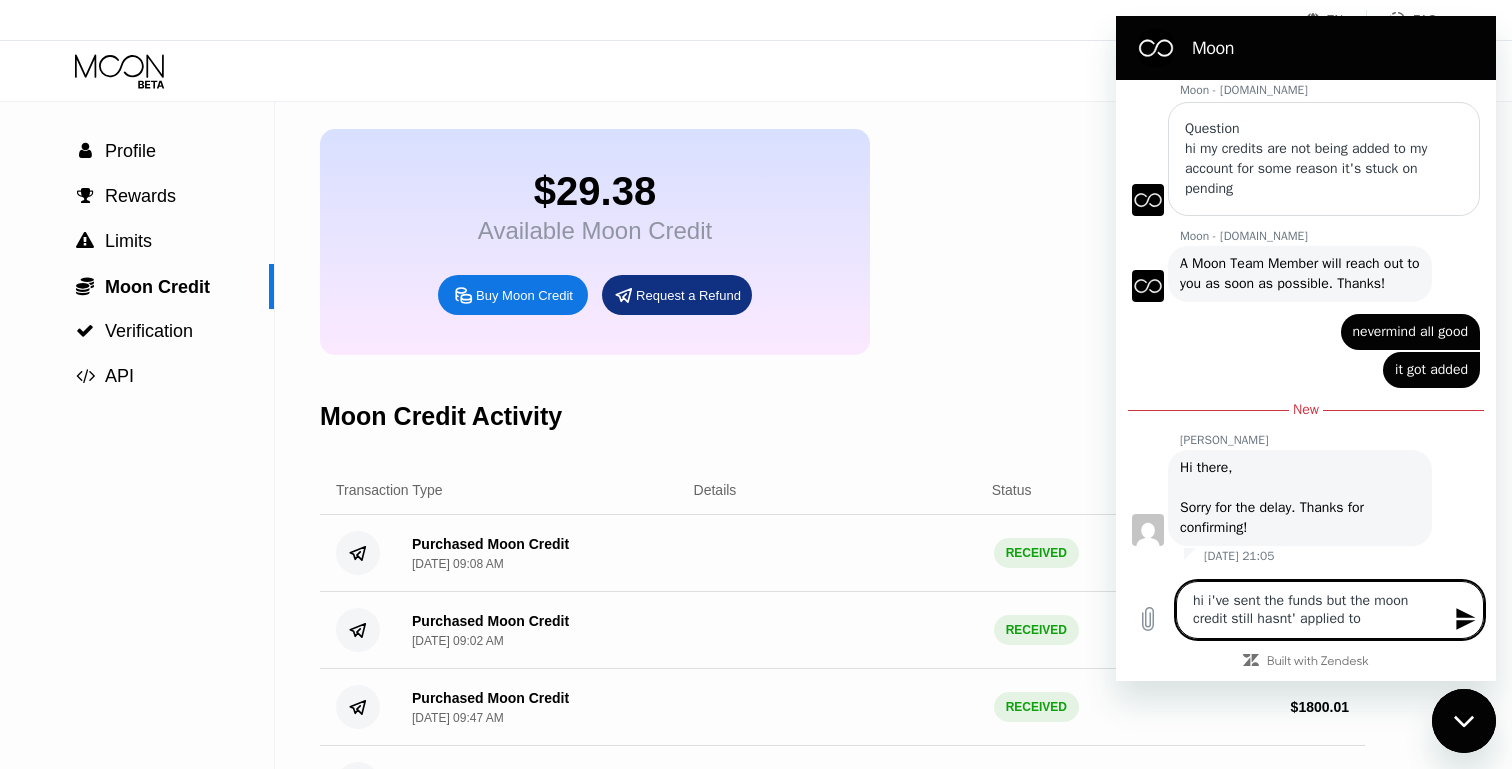 type on "hi i've sent the funds but the moon credit still hasnt' applied to" 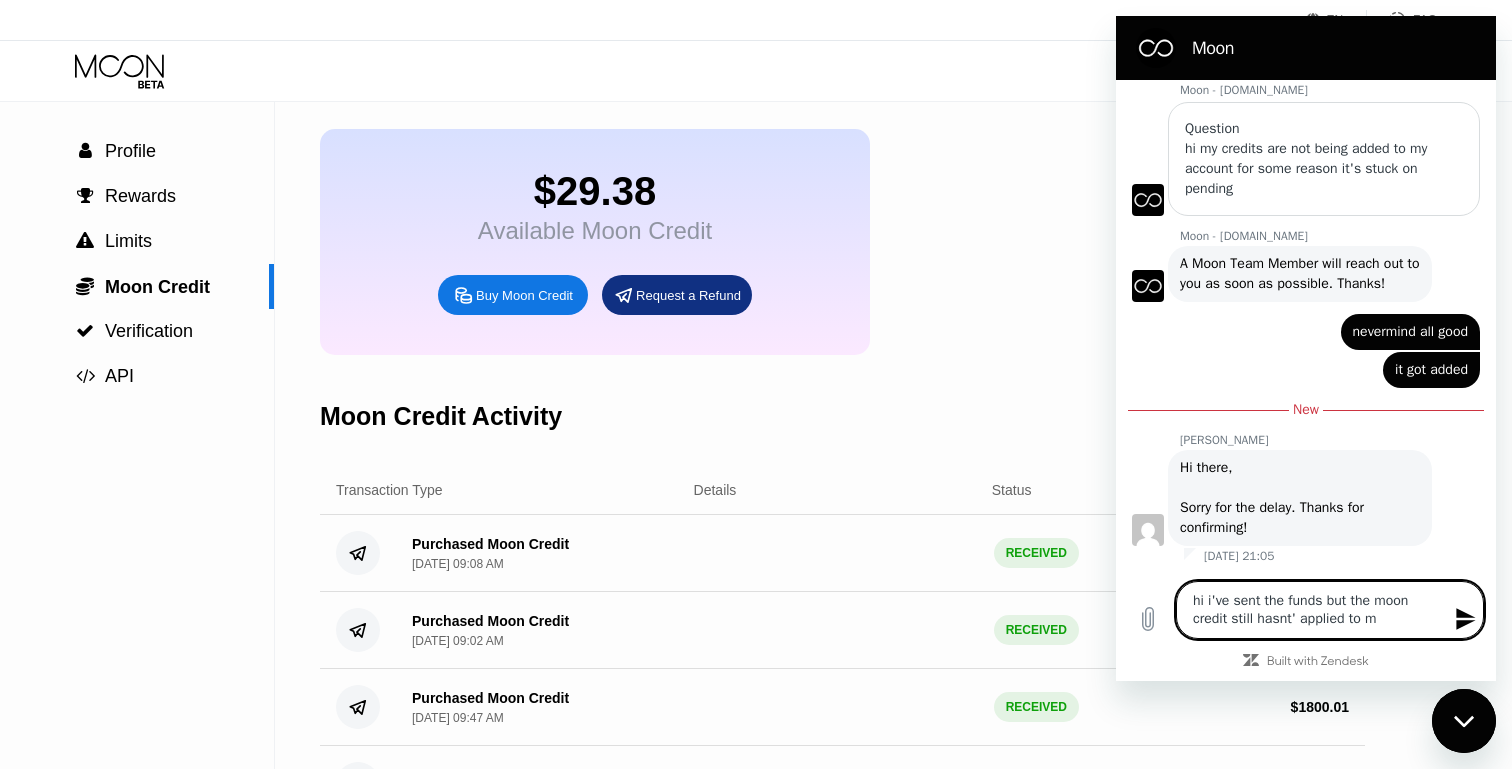 type on "hi i've sent the funds but the moon credit still hasnt' applied to my" 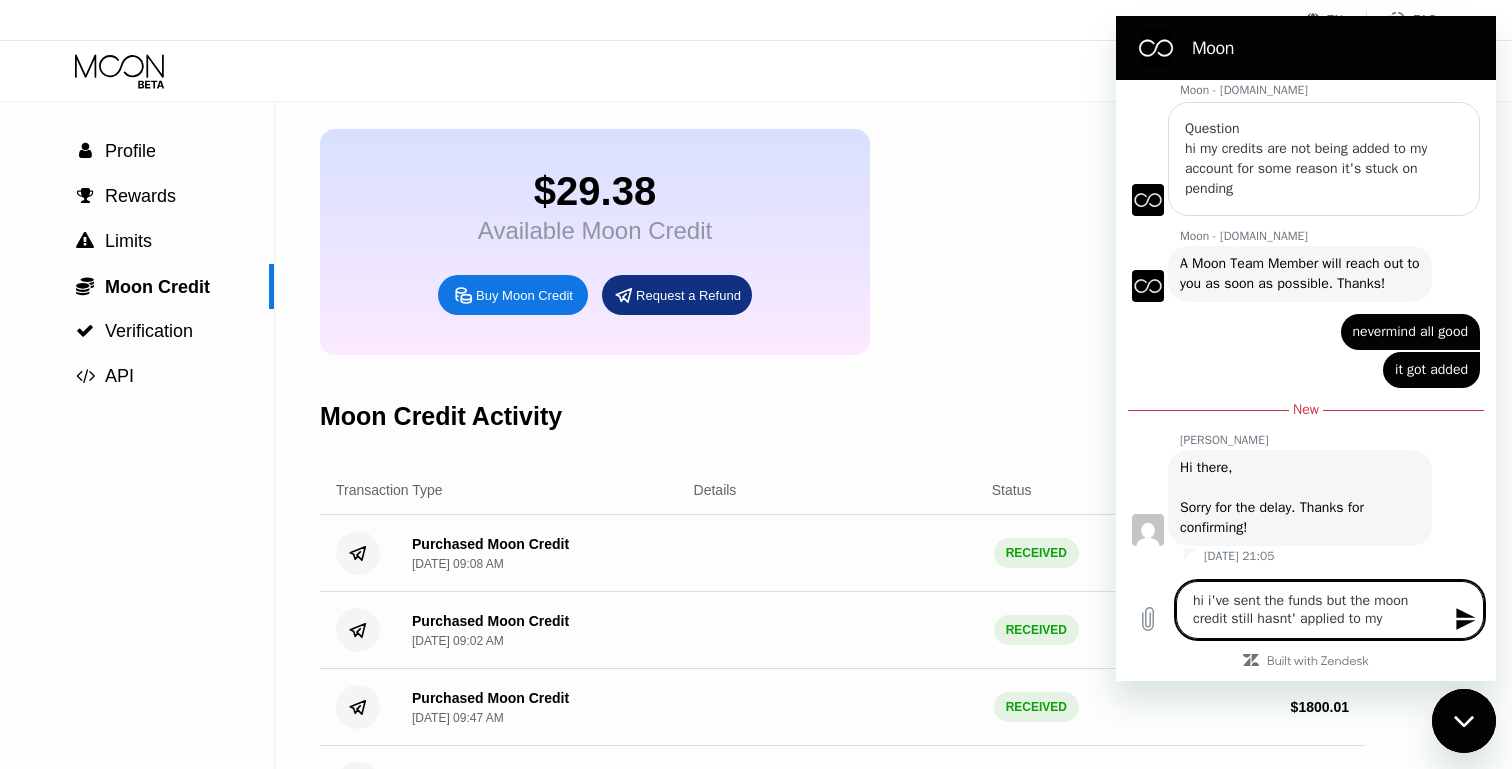 type on "hi i've sent the funds but the moon credit still hasnt' applied to my" 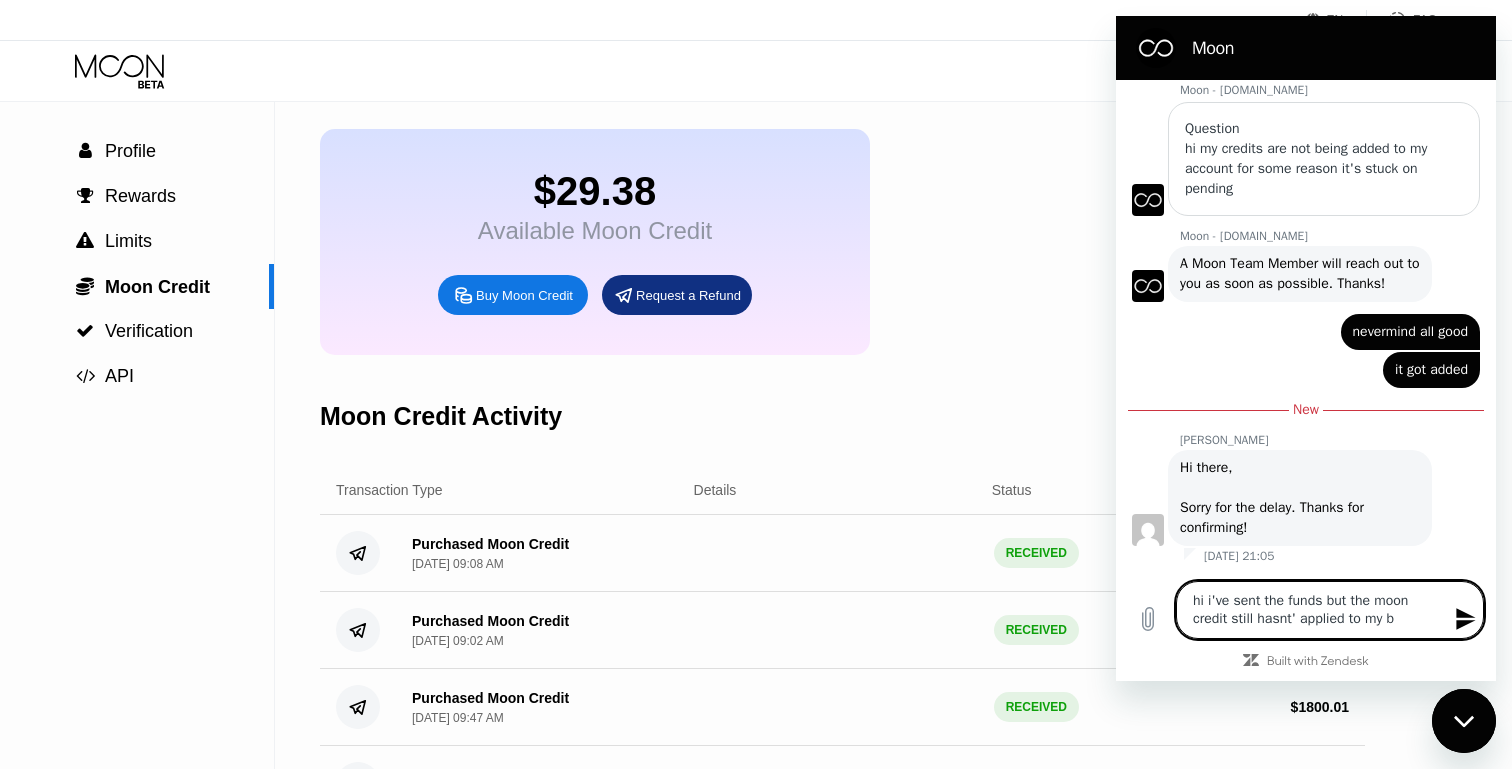 type on "hi i've sent the funds but the moon credit still hasnt' applied to my ba" 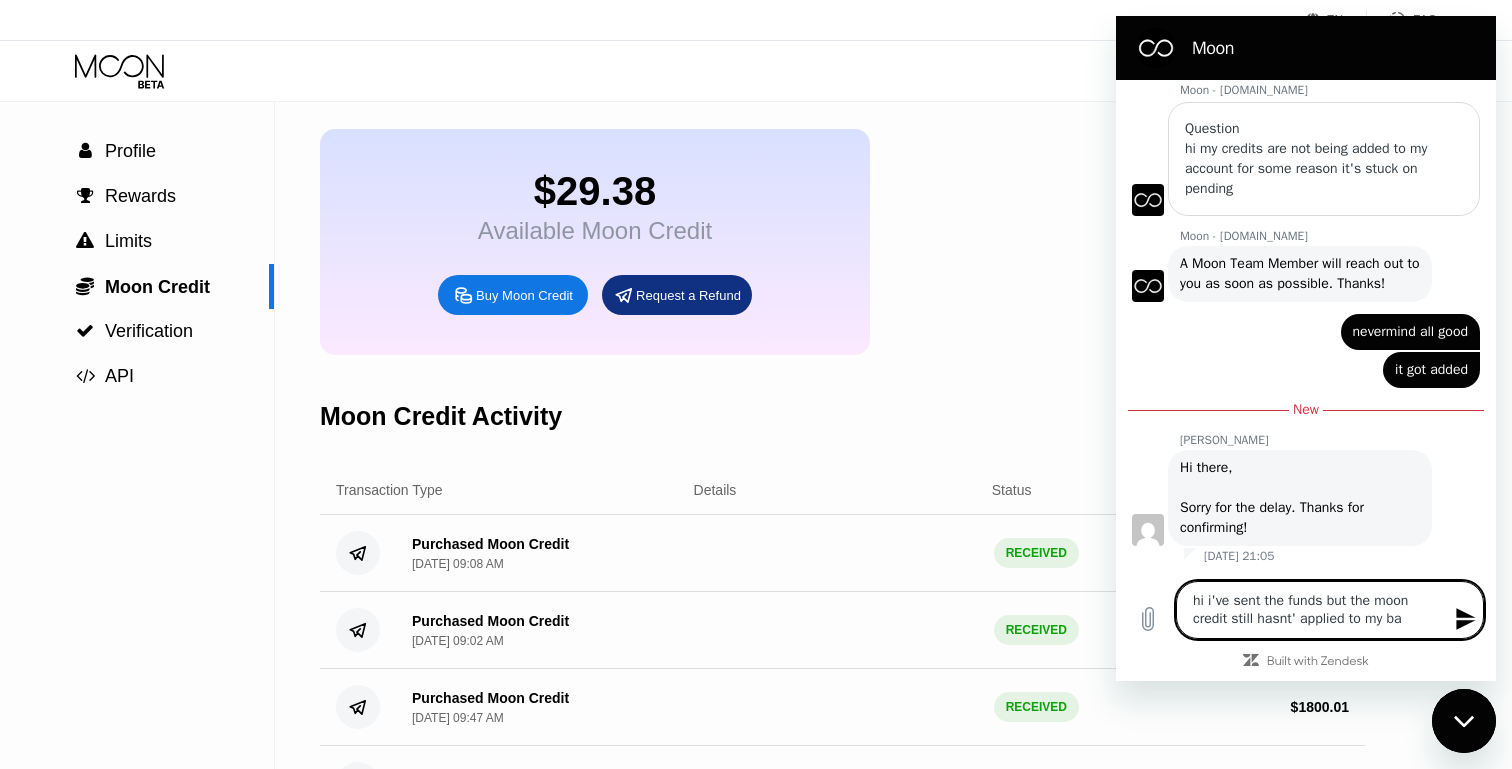 type on "hi i've sent the funds but the moon credit still hasnt' applied to my [MEDICAL_DATA]" 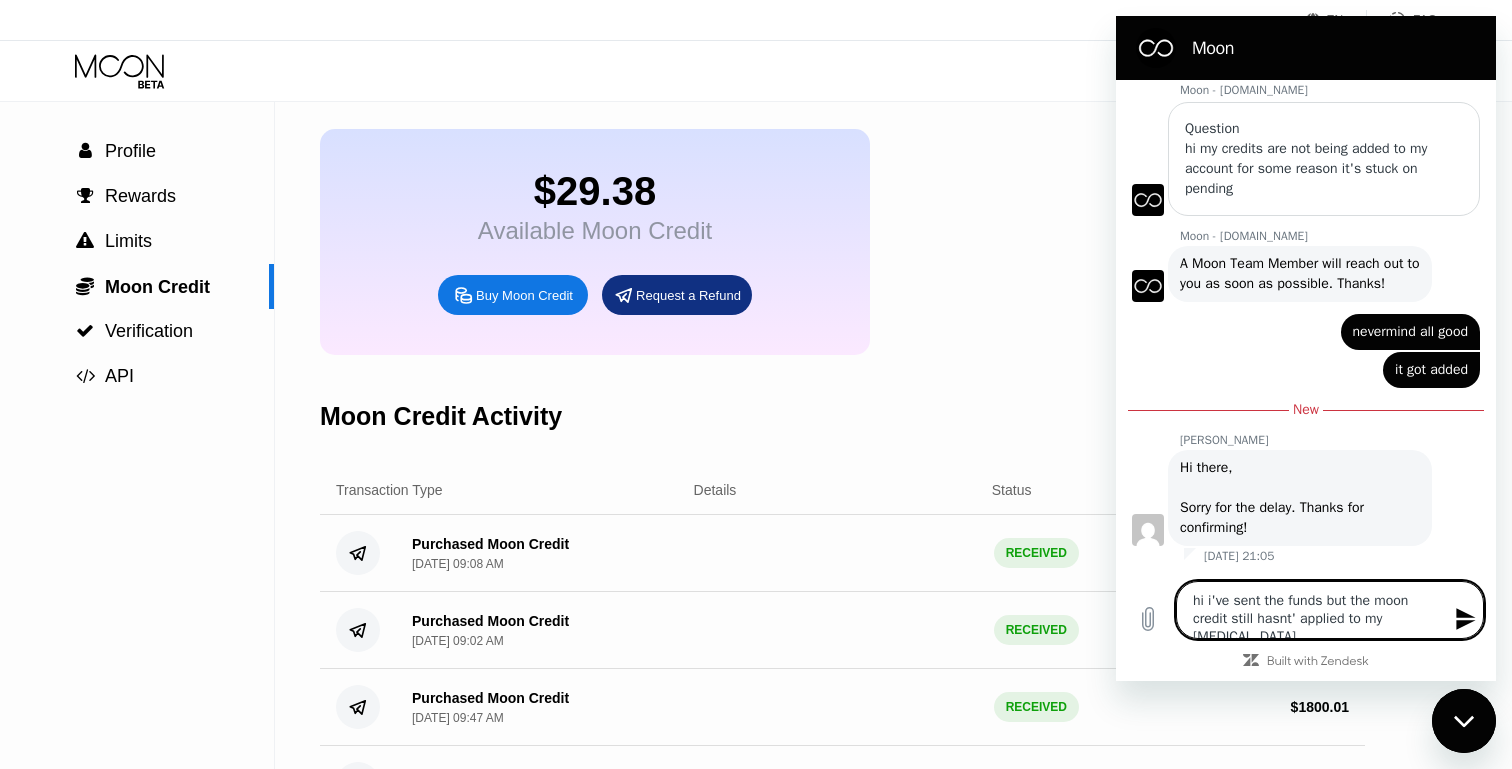 type on "hi i've sent the funds but the moon credit still hasnt' applied to my bala" 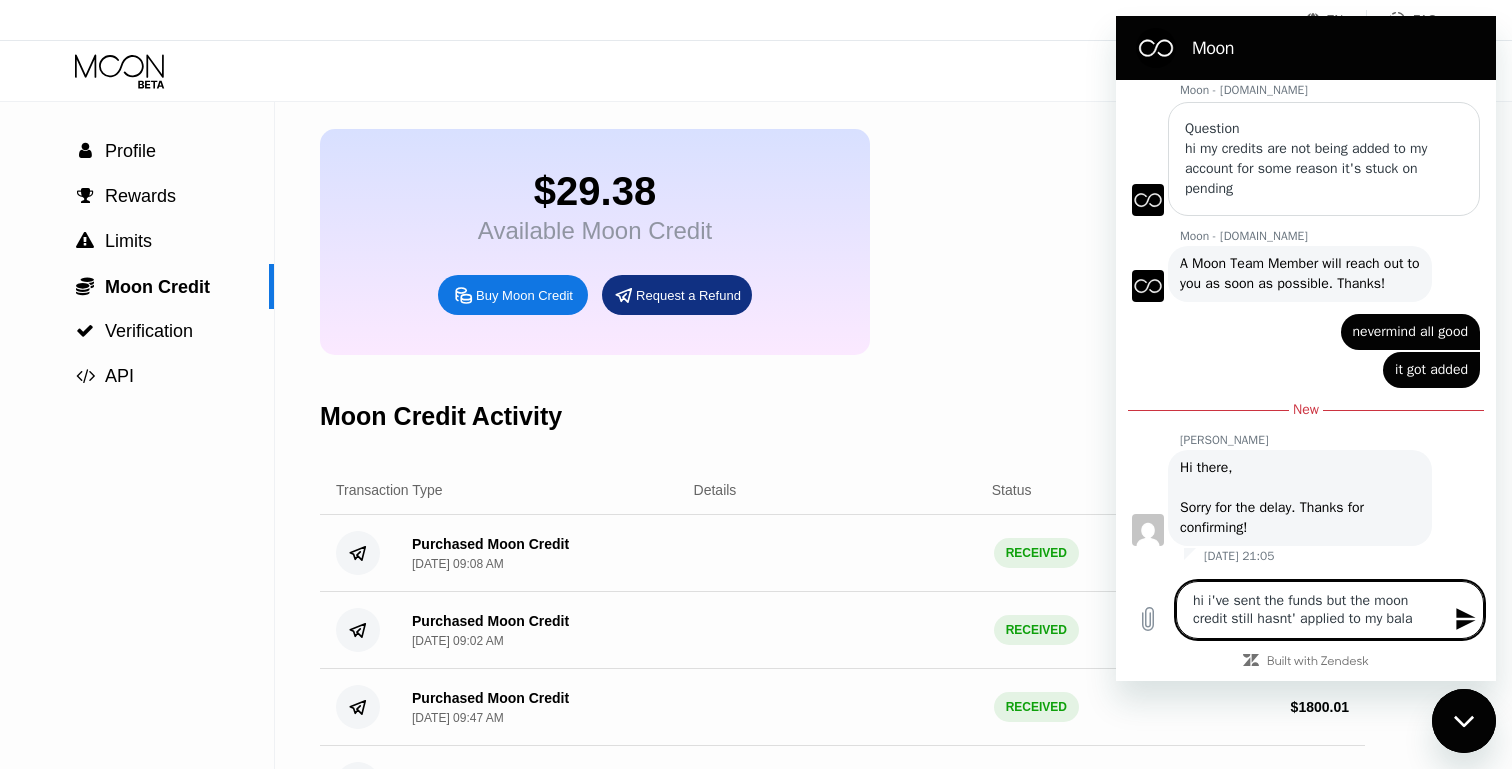 type on "hi i've sent the funds but the moon credit still hasnt' applied to my balac" 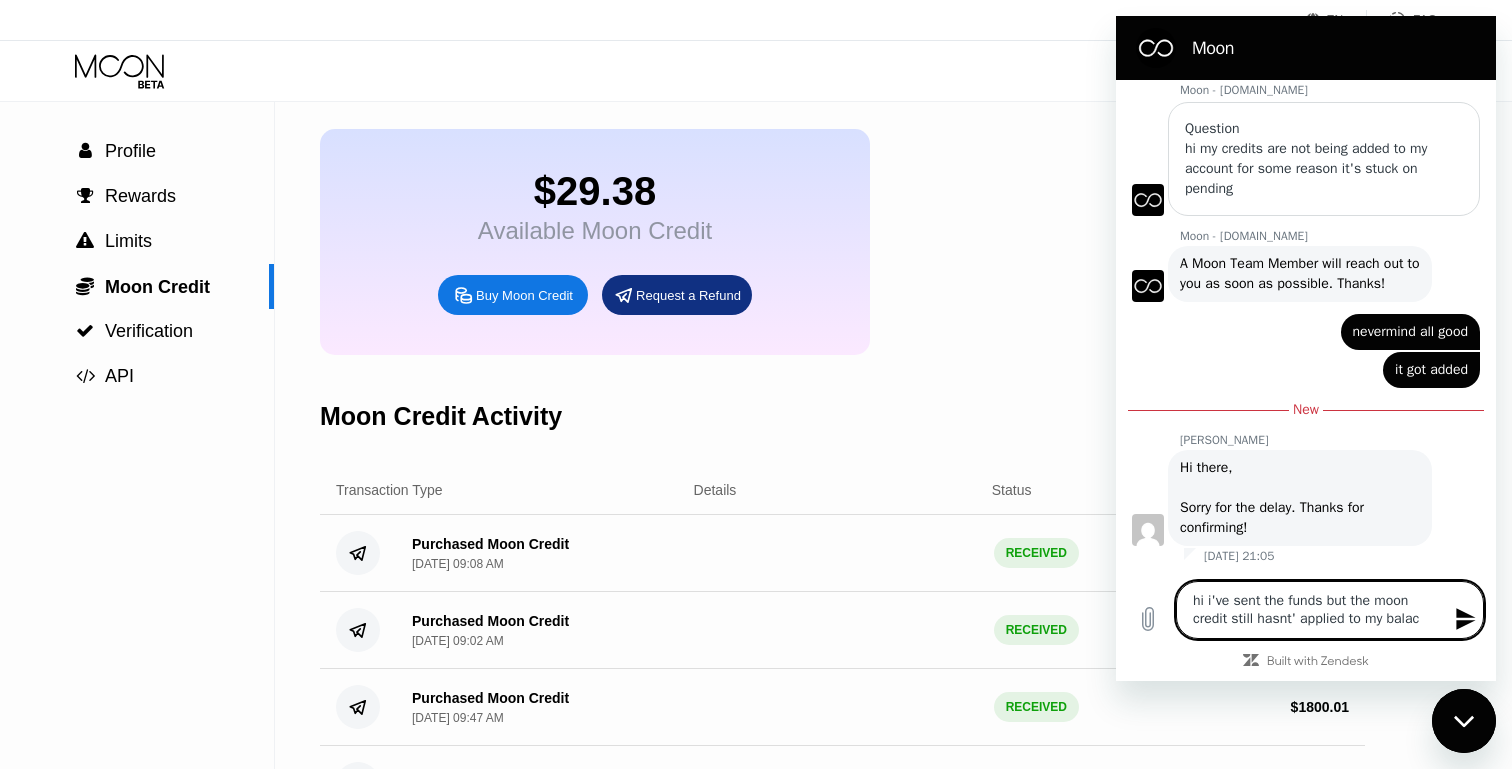 type on "hi i've sent the funds but the moon credit still hasnt' applied to my balacn" 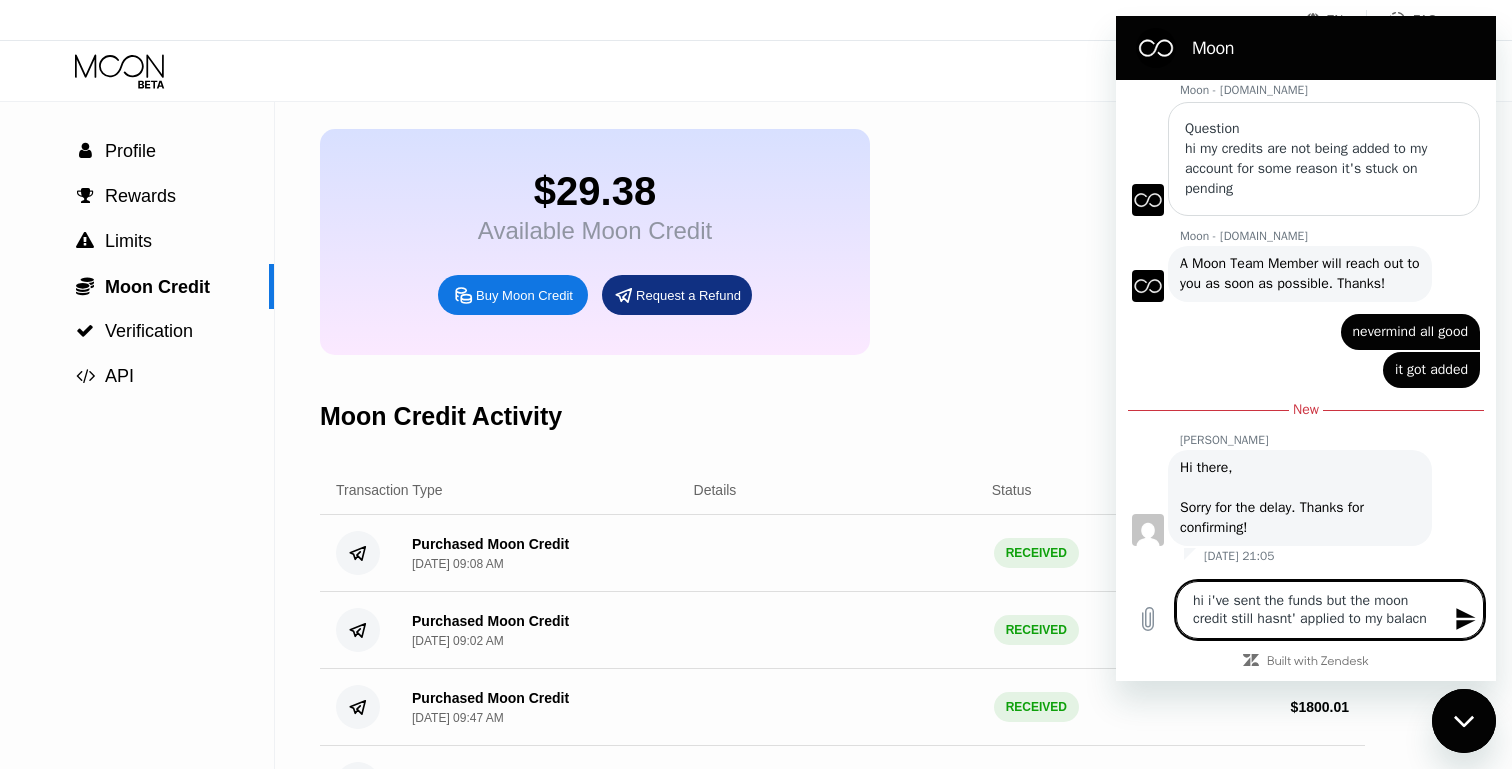type on "hi i've sent the funds but the moon credit still hasnt' applied to my balacne" 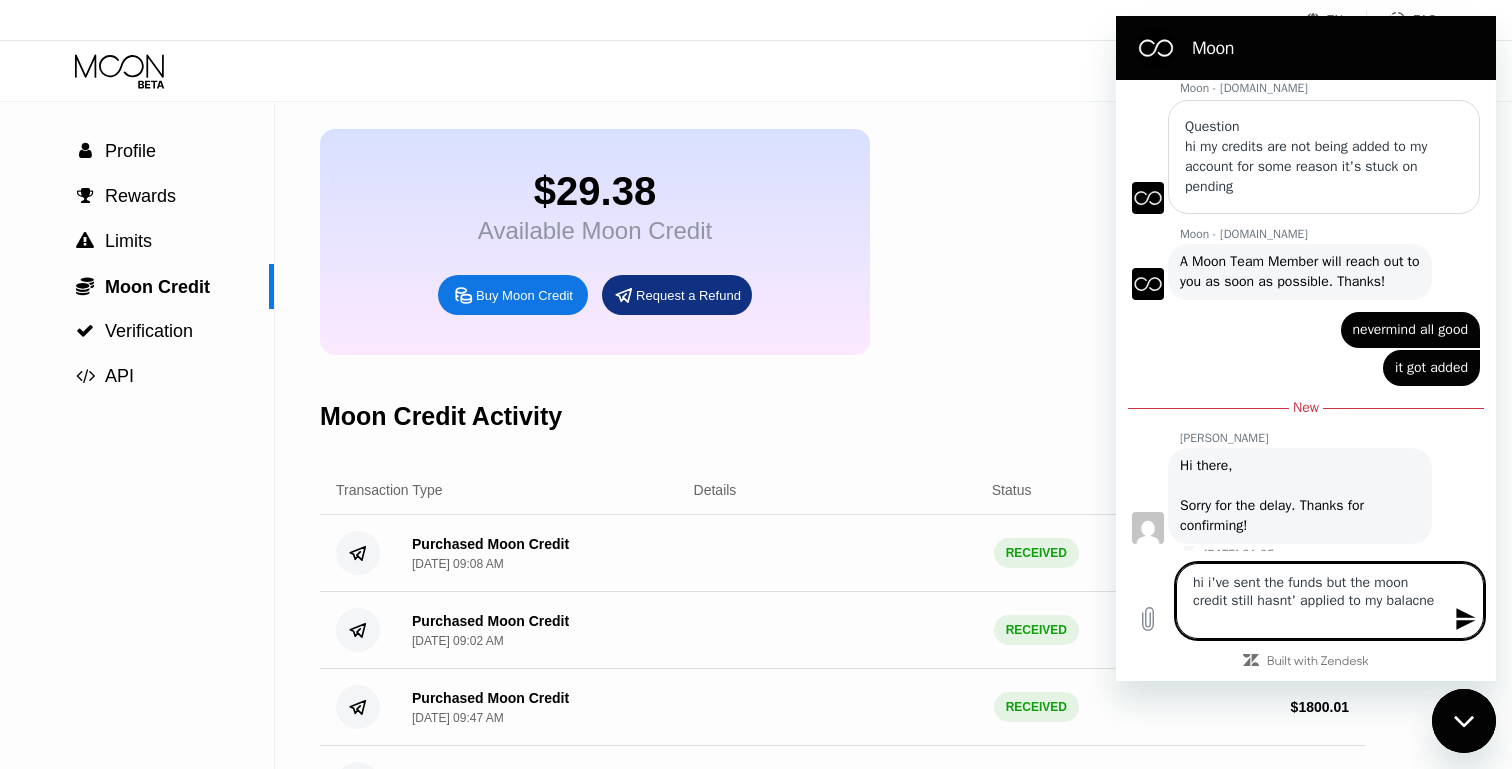 type on "hi i've sent the funds but the moon credit still hasnt' applied to my balacne" 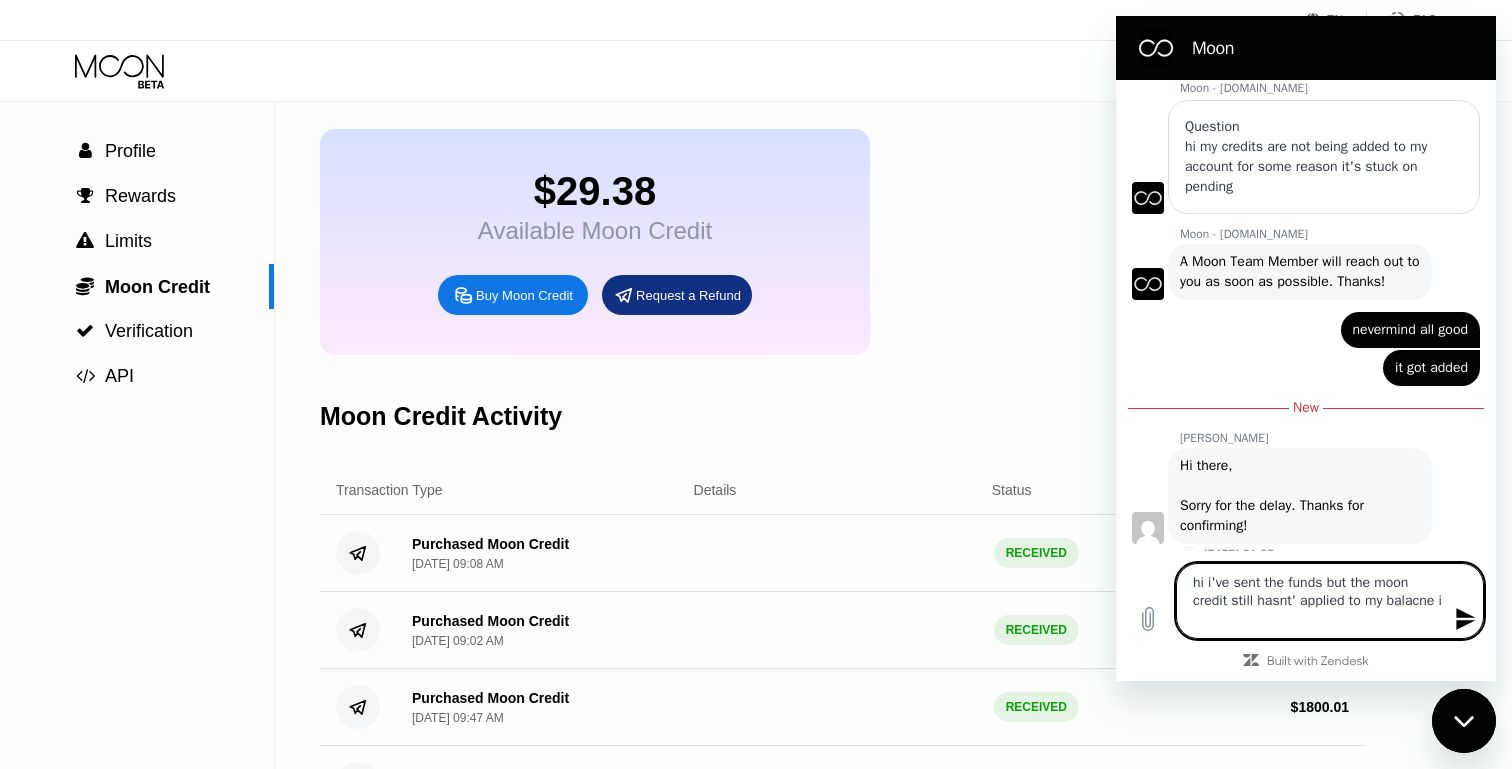 type on "hi i've sent the funds but the moon credit still hasnt' applied to my balacne it" 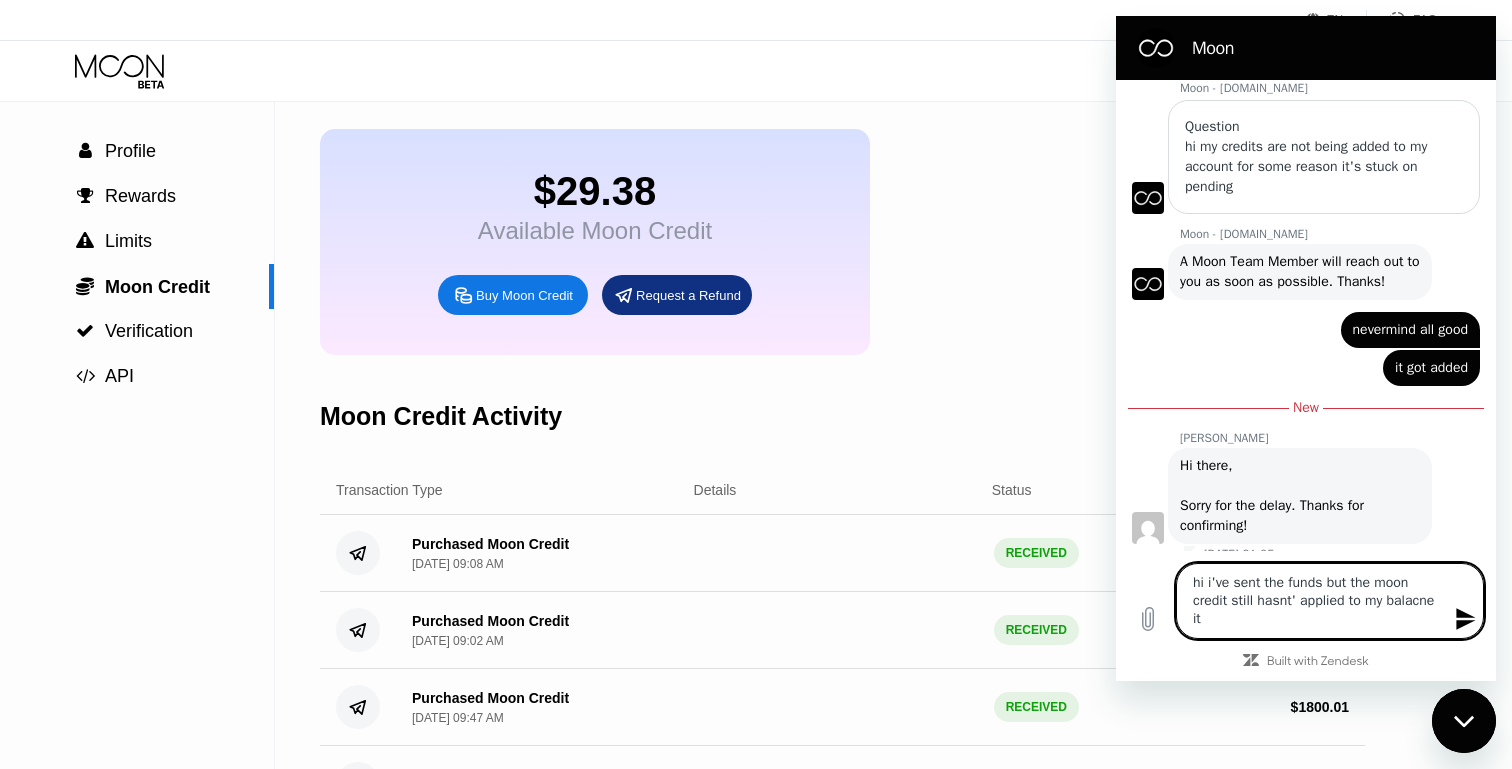 type on "hi i've sent the funds but the moon credit still hasnt' applied to my balacne it" 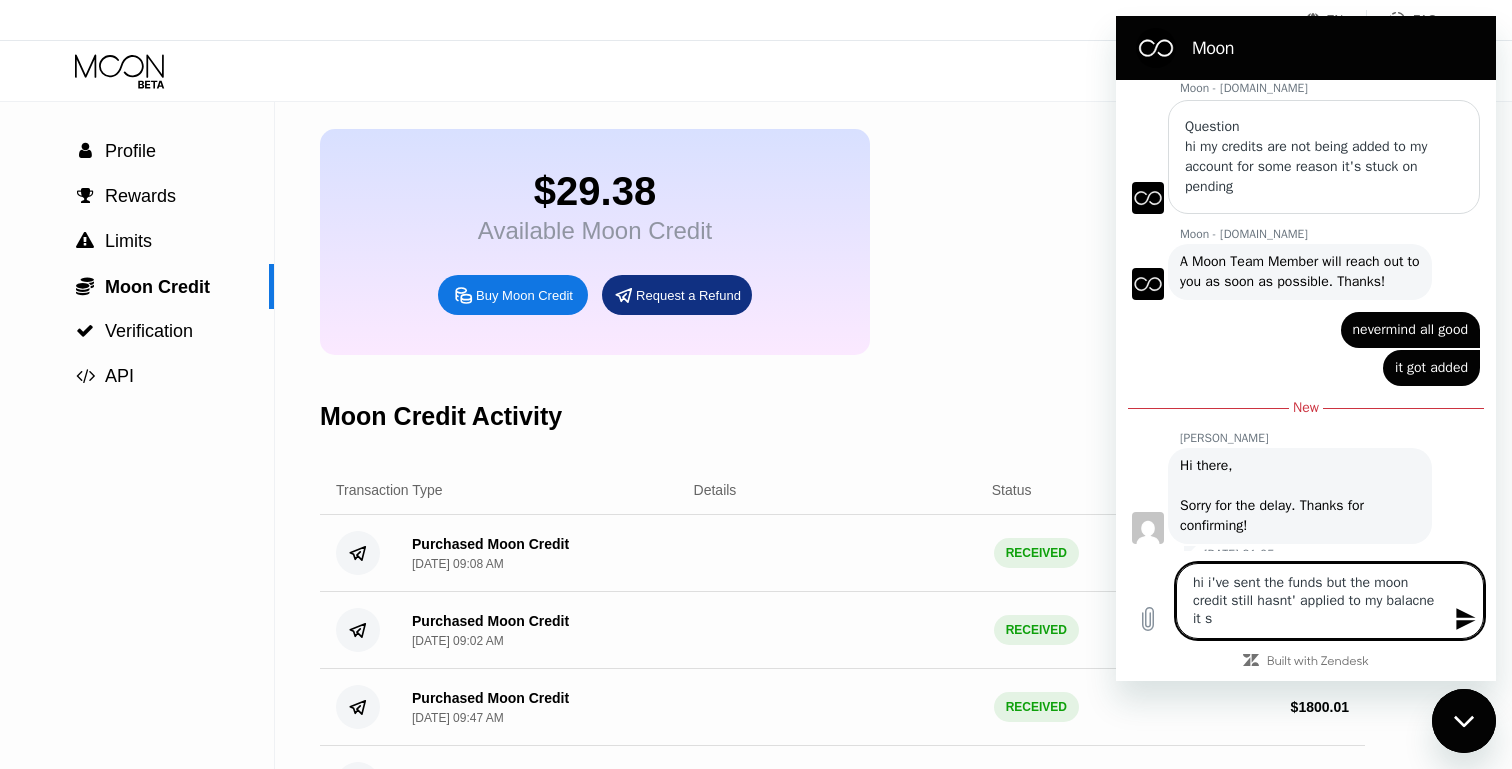 type on "hi i've sent the funds but the moon credit still hasnt' applied to my balacne it st" 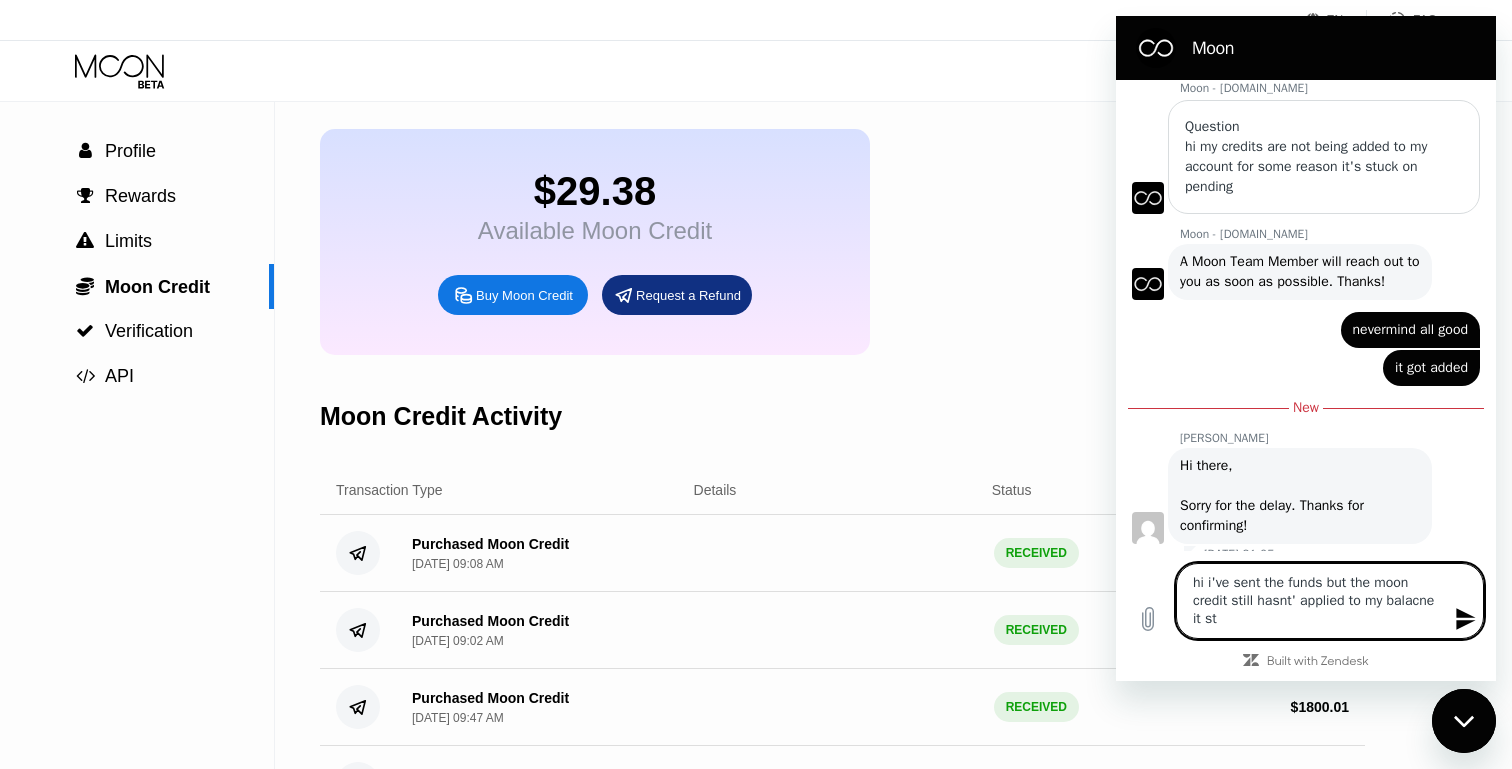 type on "hi i've sent the funds but the moon credit still hasnt' applied to my balacne it sti" 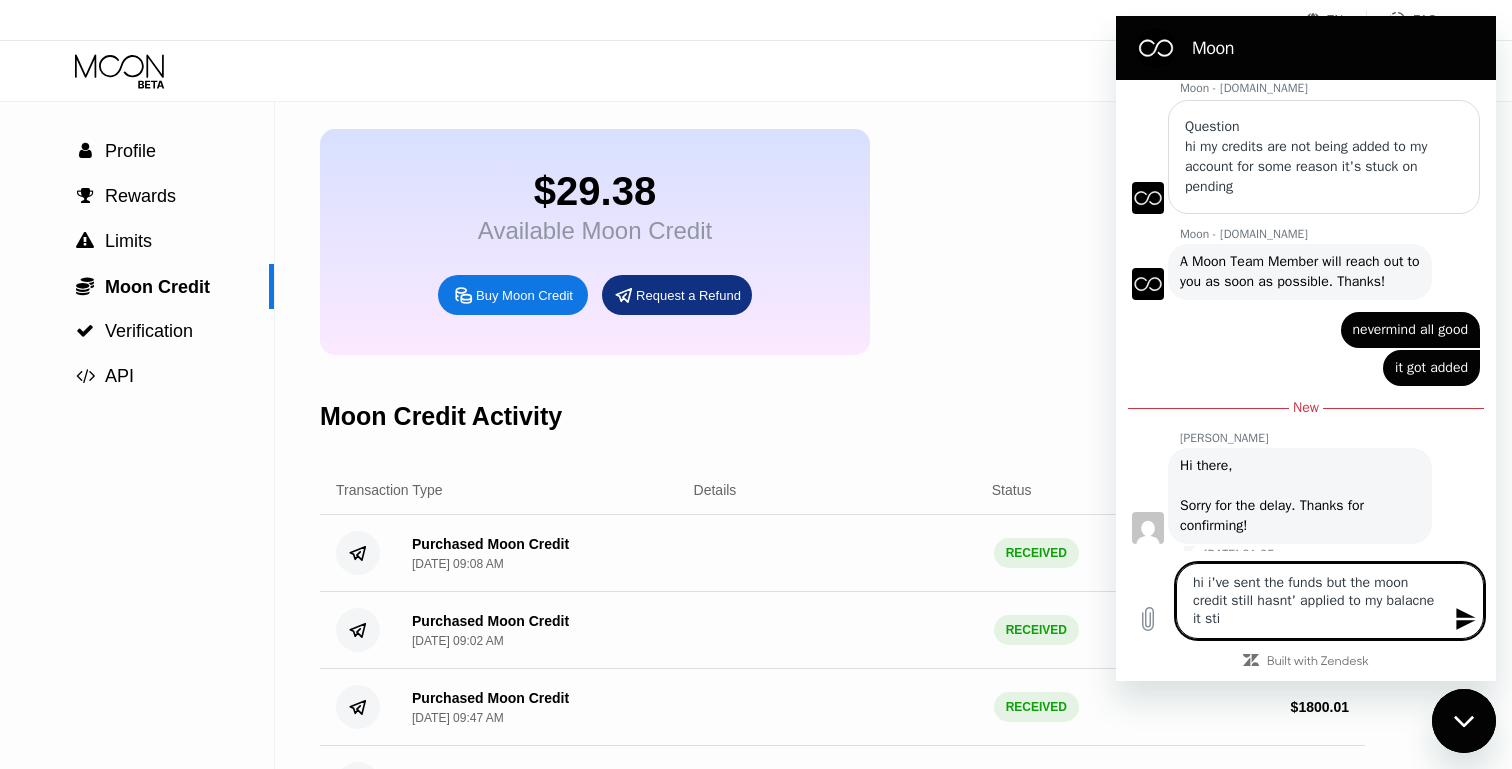 type on "hi i've sent the funds but the moon credit still hasnt' applied to my balacne it stil" 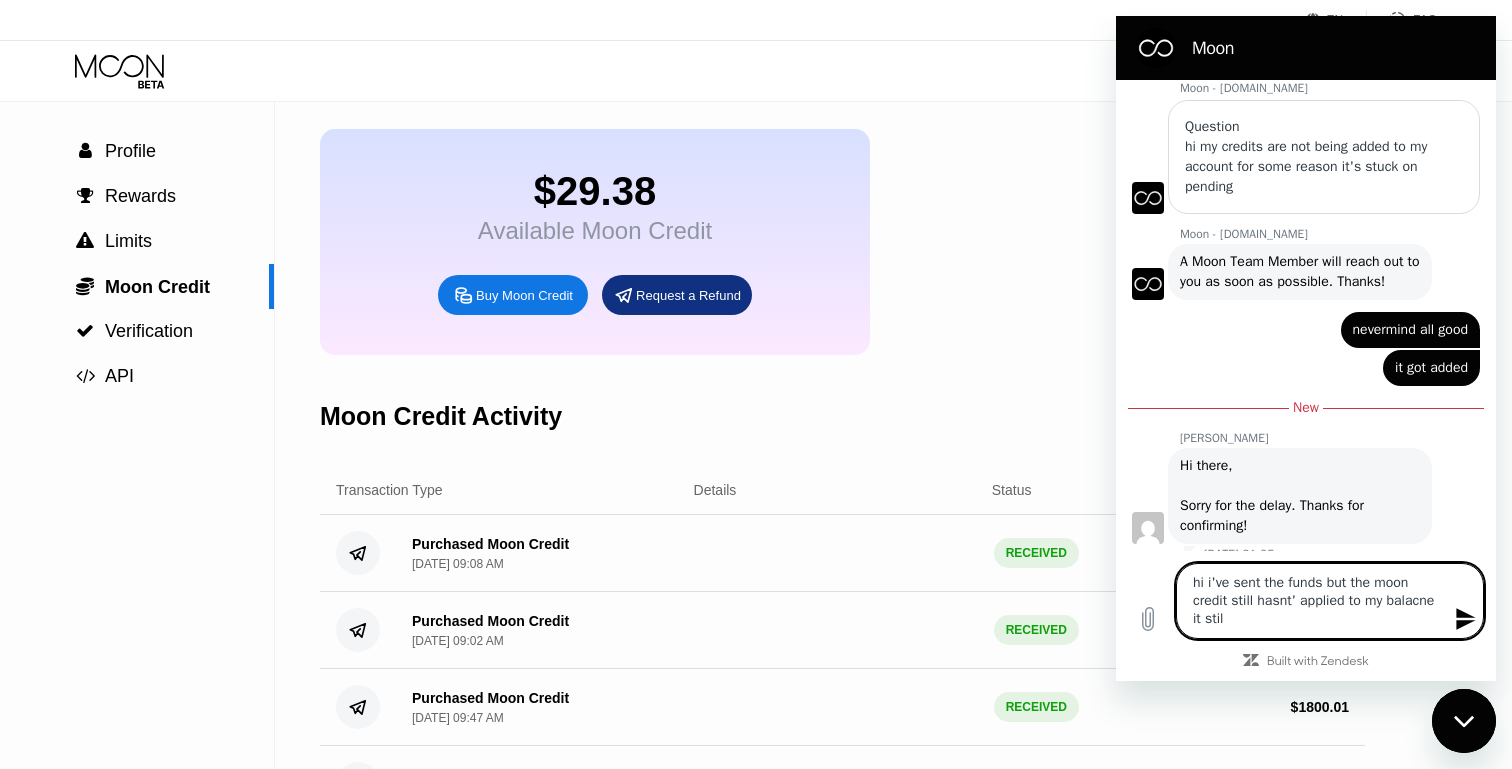 type on "hi i've sent the funds but the moon credit still hasnt' applied to my balacne it still" 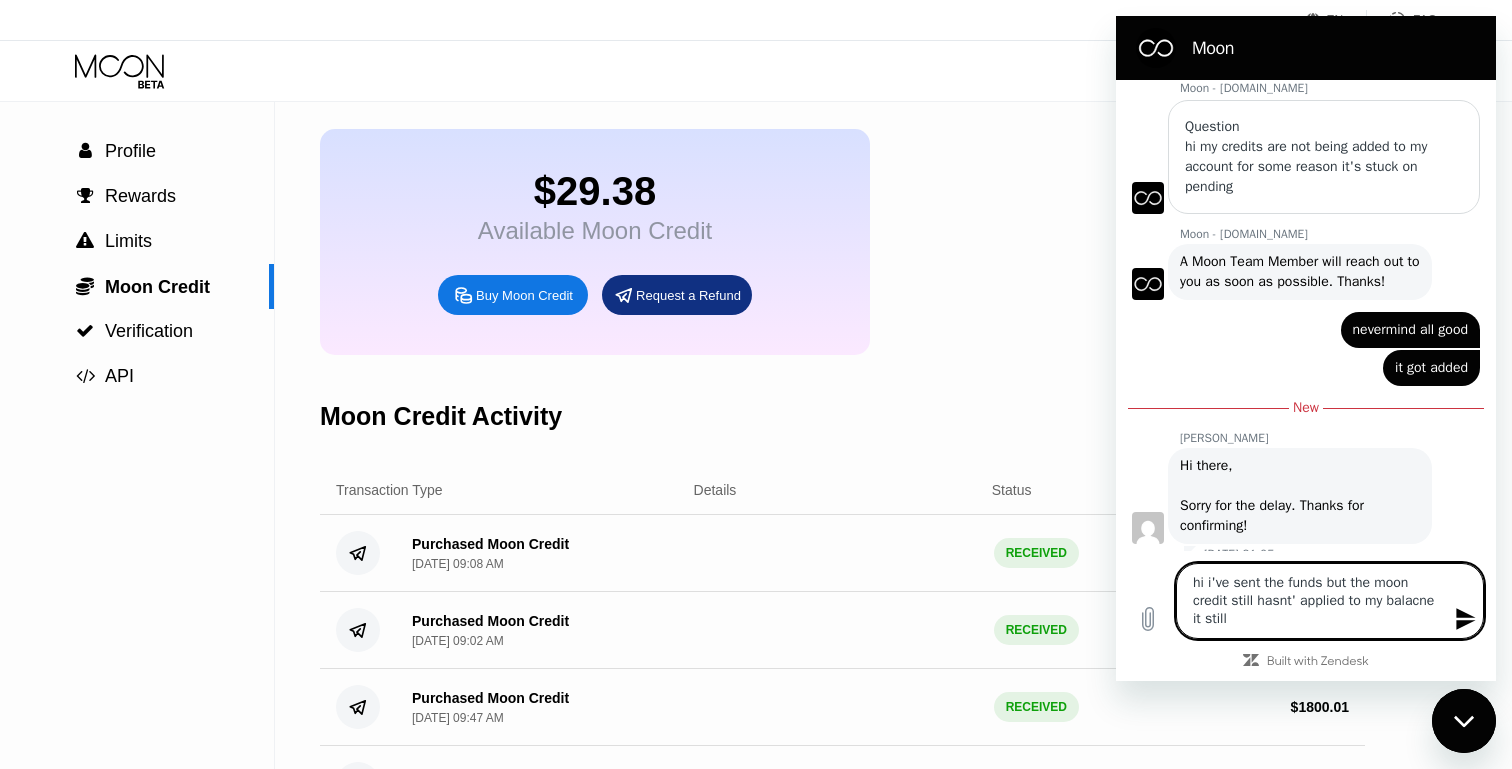 type on "hi i've sent the funds but the moon credit still hasnt' applied to my balacne it still" 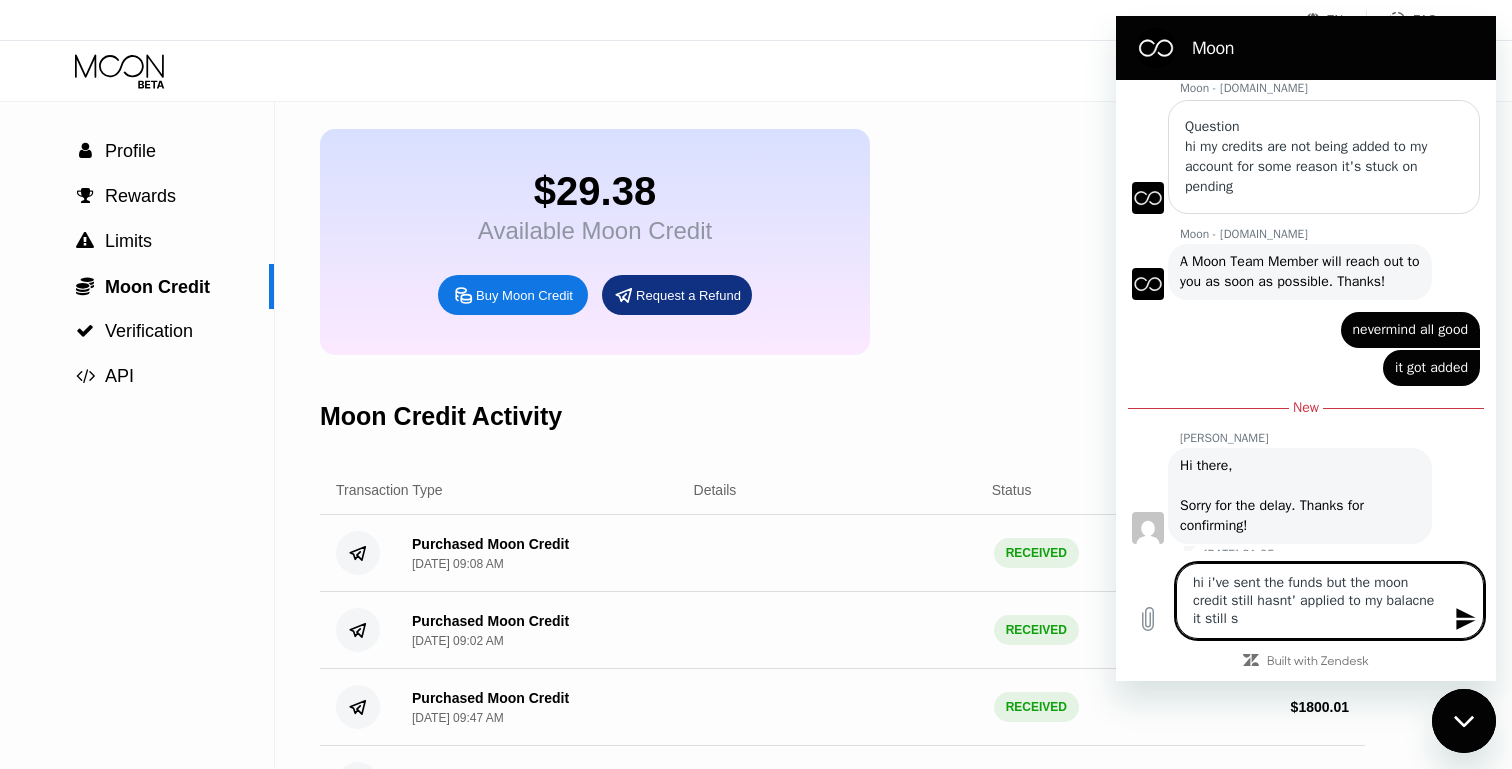 type on "x" 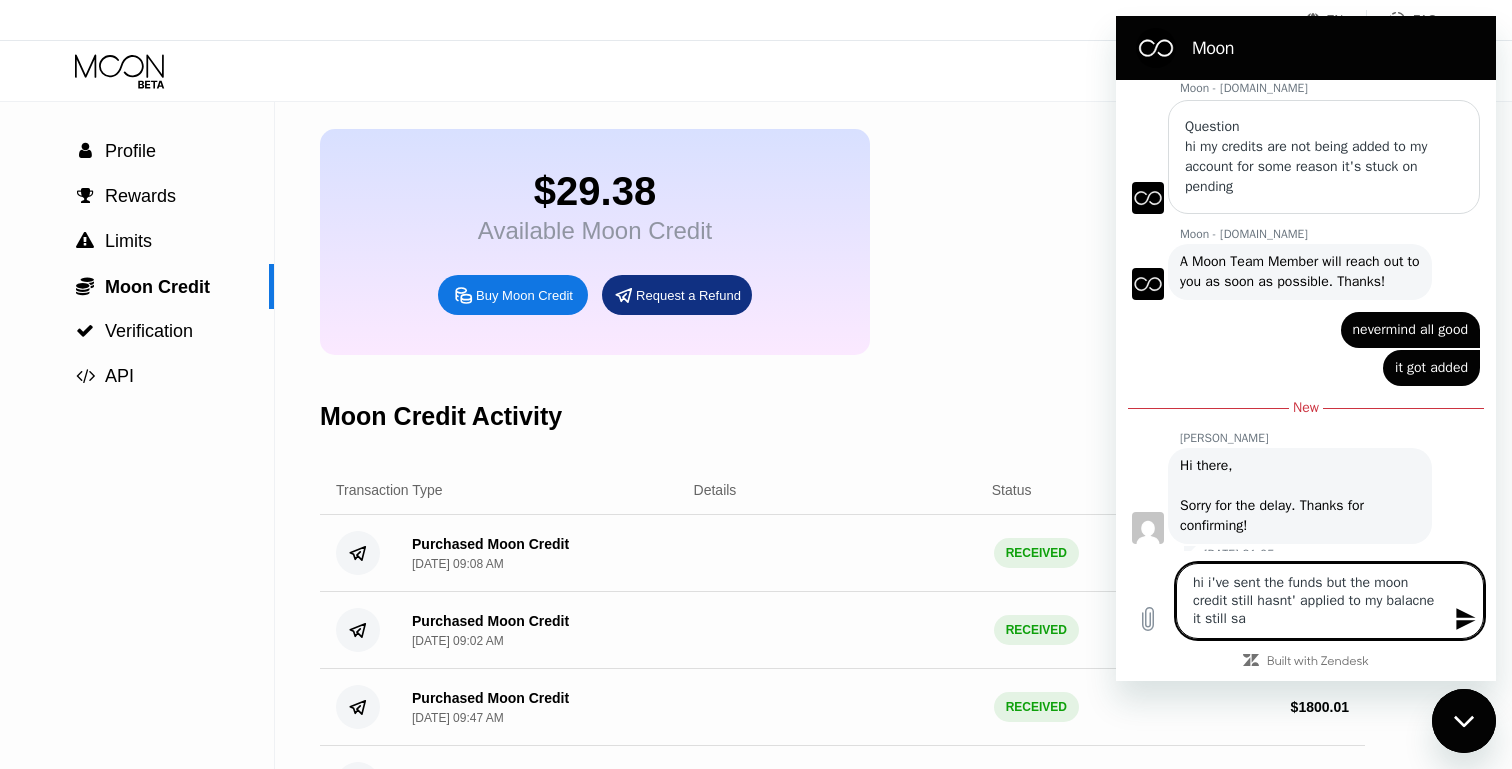 type on "hi i've sent the funds but the moon credit still hasnt' applied to my balacne it still say" 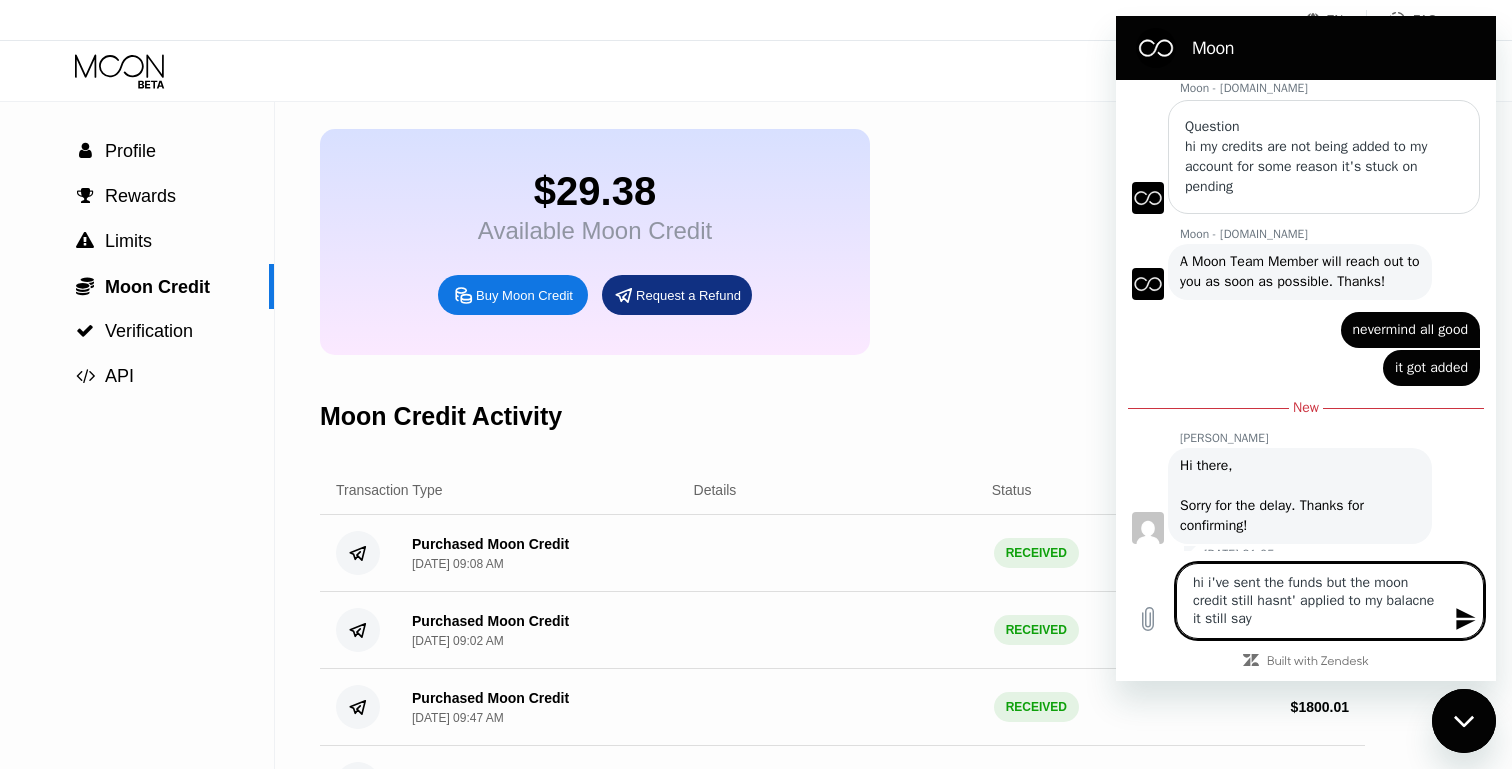 type on "hi i've sent the funds but the moon credit still hasnt' applied to my balacne it still says" 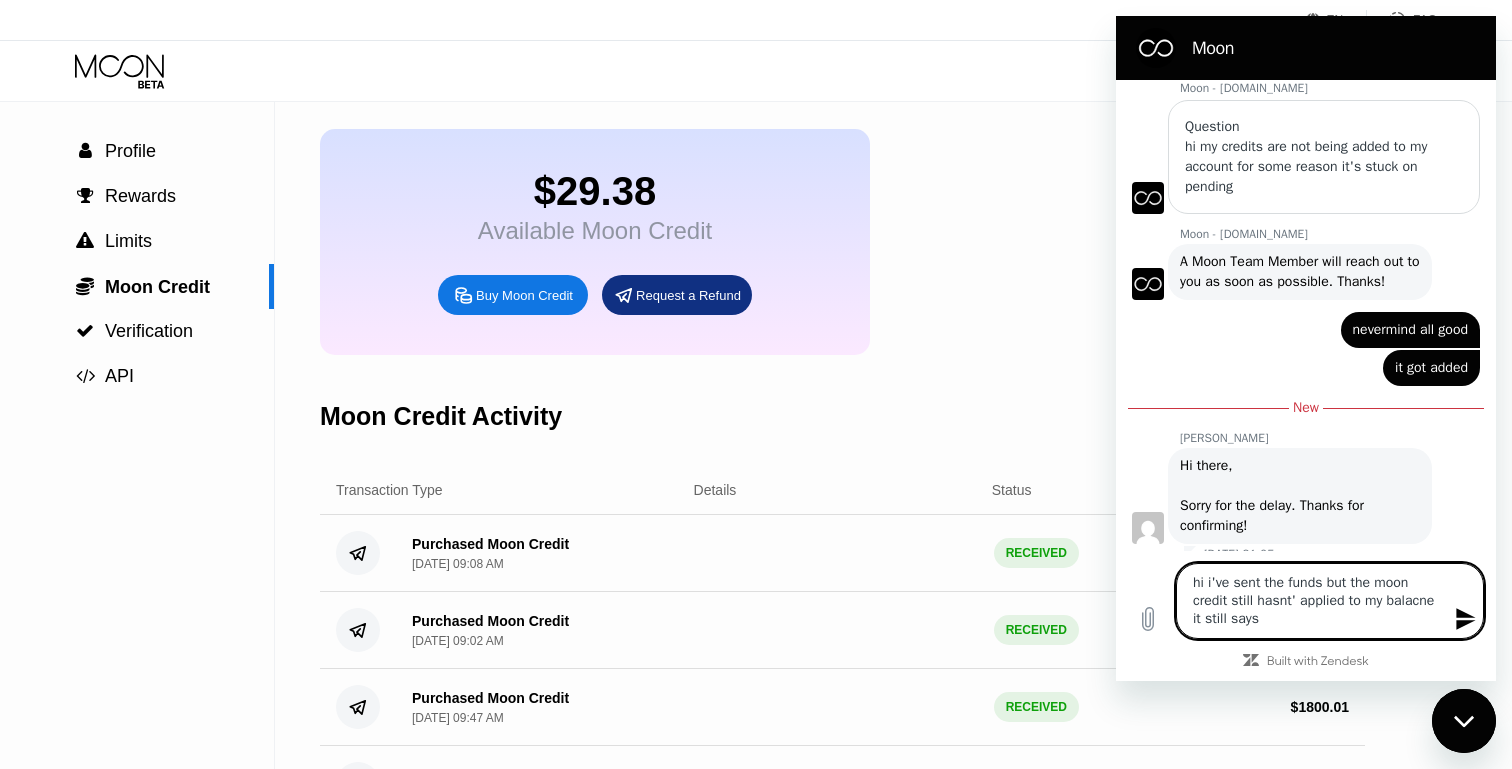 type on "hi i've sent the funds but the moon credit still hasnt' applied to my balacne it still says" 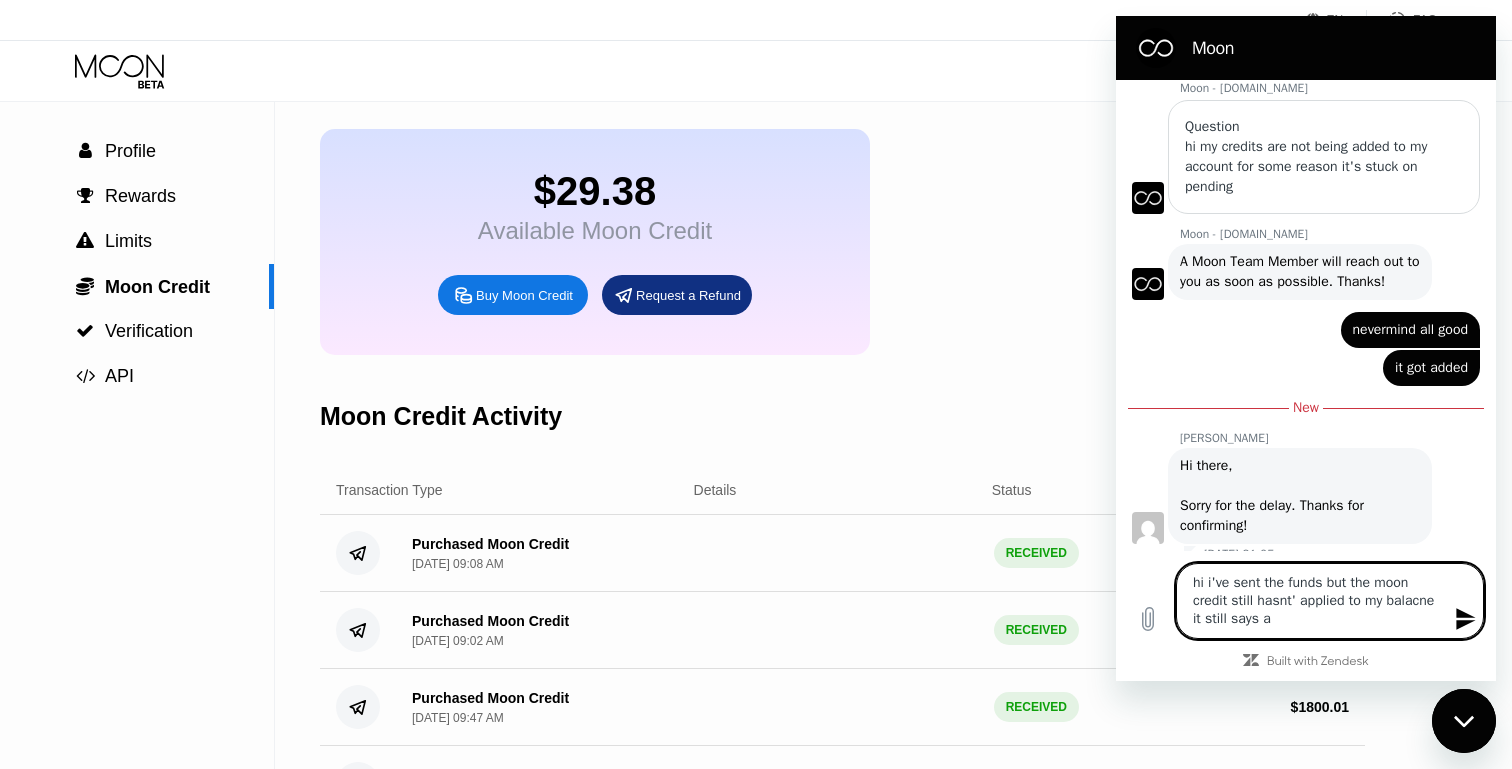 type on "hi i've sent the funds but the moon credit still hasnt' applied to my balacne it still says aw" 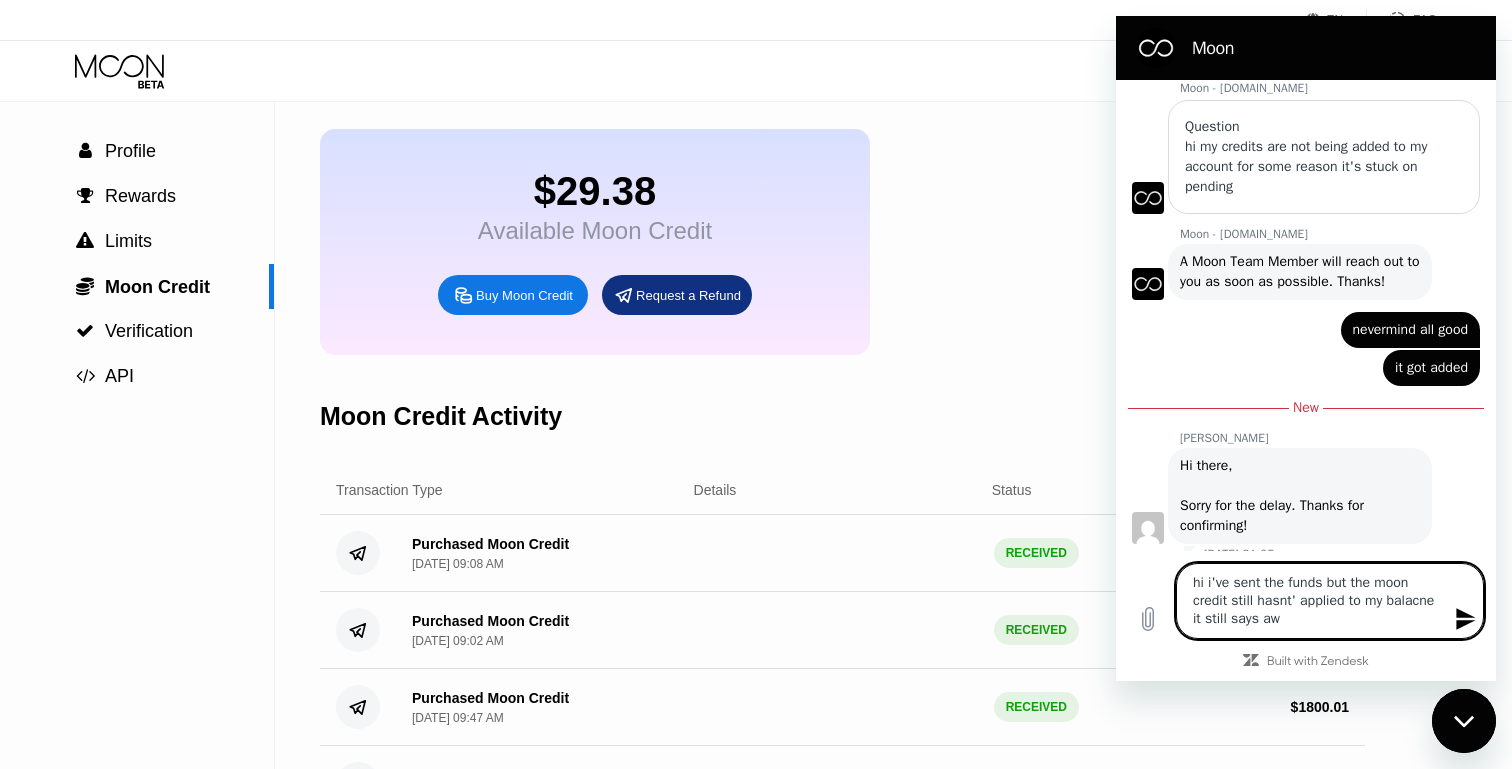 type on "hi i've sent the funds but the moon credit still hasnt' applied to my balacne it still says awa" 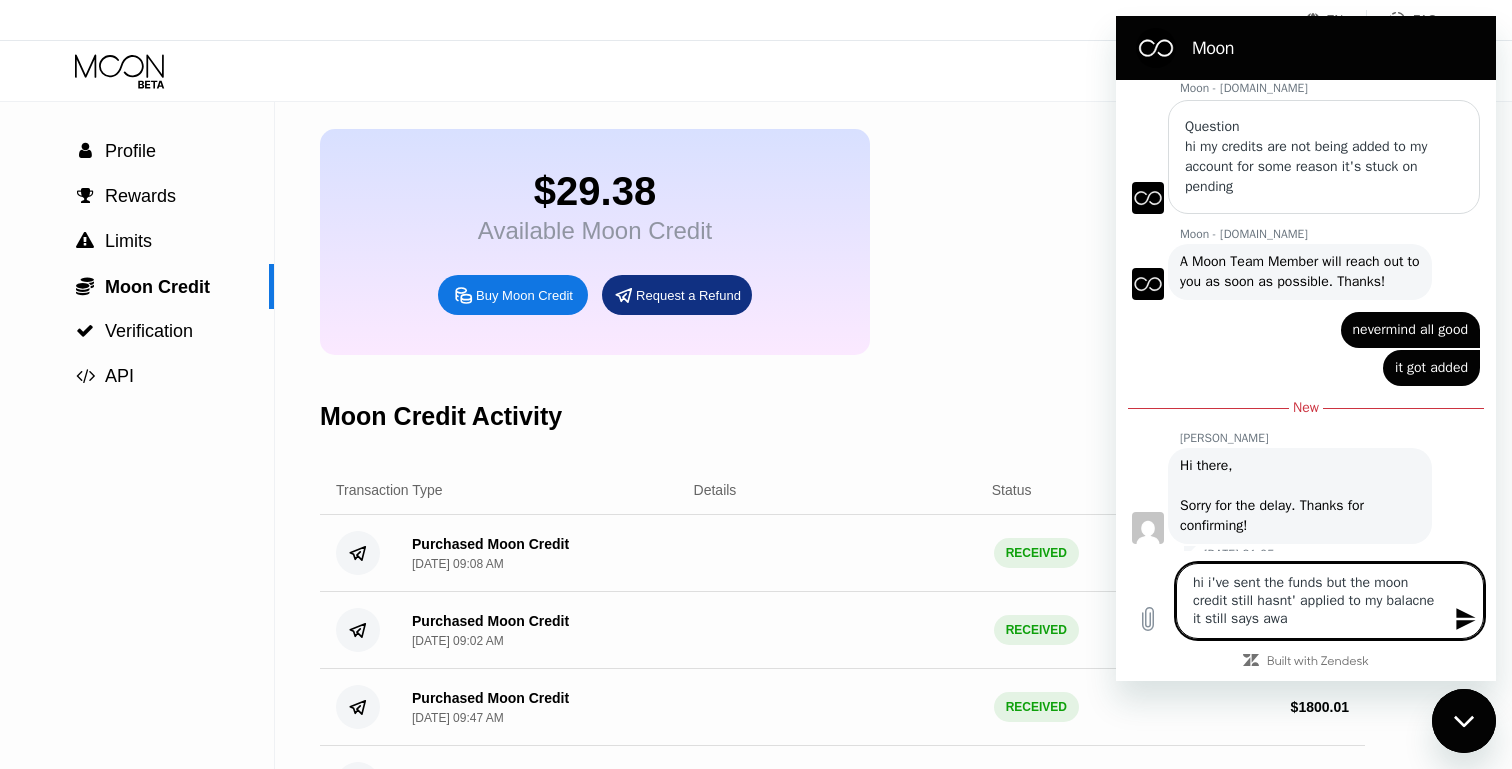 type on "hi i've sent the funds but the moon credit still hasnt' applied to my balacne it still says [PERSON_NAME]" 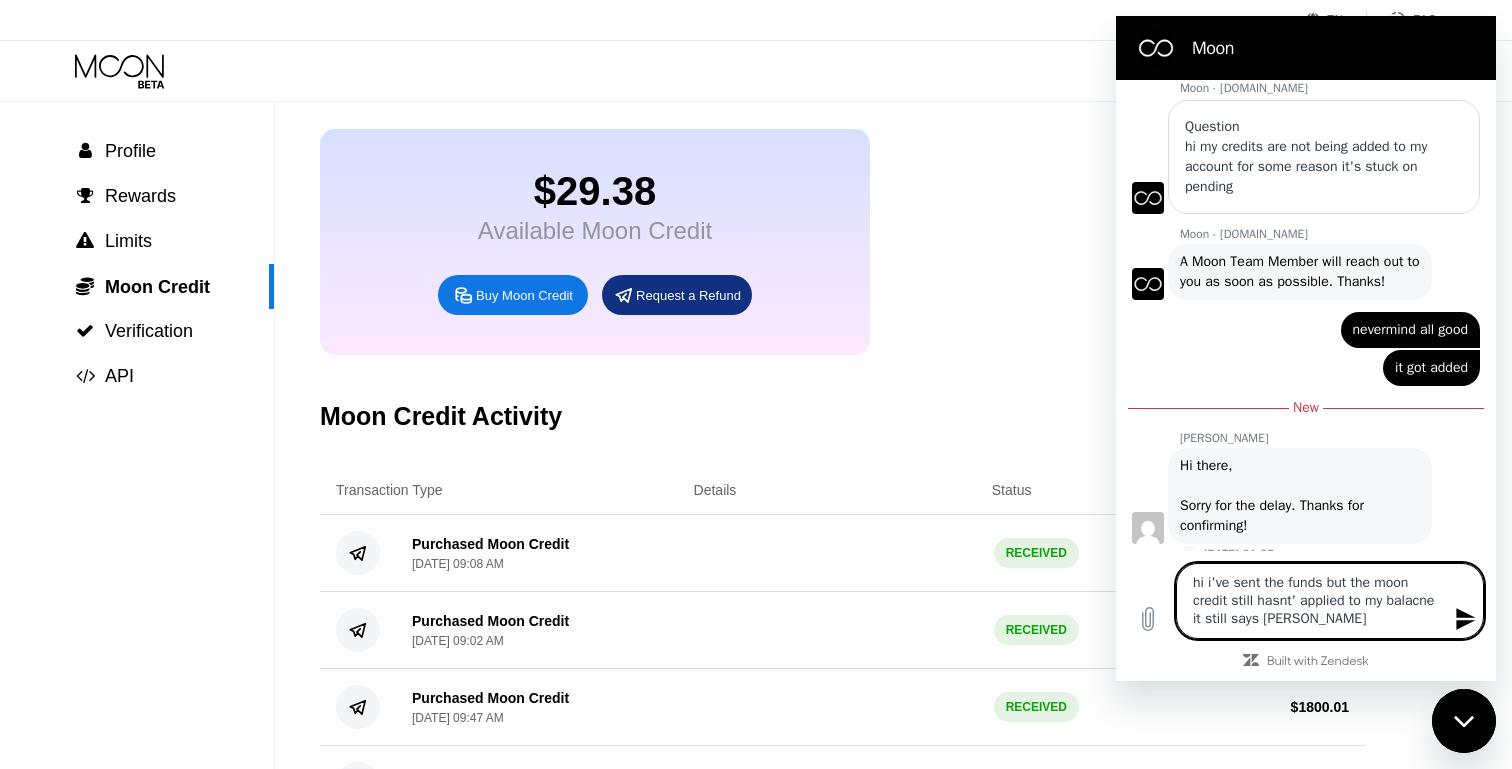type on "hi i've sent the funds but the moon credit still hasnt' applied to my balacne it still says await" 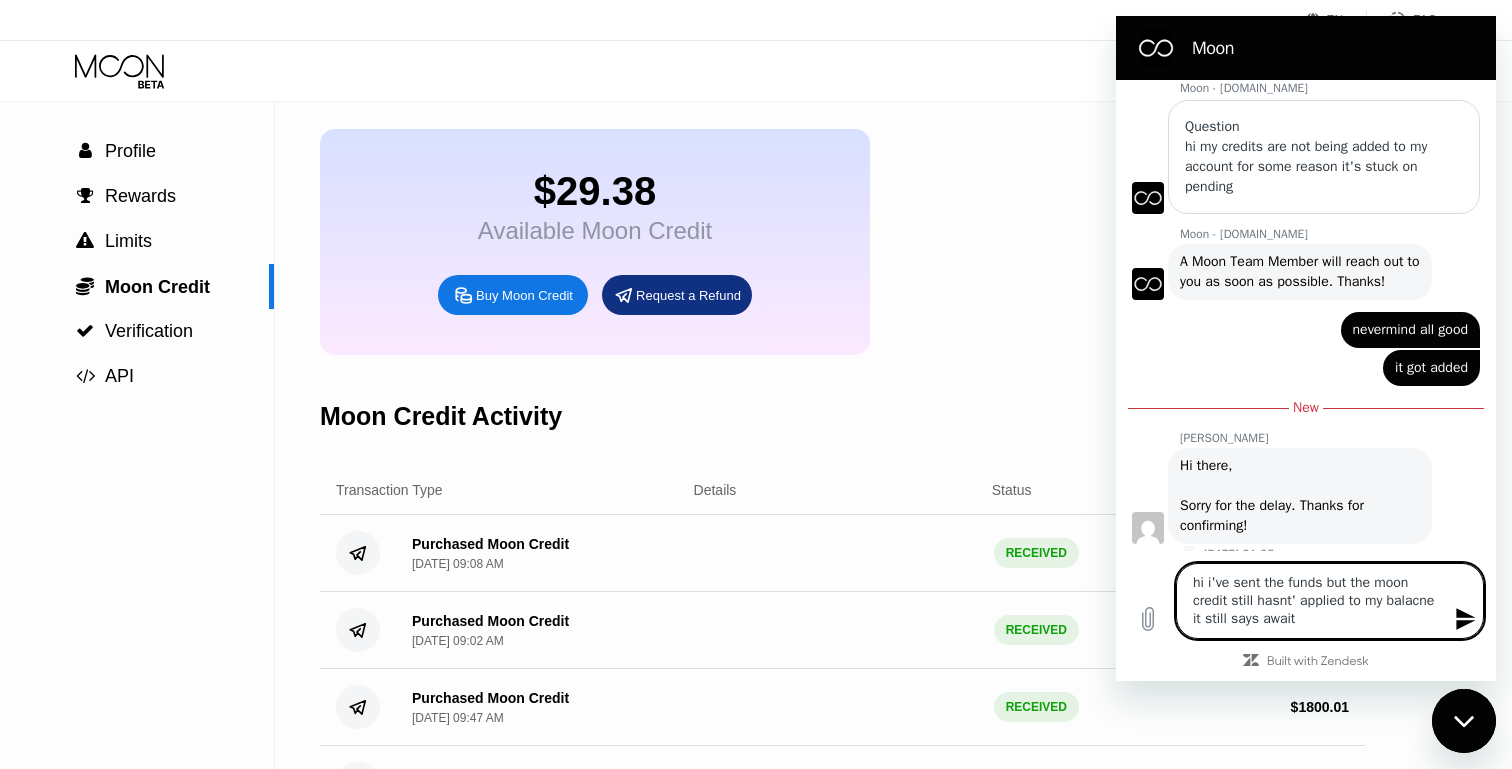 type on "hi i've sent the funds but the moon credit still hasnt' applied to my balacne it still says awaiti" 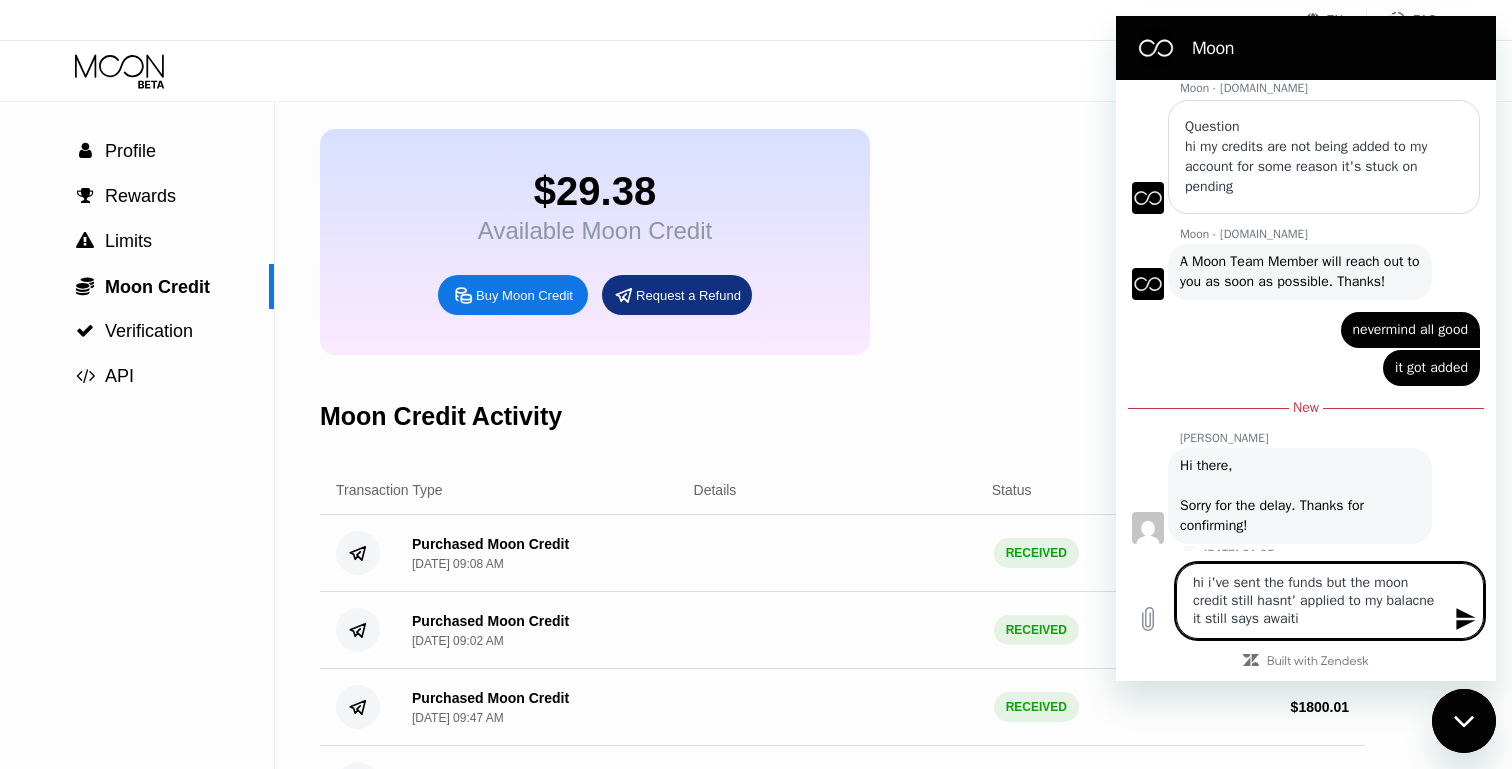 type on "x" 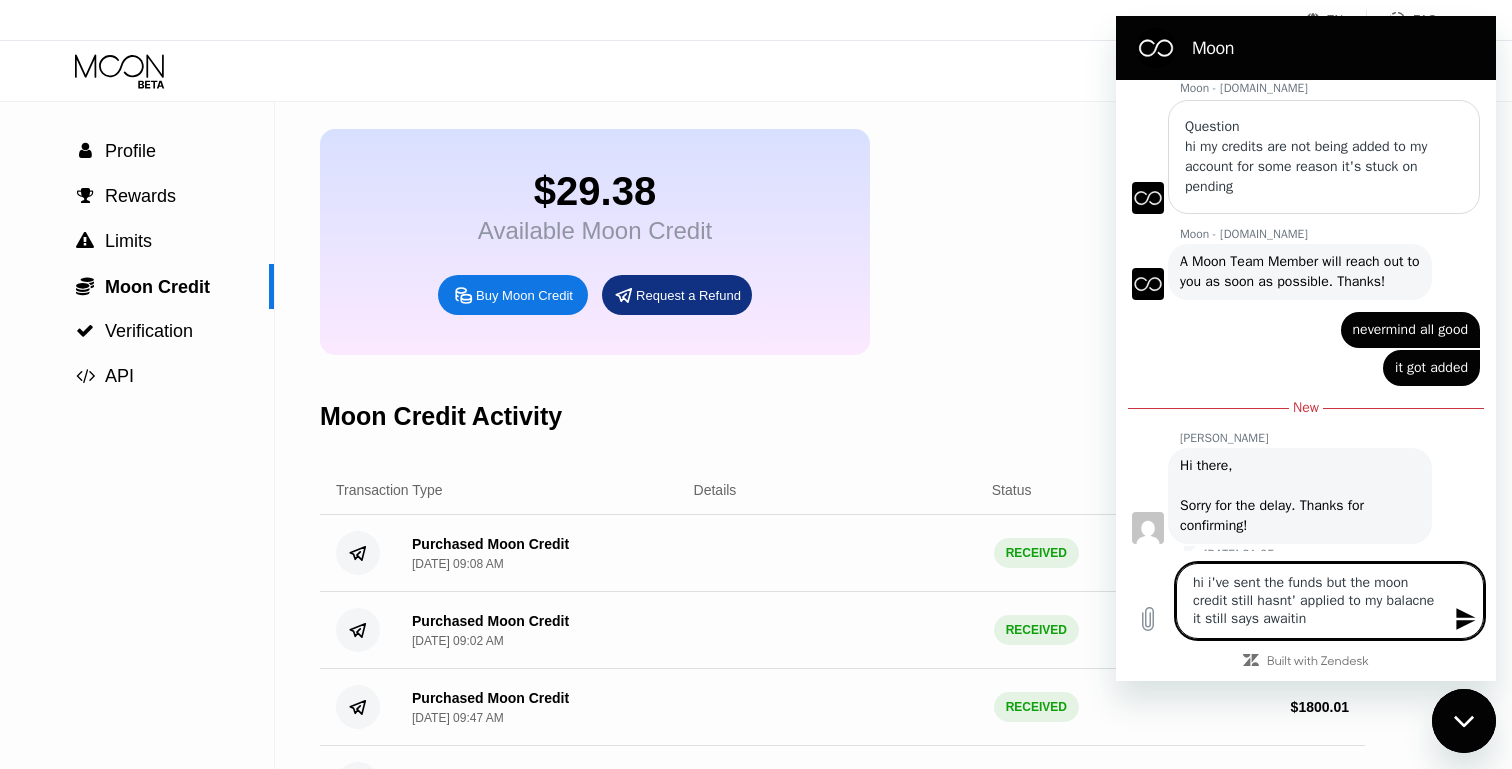 type on "hi i've sent the funds but the moon credit still hasnt' applied to my balacne it still says awaiting" 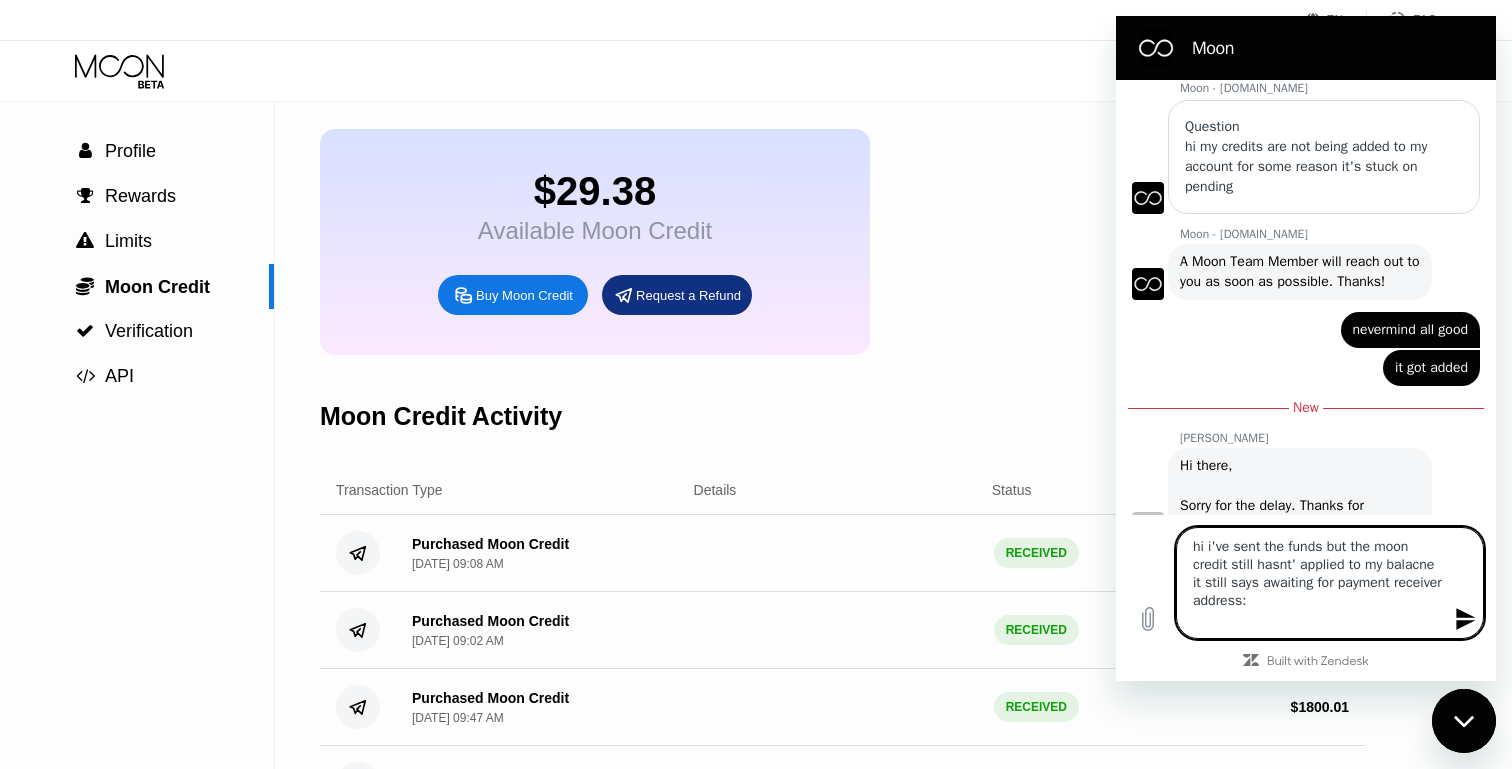 paste on "TK7DpANtL8LkR2LR1cPWnnt9RjS1QibL58" 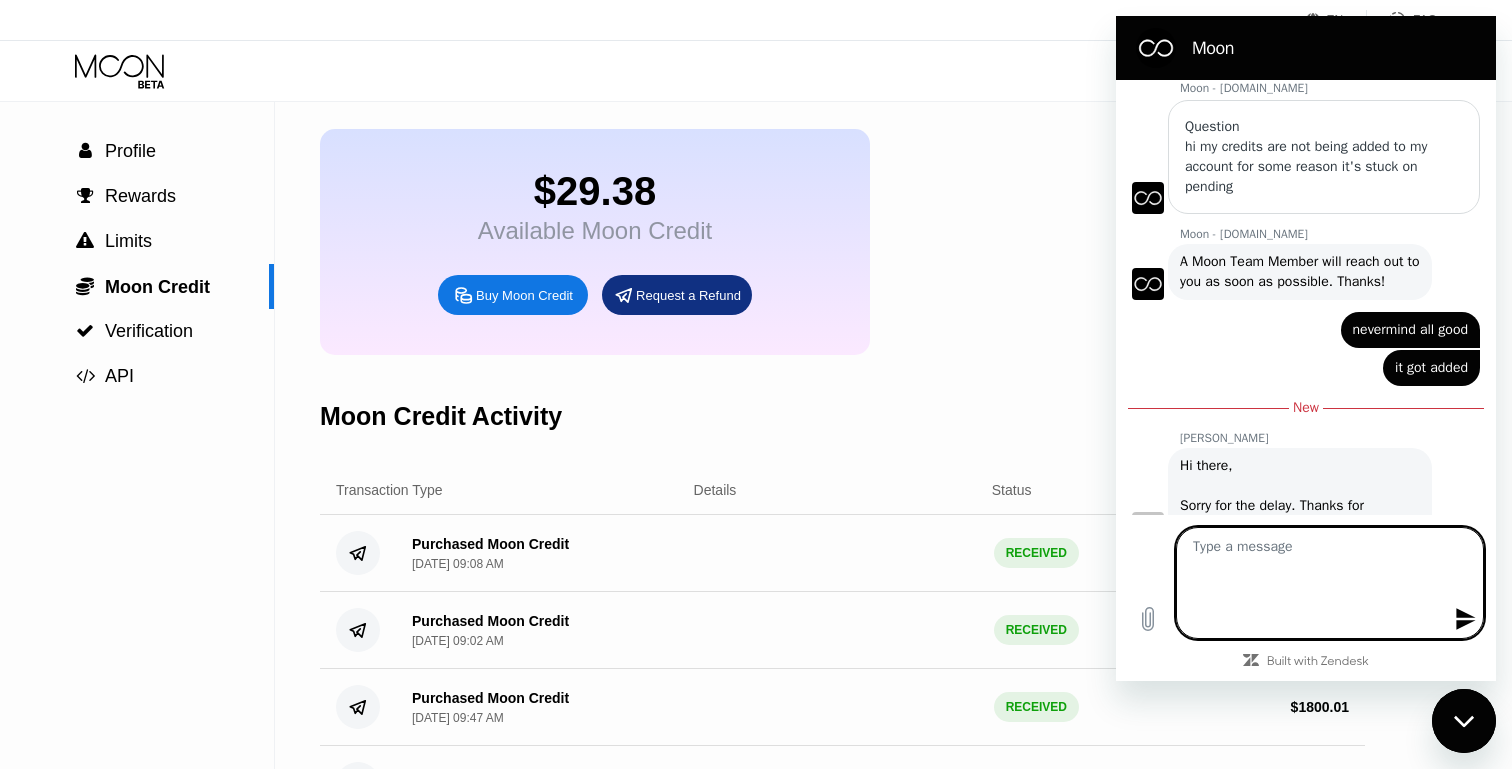 scroll, scrollTop: 0, scrollLeft: 0, axis: both 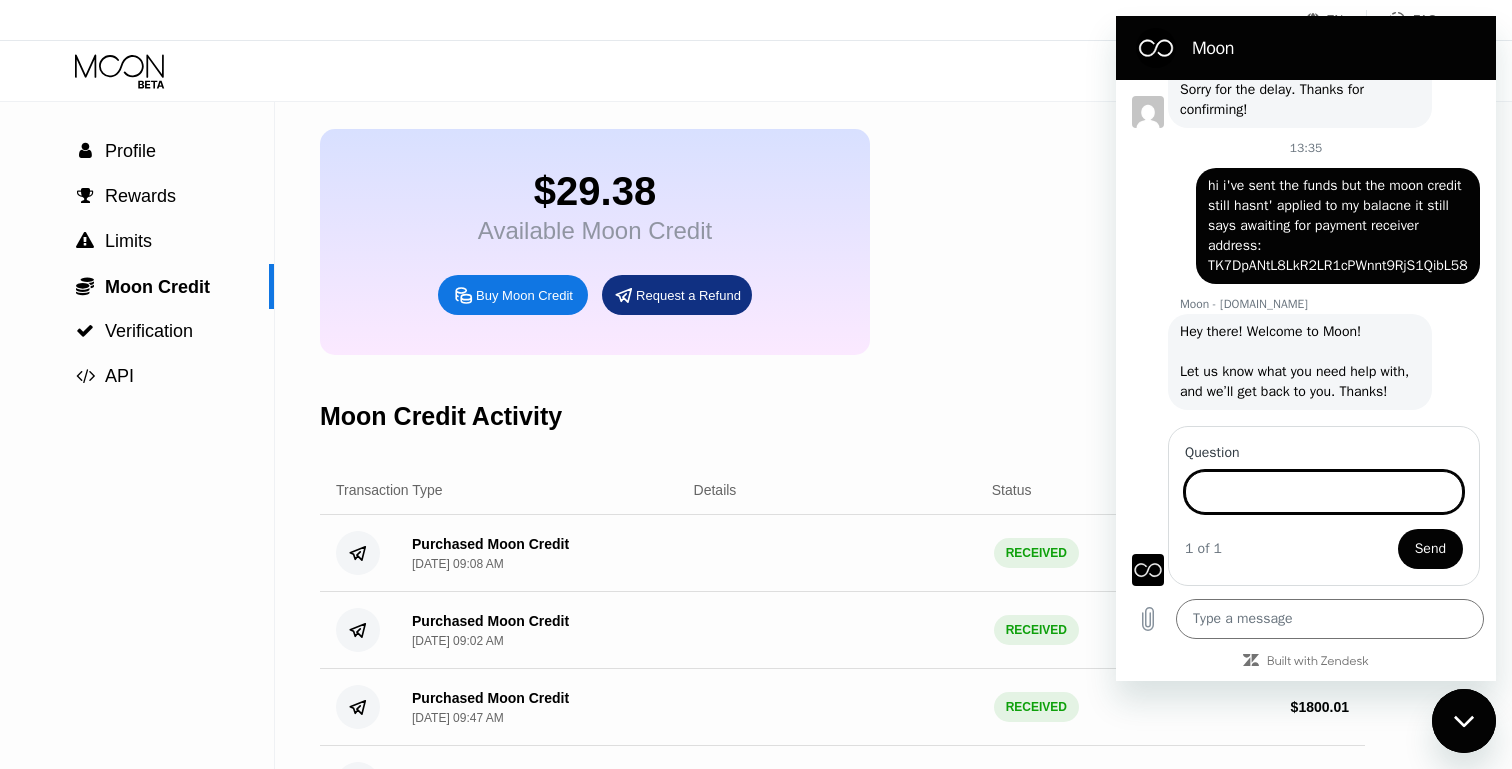 paste on "hi i've sent the funds but the moon credit still hasnt' applied to my balacne it still says awaiting for payment receiver address: TErUEYK3wpar5KYtBTztrqZuUoHoo8B4Fb" 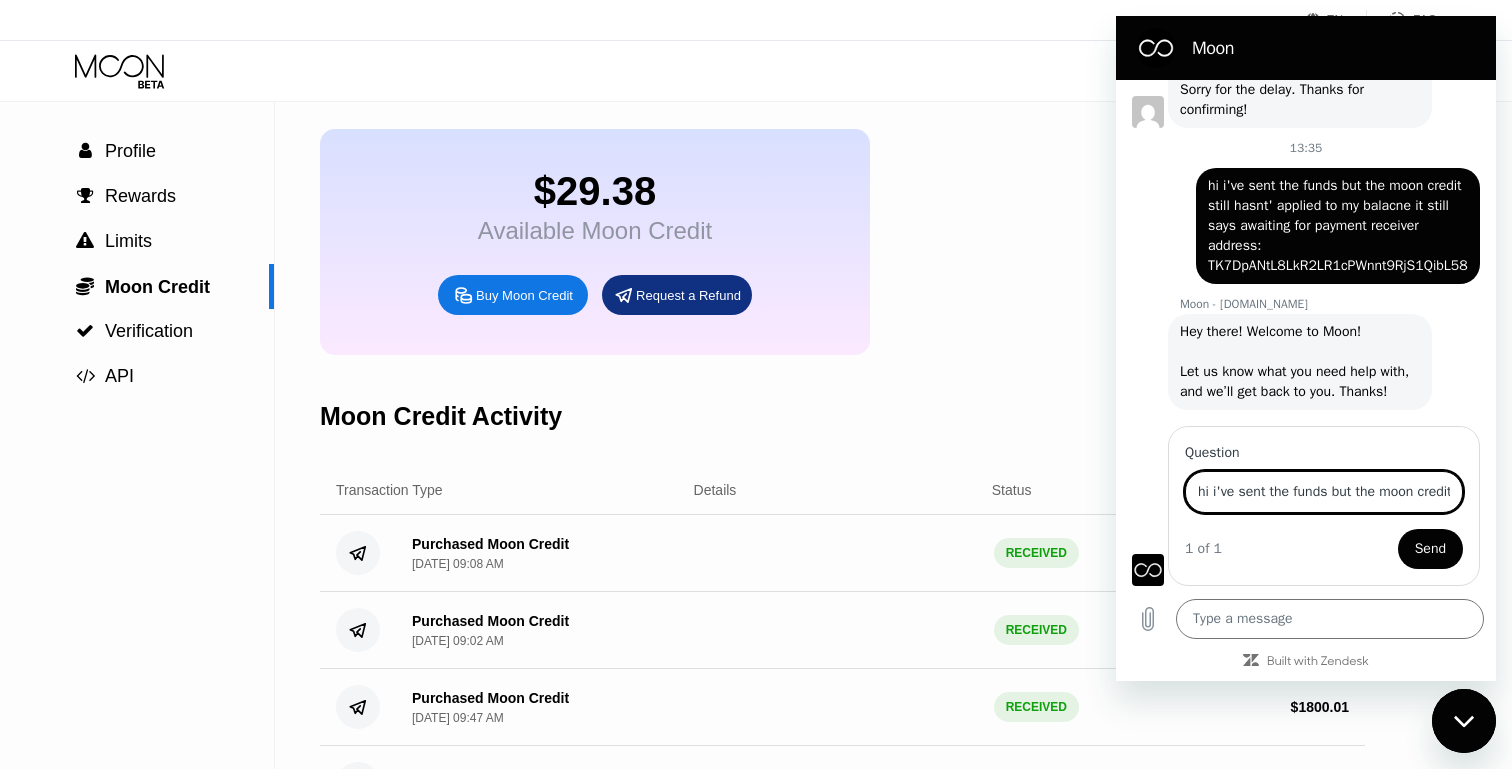 scroll, scrollTop: 0, scrollLeft: 833, axis: horizontal 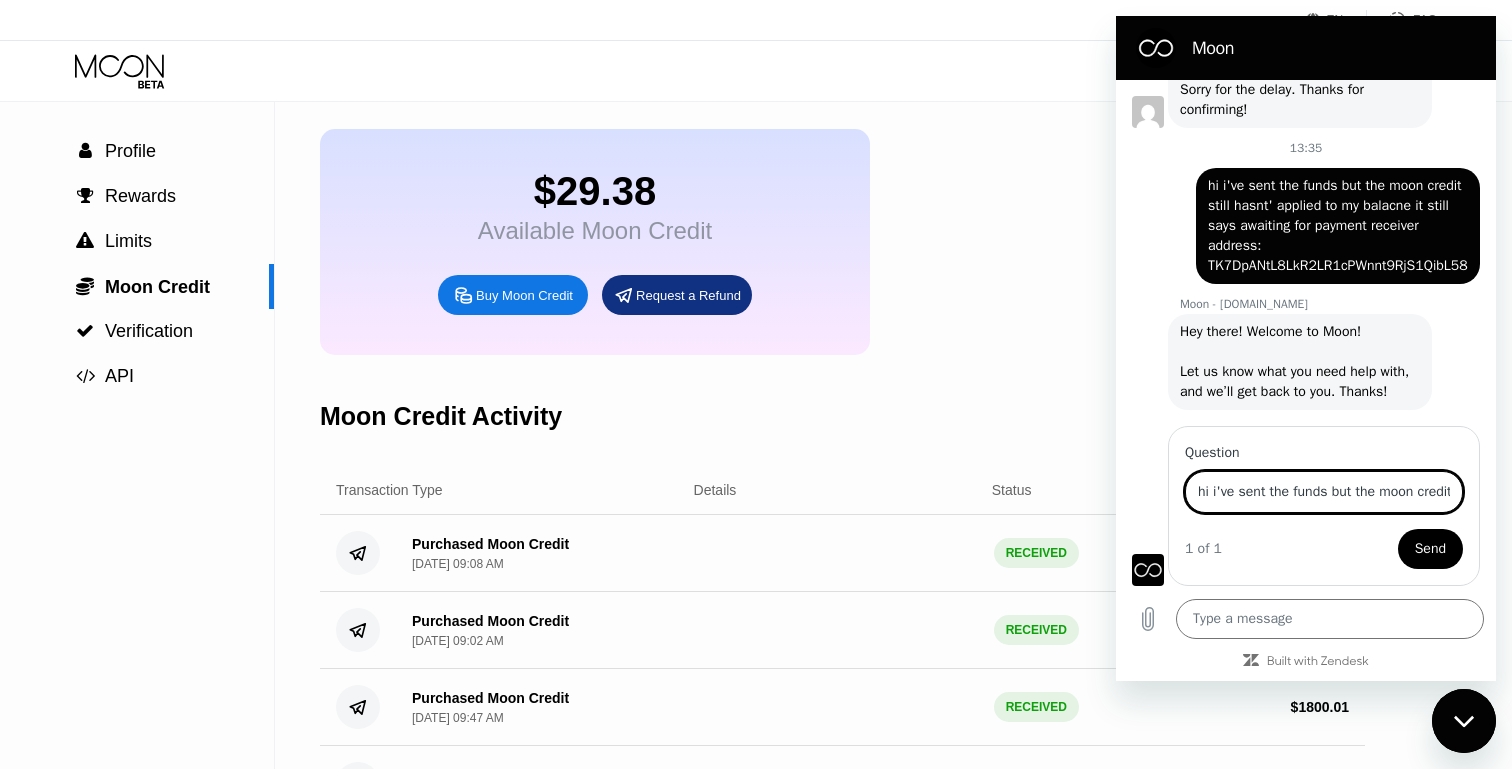 click on "Send" at bounding box center [1430, 549] 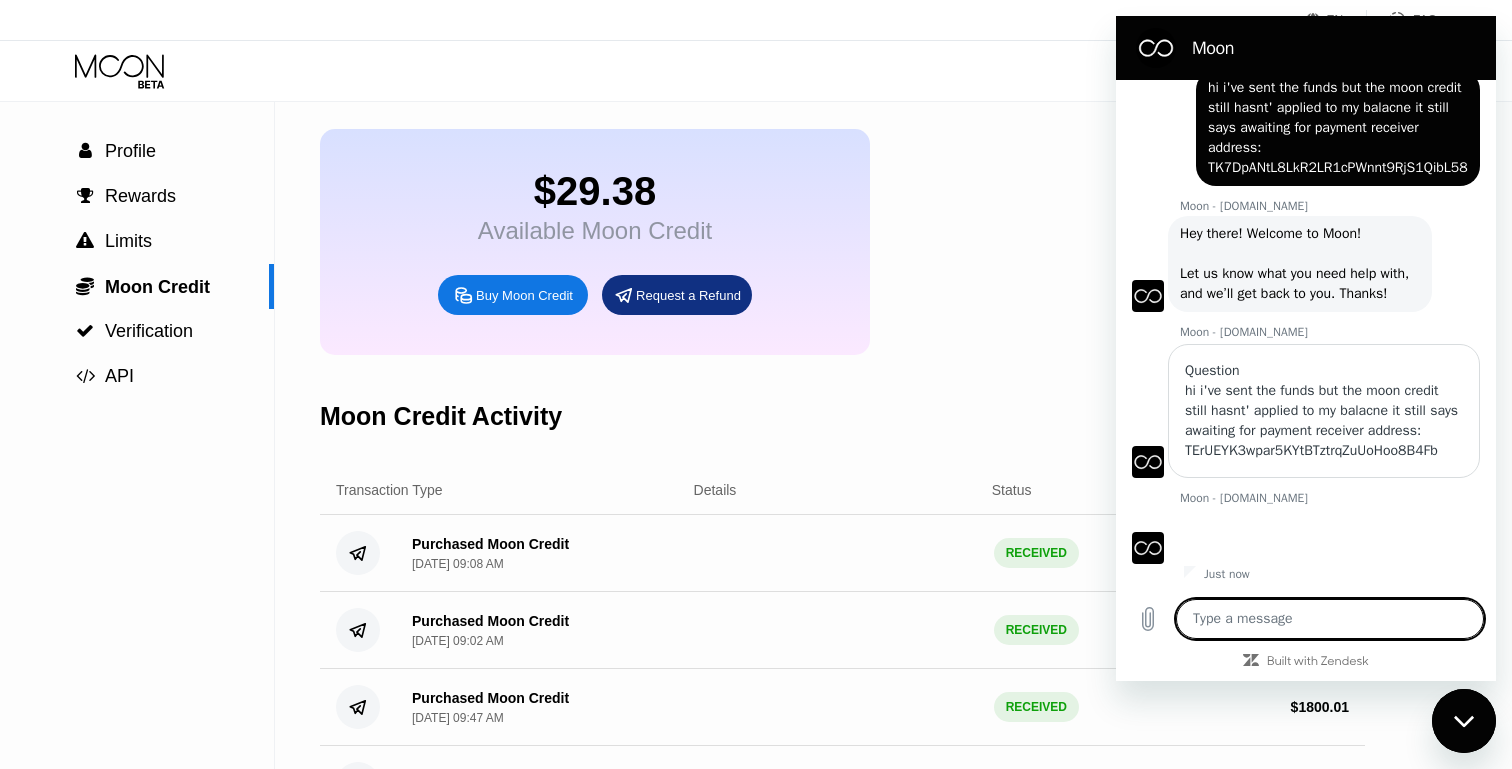 scroll, scrollTop: 760, scrollLeft: 0, axis: vertical 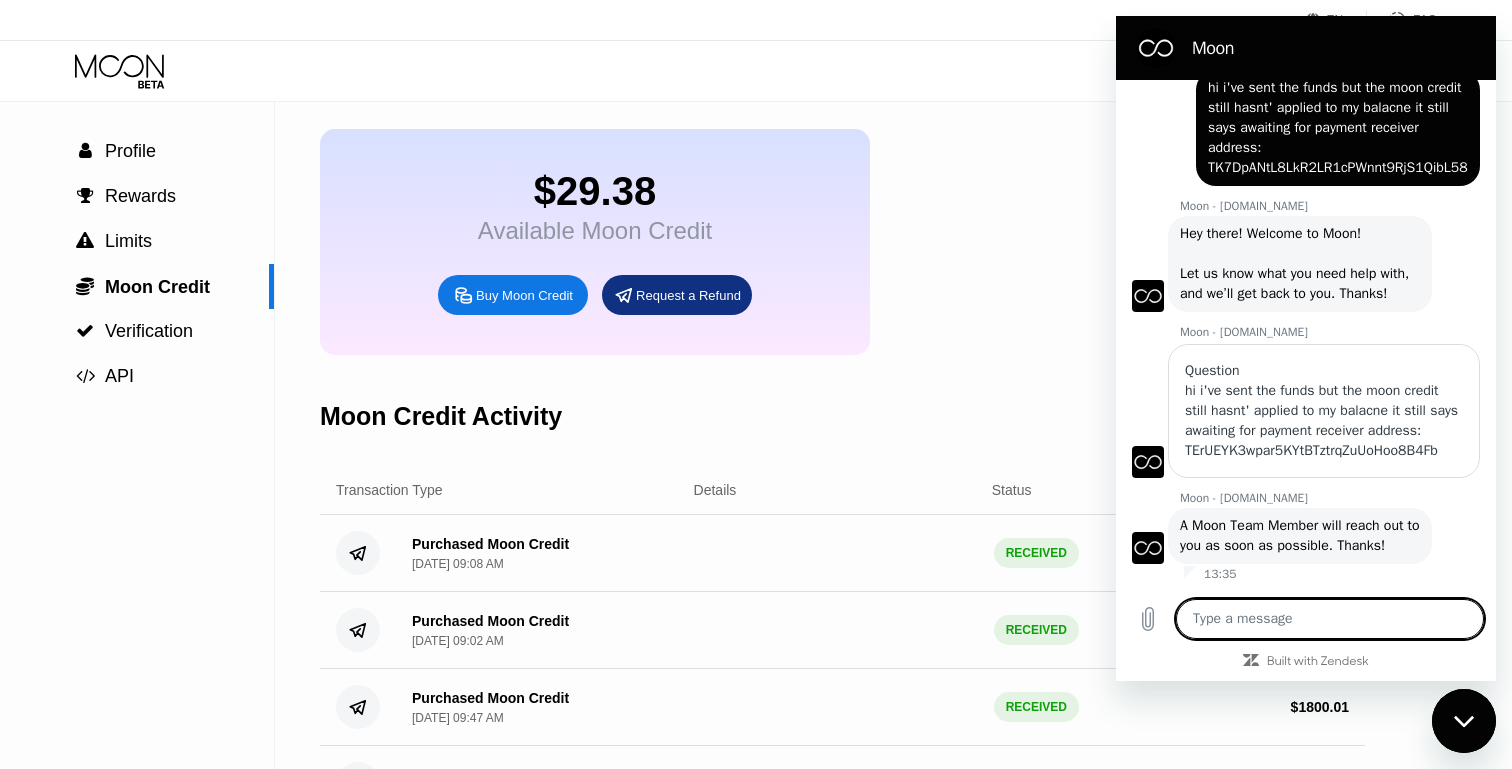 paste on "30 minutes passed and still same page please approve the transaction because in 28 minutes it will expire" 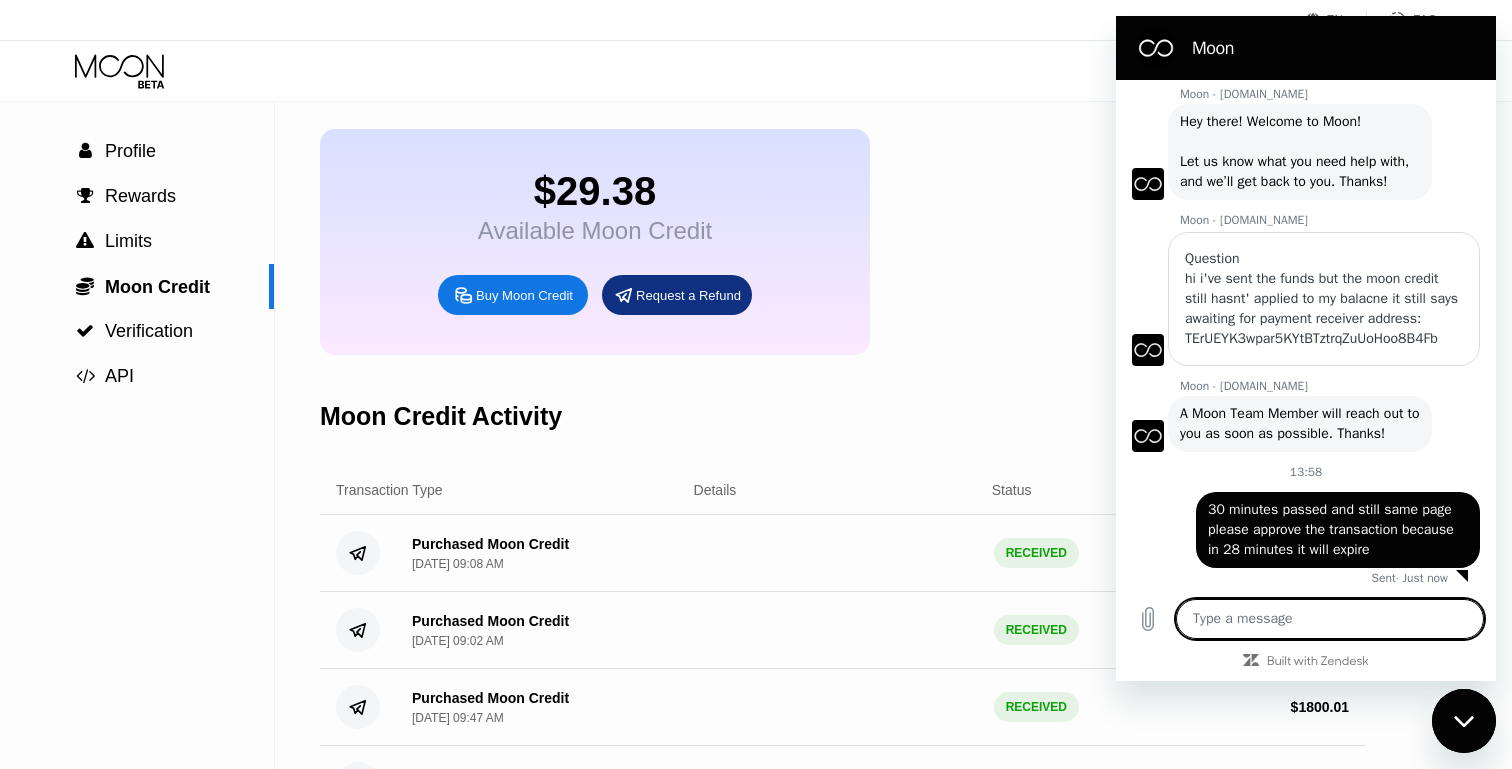 scroll, scrollTop: 876, scrollLeft: 0, axis: vertical 